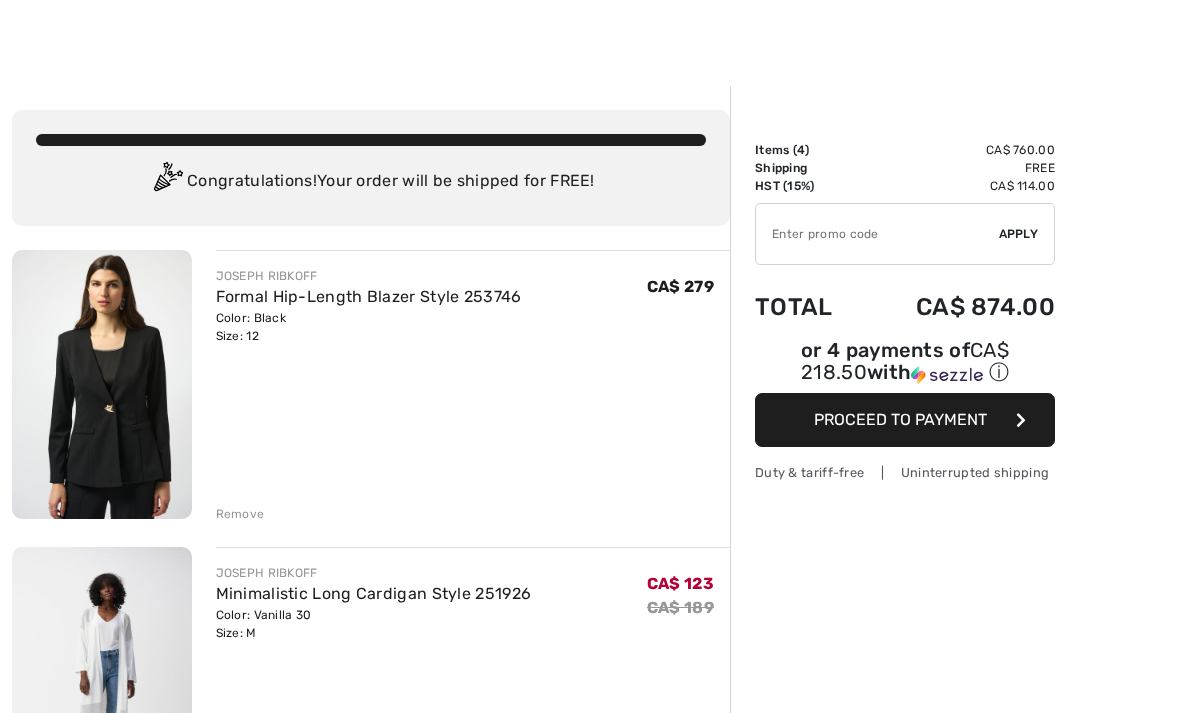 scroll, scrollTop: 0, scrollLeft: 0, axis: both 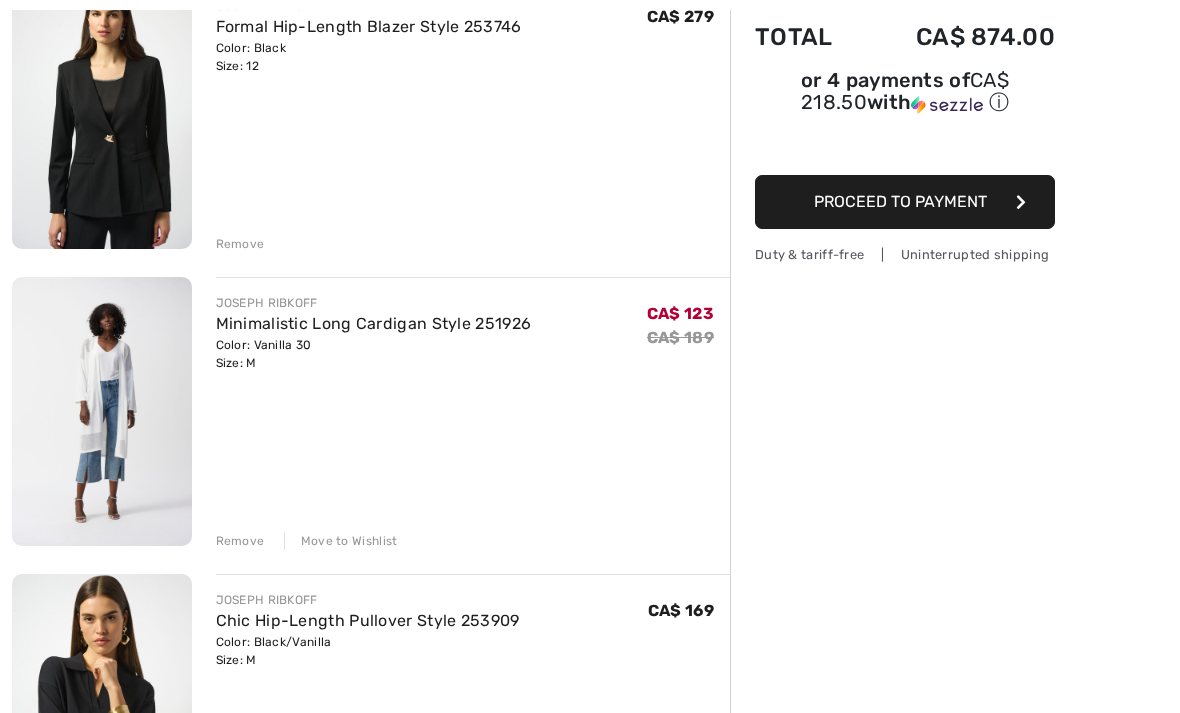 click on "JOSEPH RIBKOFF
Chic Hip-Length Pullover Style 253909
Color: Black/Vanilla
Size: M
Final Sale
CA$ 169
CA$ 169
Remove" at bounding box center (473, 710) 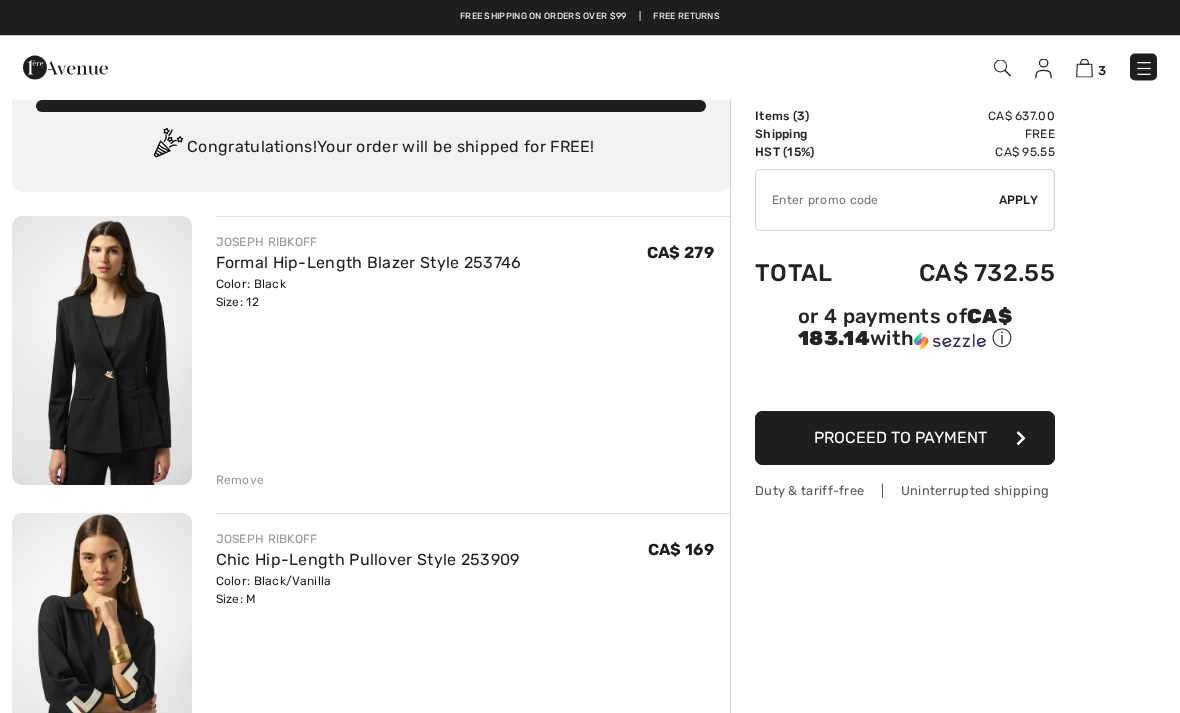 scroll, scrollTop: 0, scrollLeft: 0, axis: both 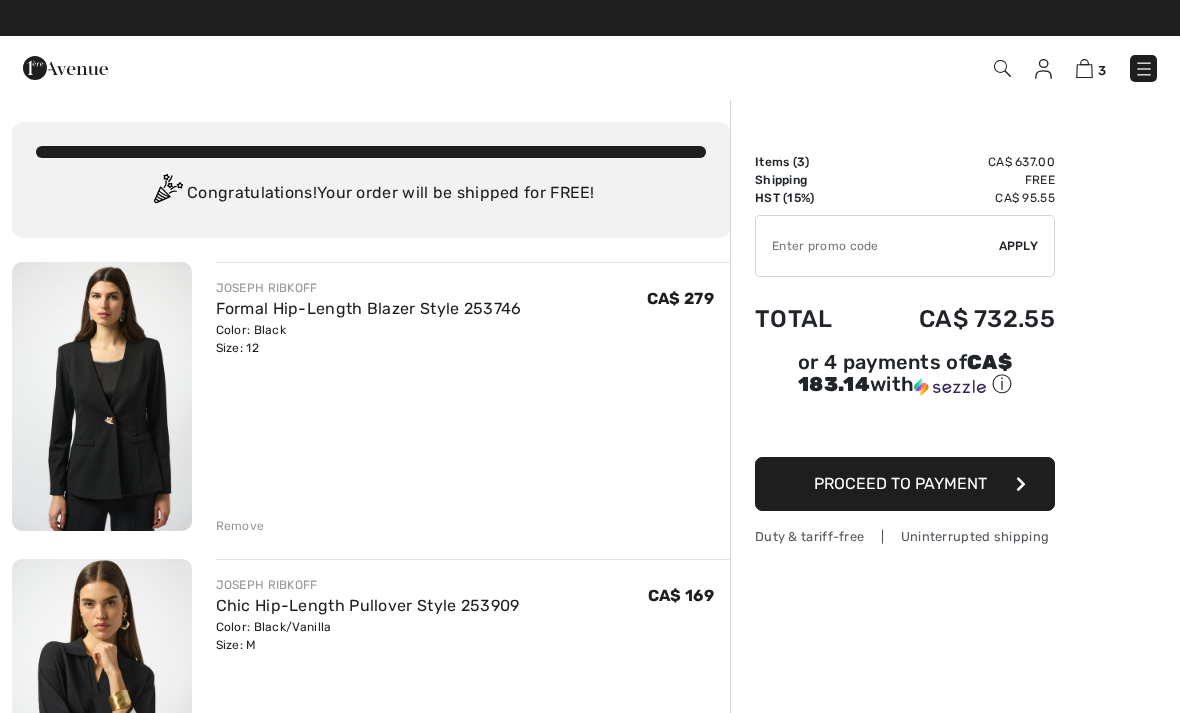 click at bounding box center (65, 68) 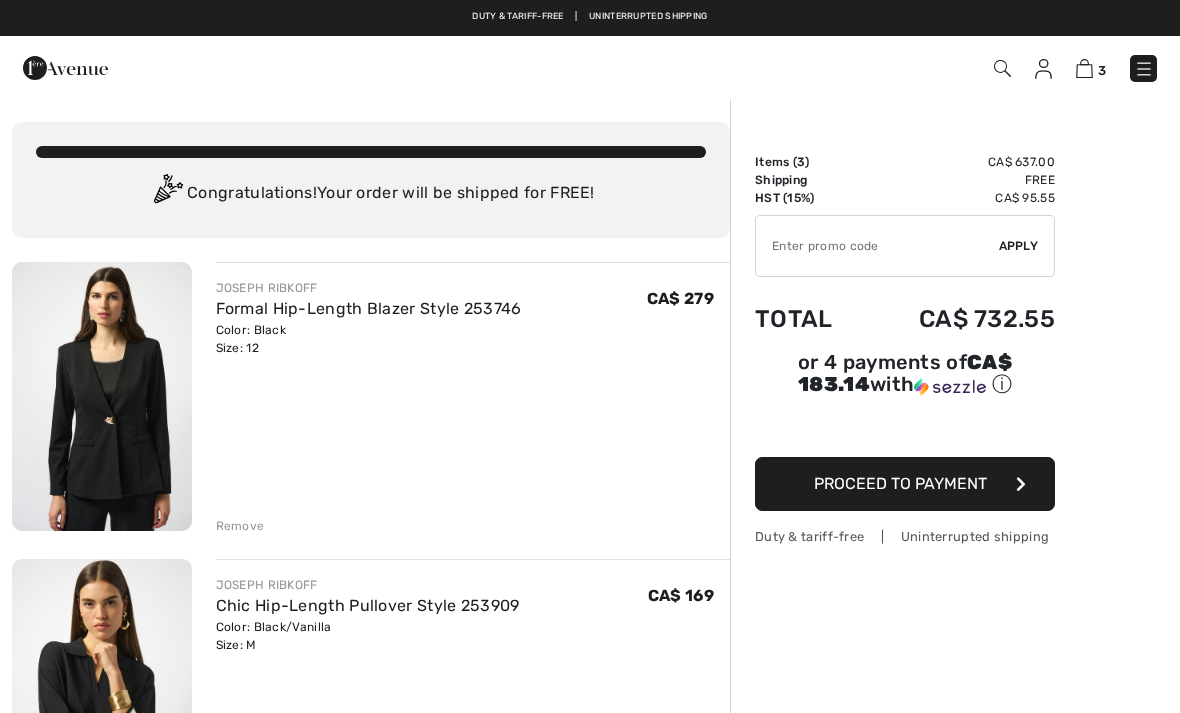 click at bounding box center [65, 68] 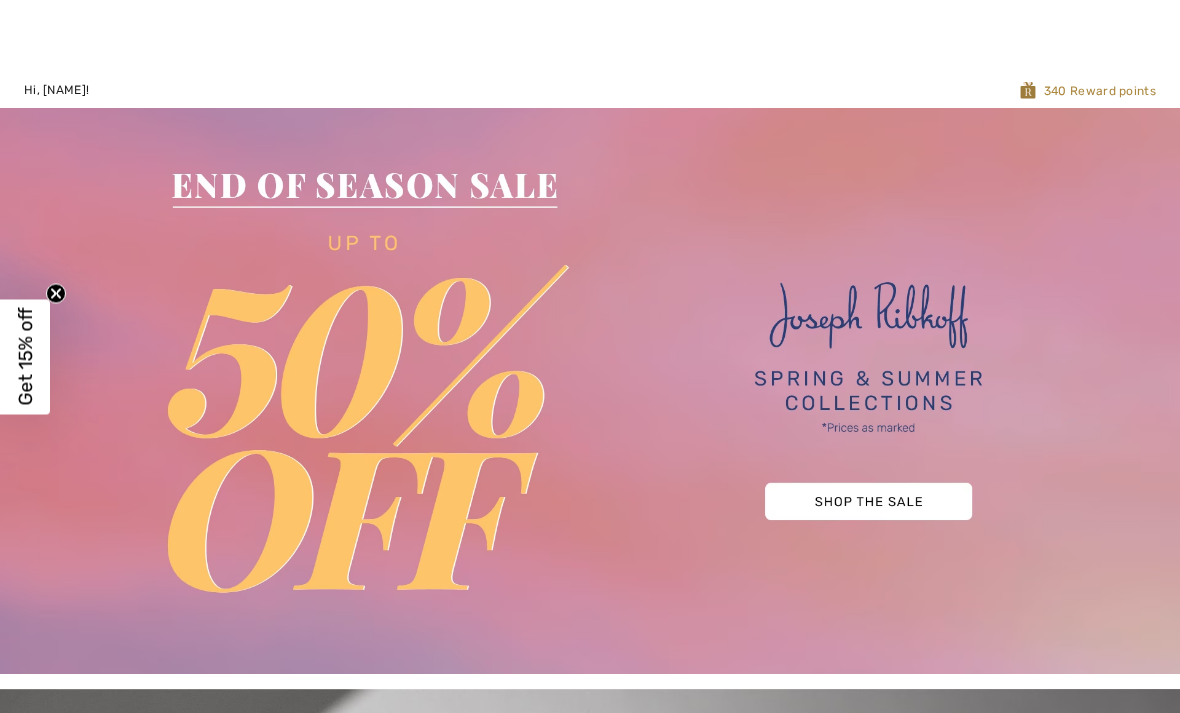 scroll, scrollTop: 17, scrollLeft: 0, axis: vertical 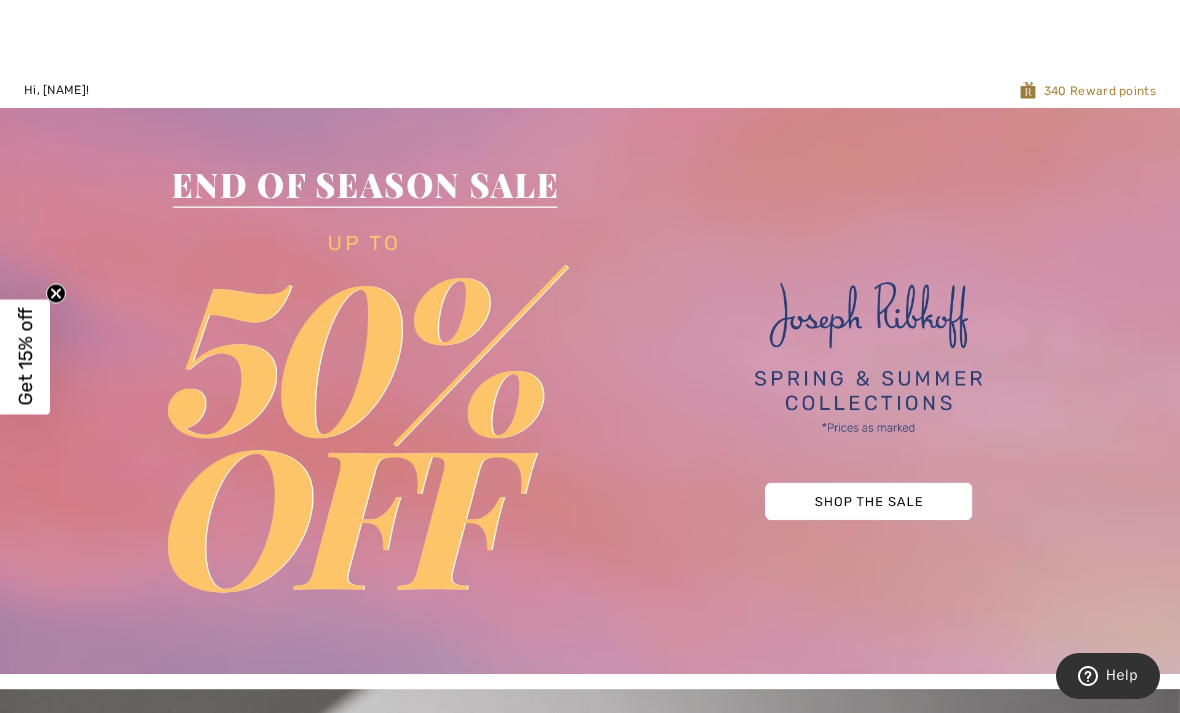 click at bounding box center (590, 390) 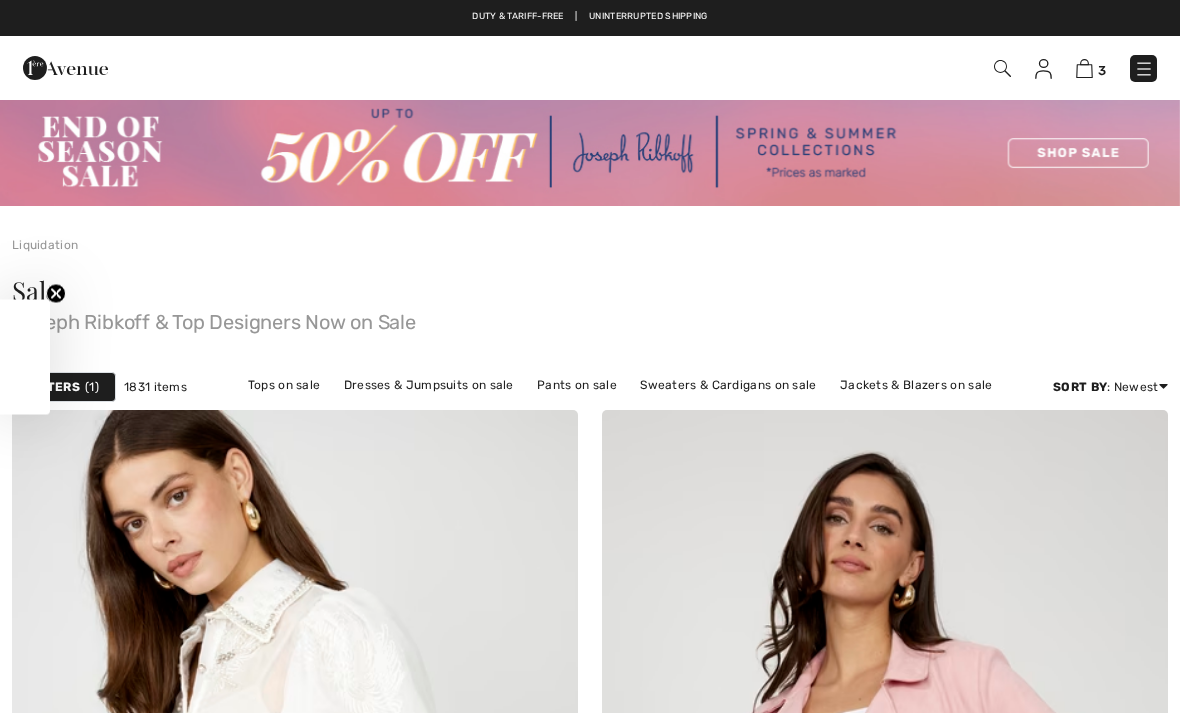 scroll, scrollTop: 25, scrollLeft: 0, axis: vertical 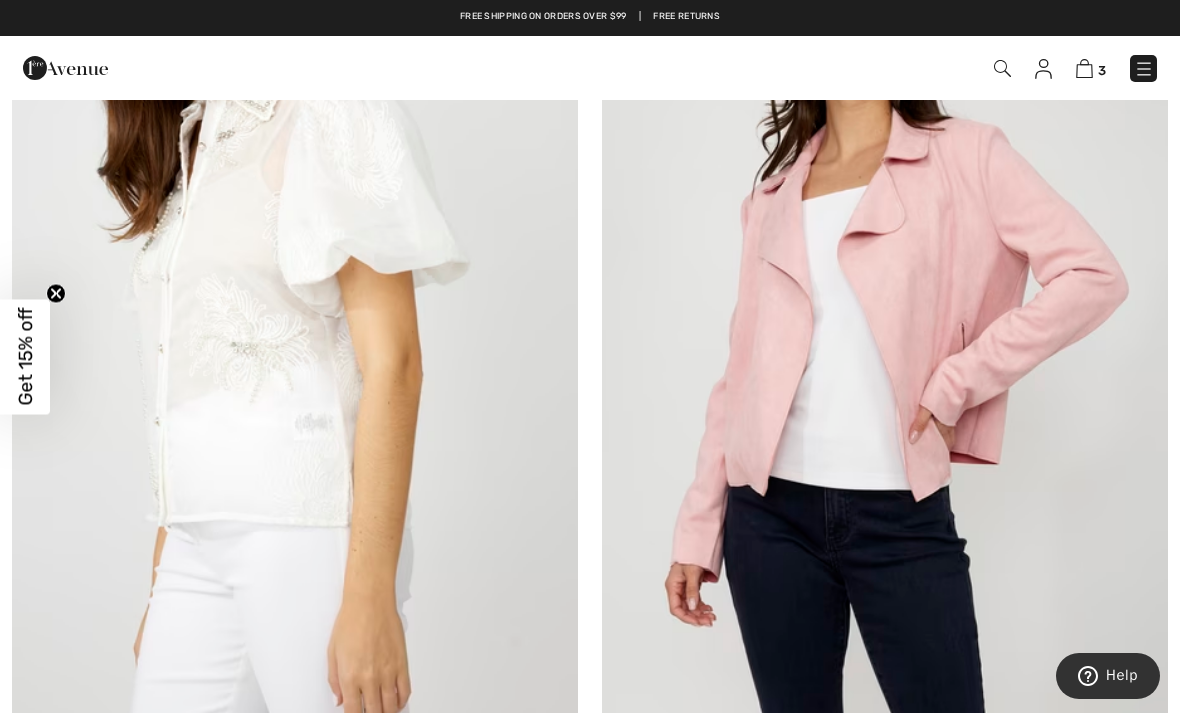 click at bounding box center (885, 312) 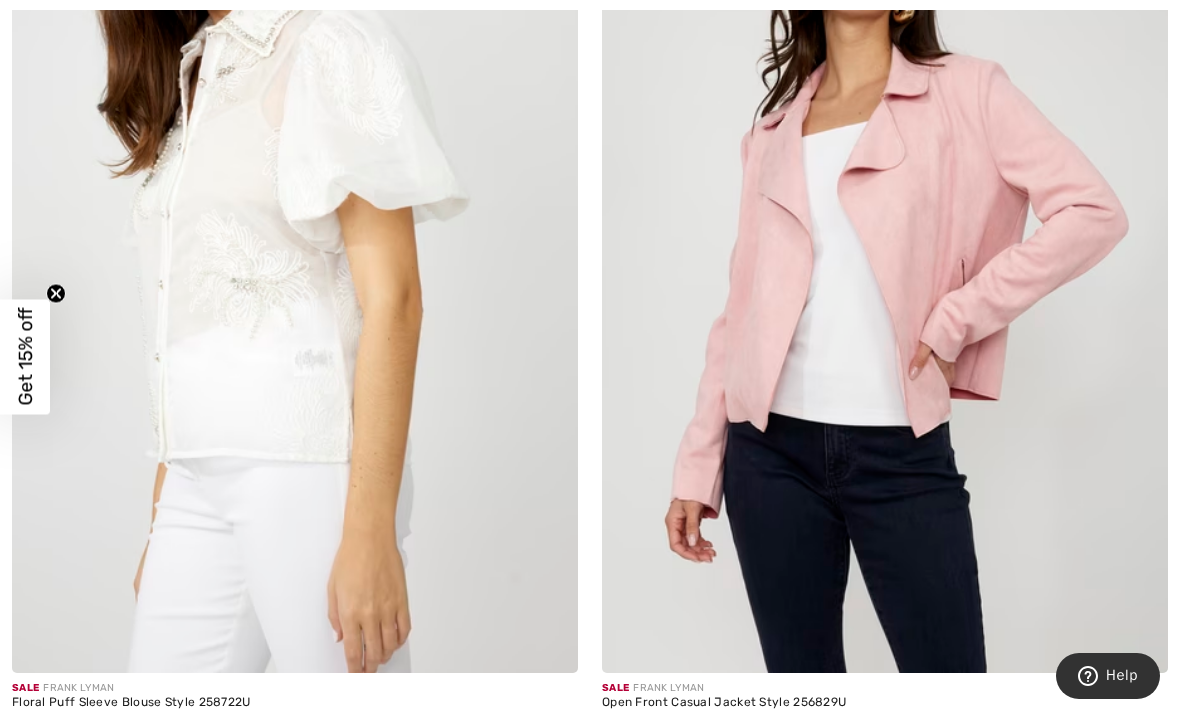 click at bounding box center (885, 248) 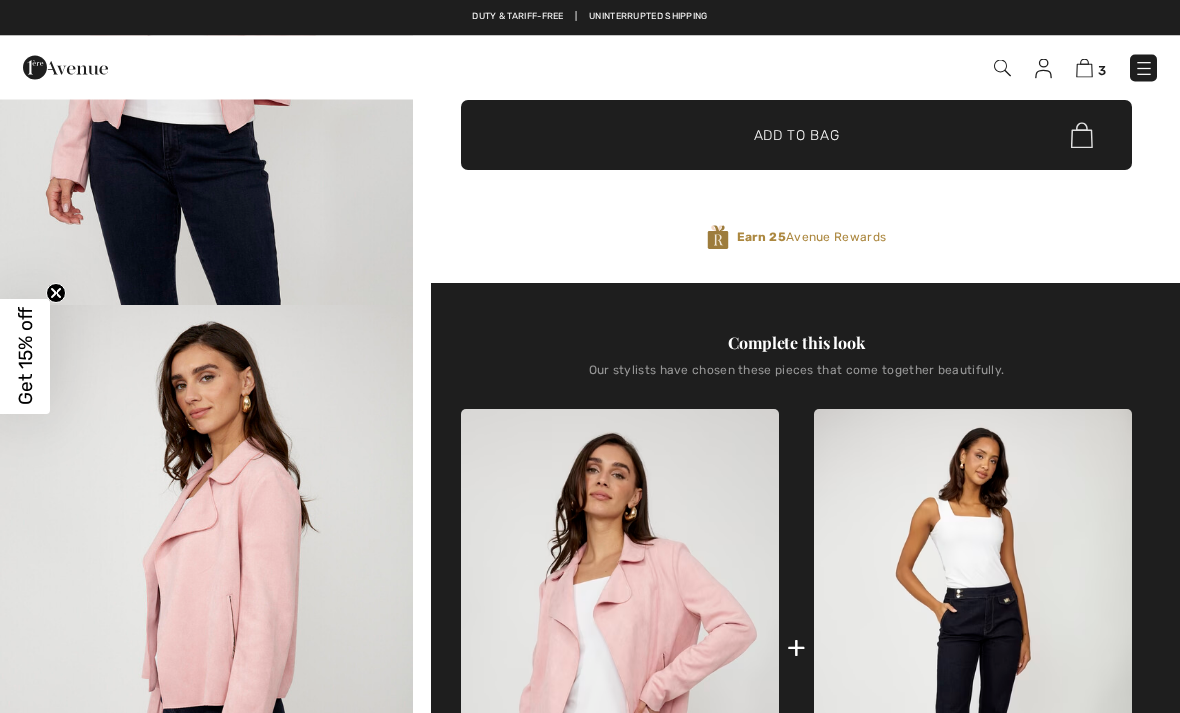 scroll, scrollTop: 0, scrollLeft: 0, axis: both 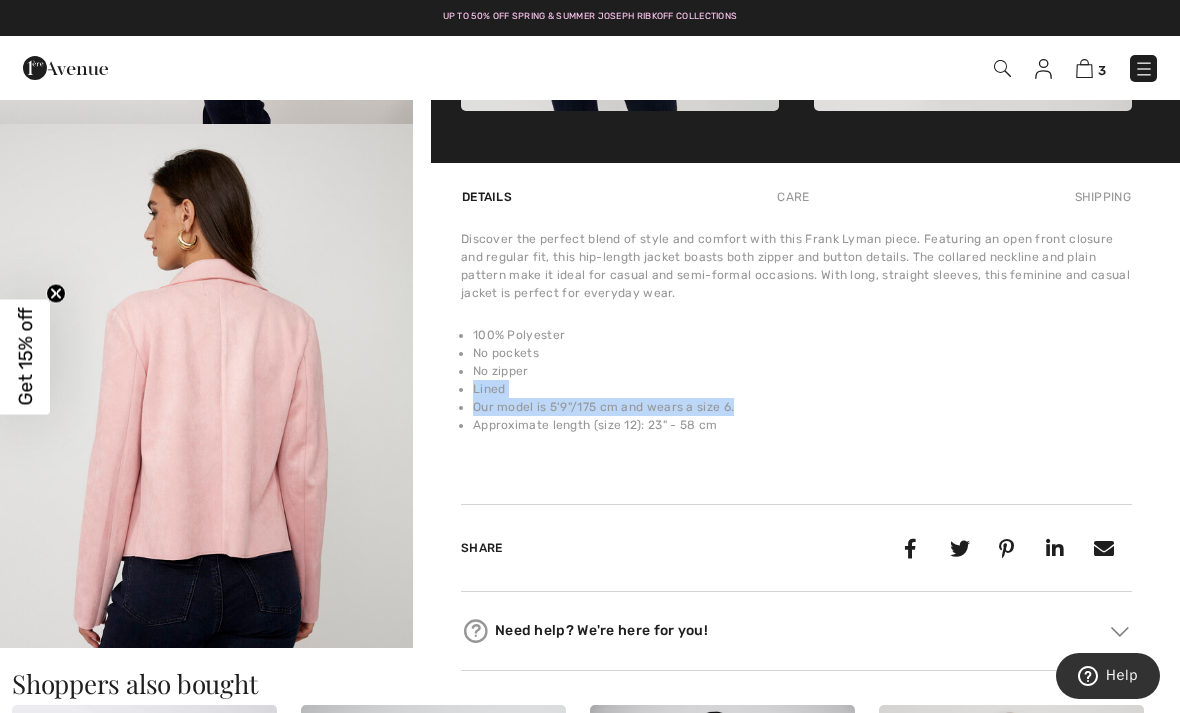 click on "Approximate length (size 12): 23" - 58 cm" at bounding box center [802, 425] 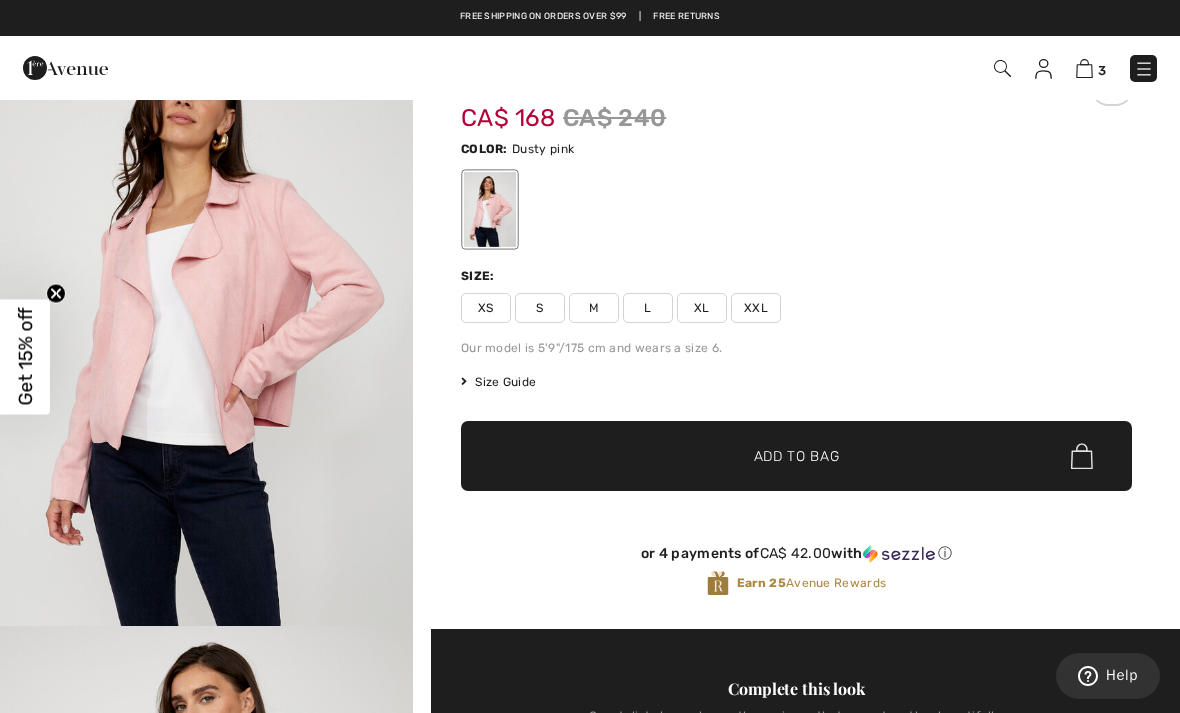 scroll, scrollTop: 46, scrollLeft: 0, axis: vertical 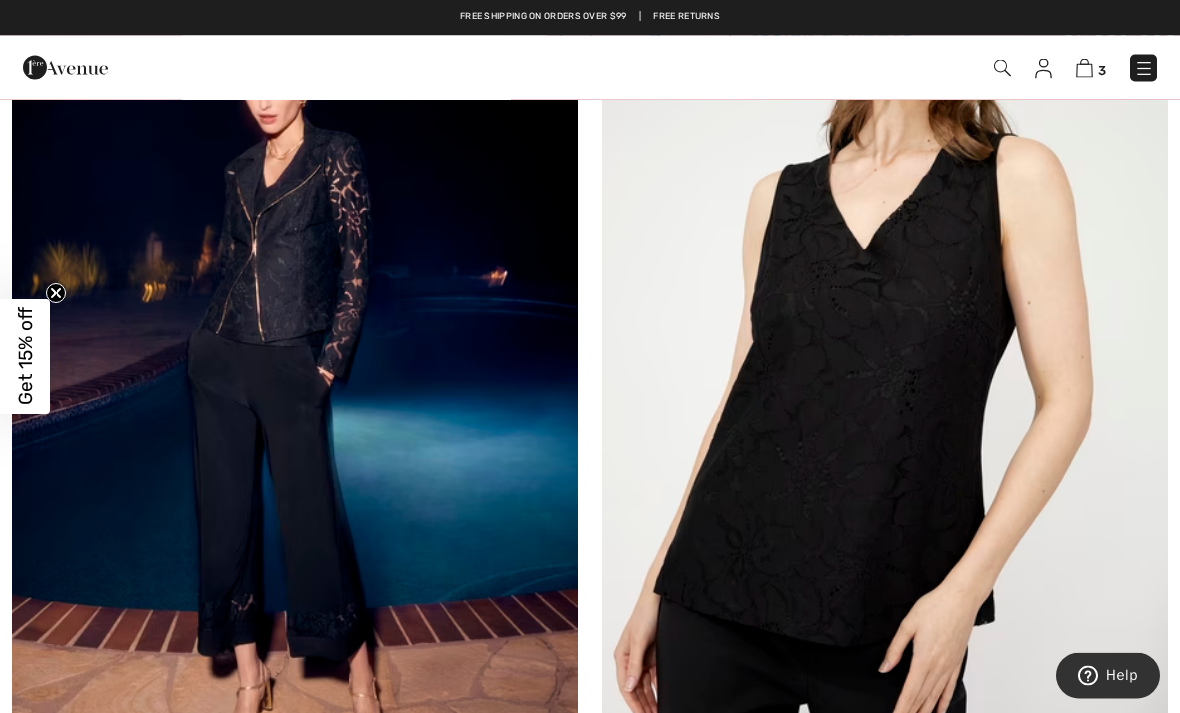 click at bounding box center (295, 342) 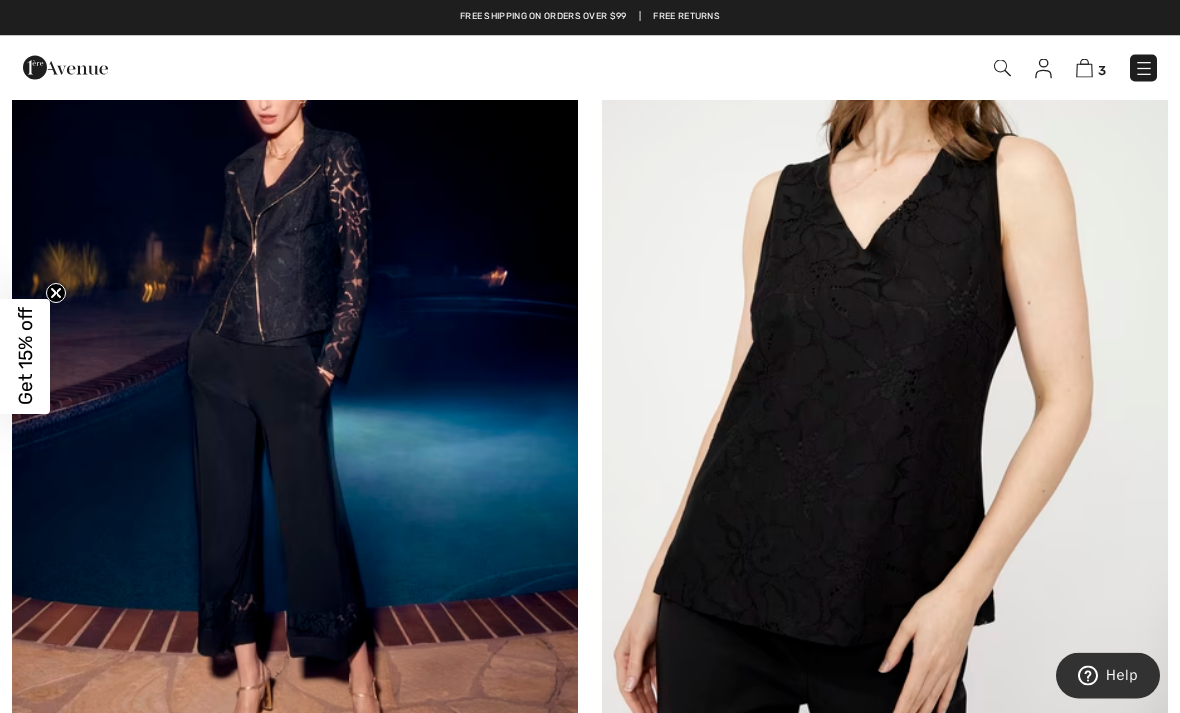click at bounding box center [295, 342] 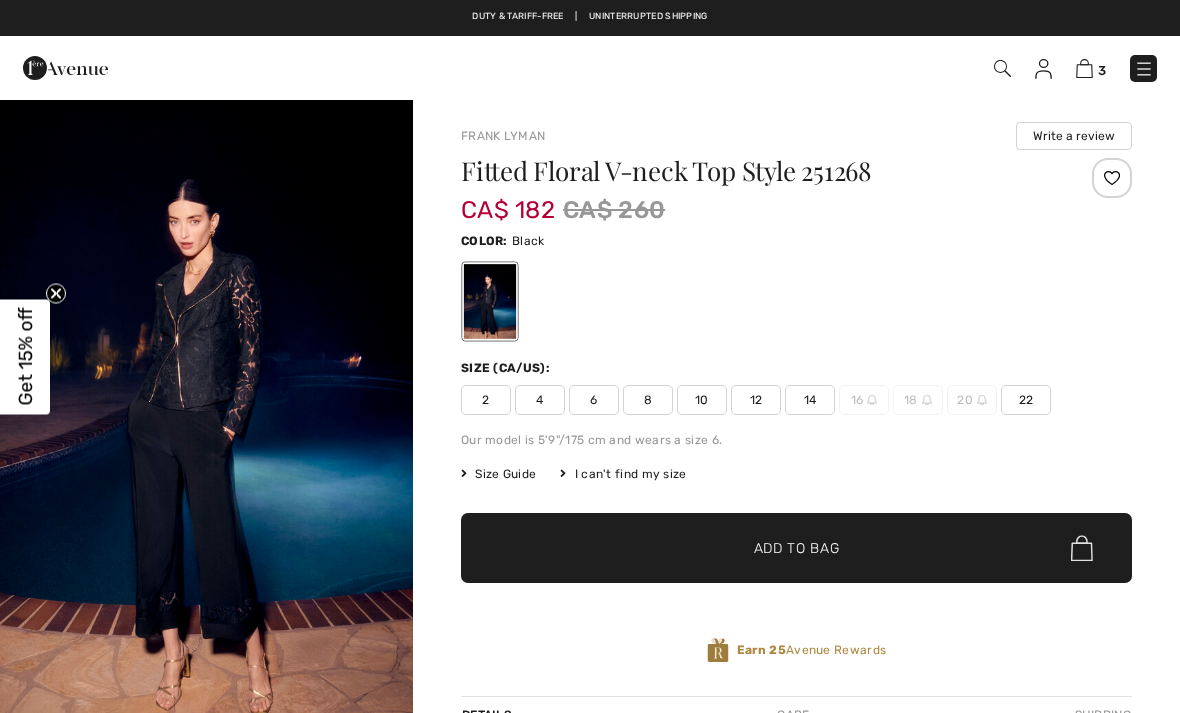 scroll, scrollTop: 0, scrollLeft: 0, axis: both 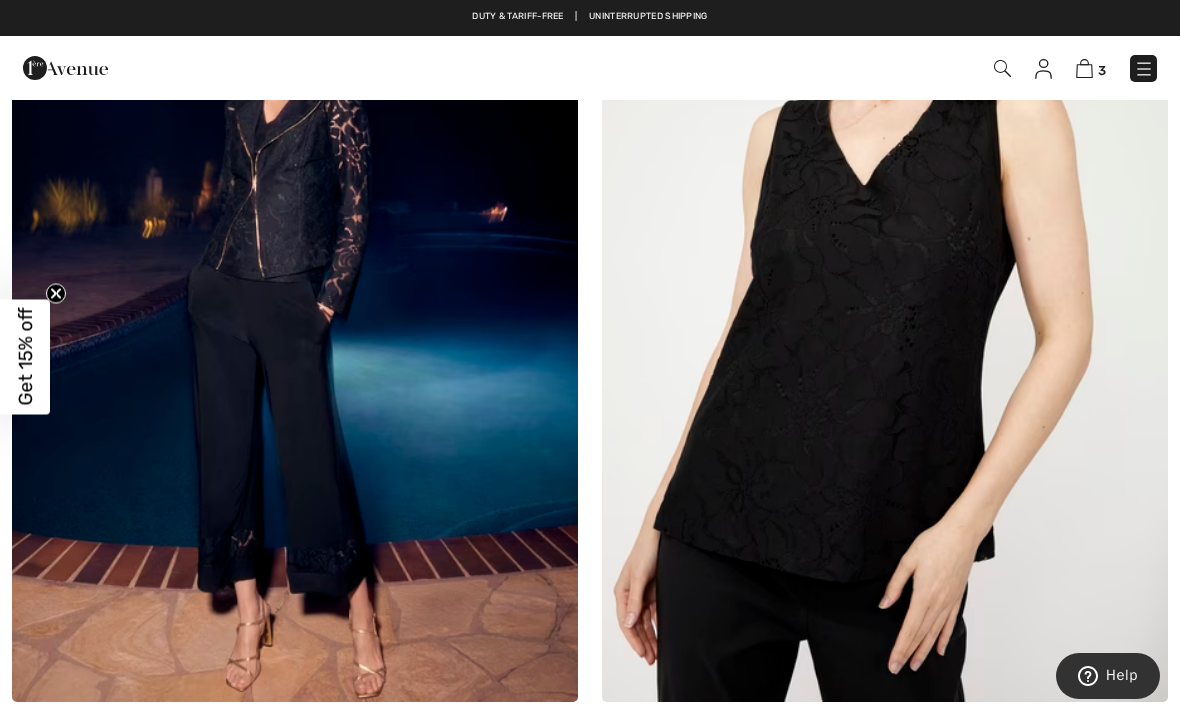click on "Sale FRANK LYMAN
Fitted Floral V-Neck Top Style 251268
CA$ 182
$260" at bounding box center [295, 317] 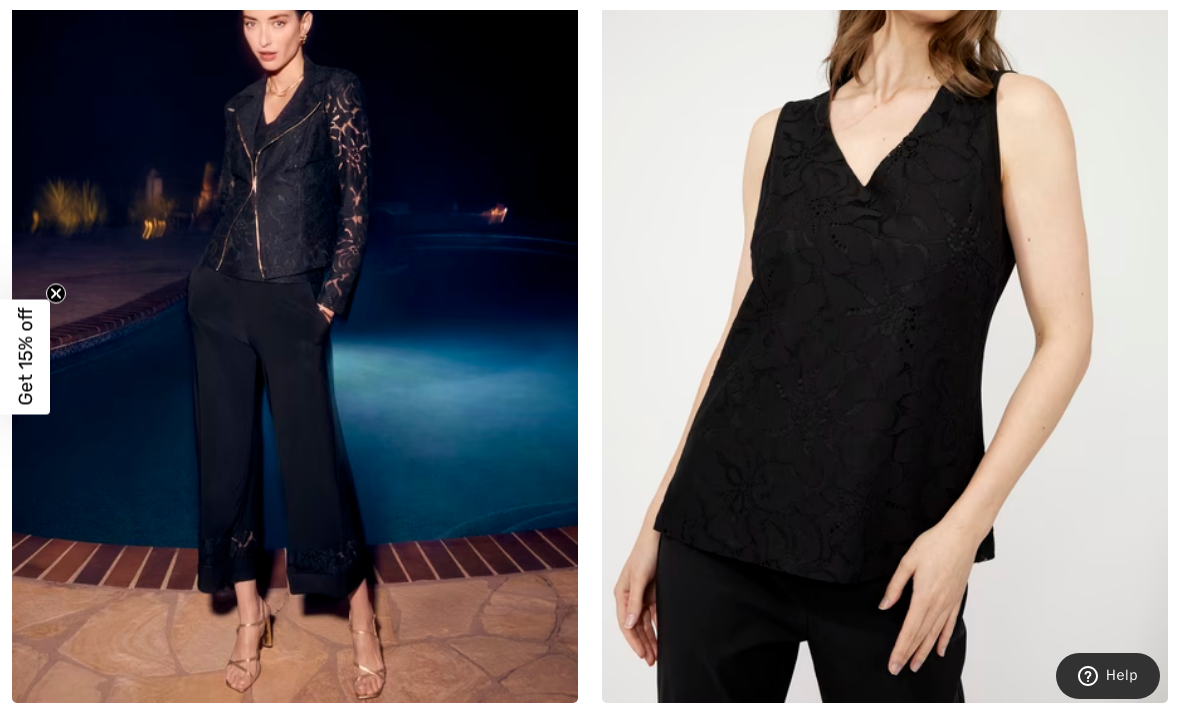 scroll, scrollTop: 7275, scrollLeft: 0, axis: vertical 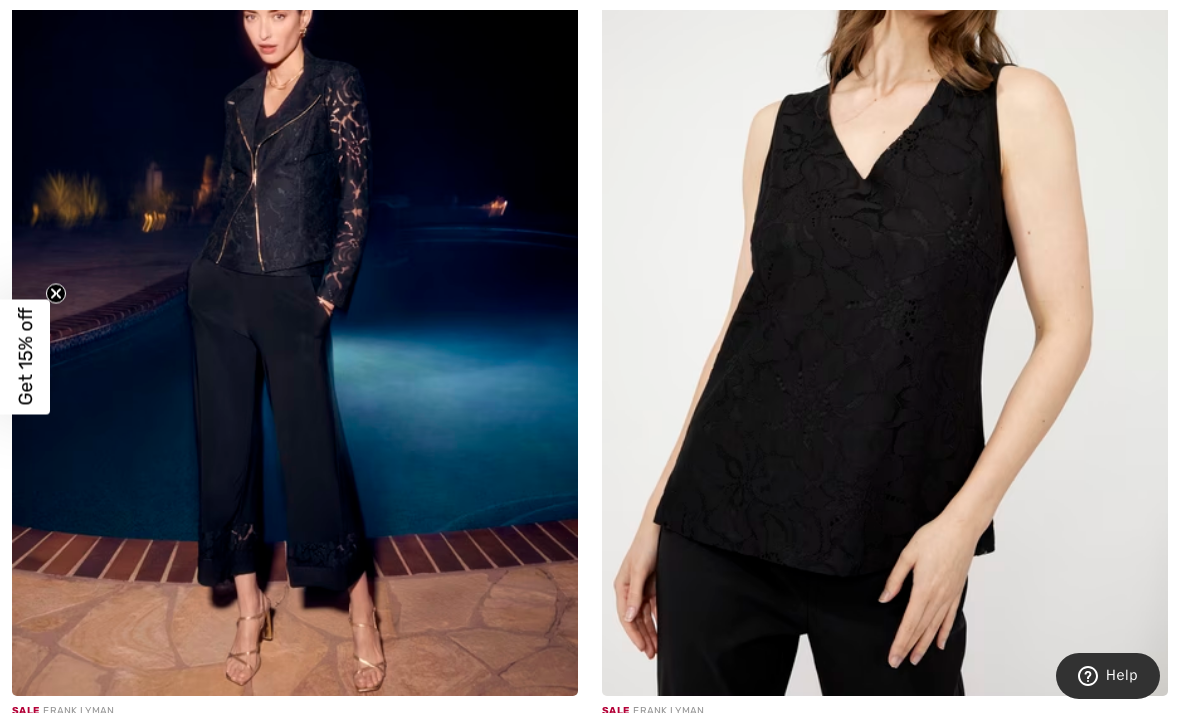 click at bounding box center (885, 271) 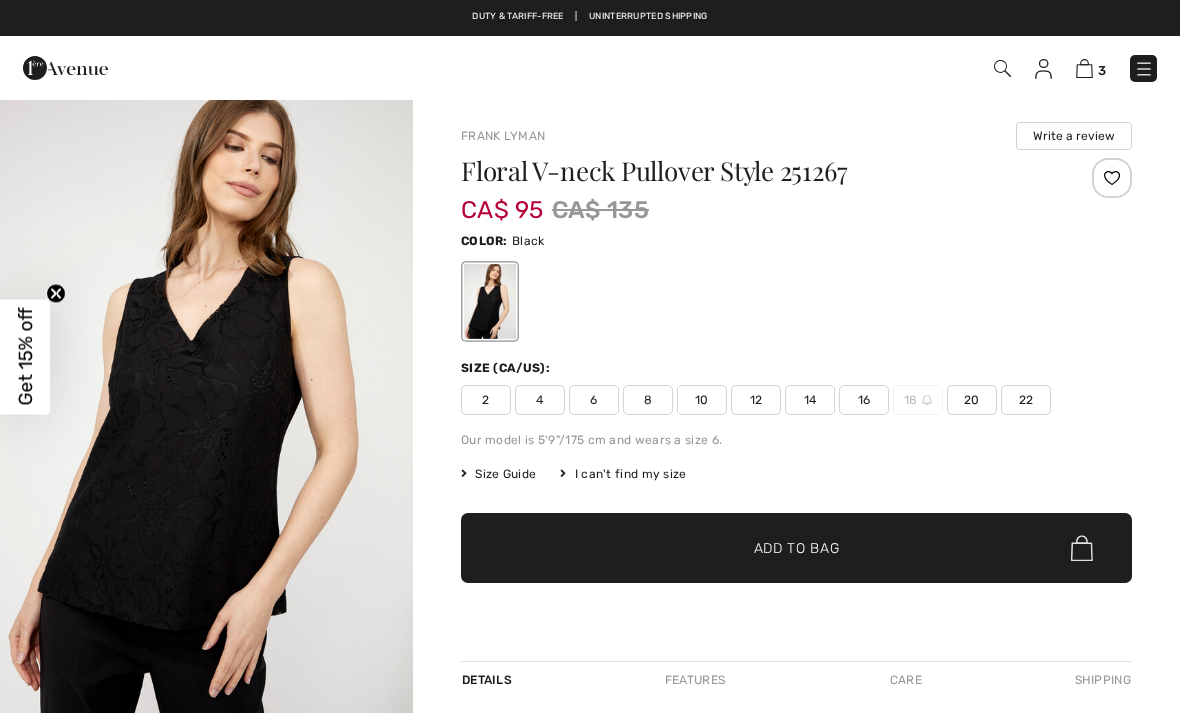 scroll, scrollTop: 0, scrollLeft: 0, axis: both 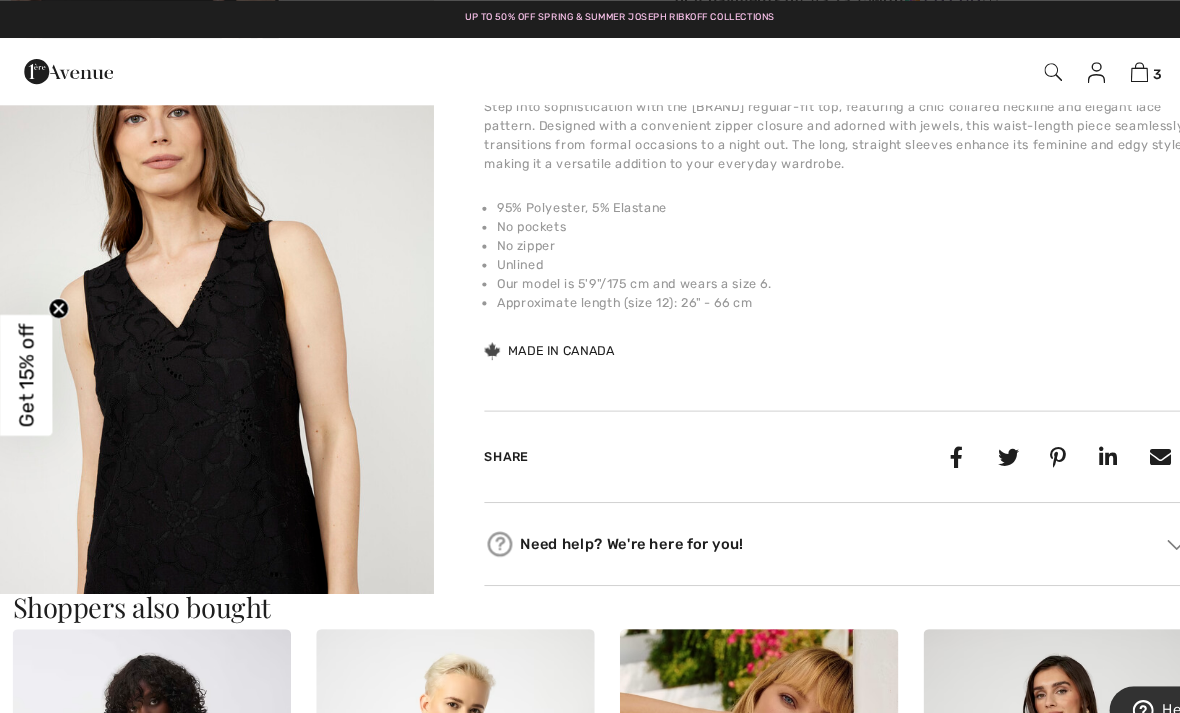 click at bounding box center (206, 383) 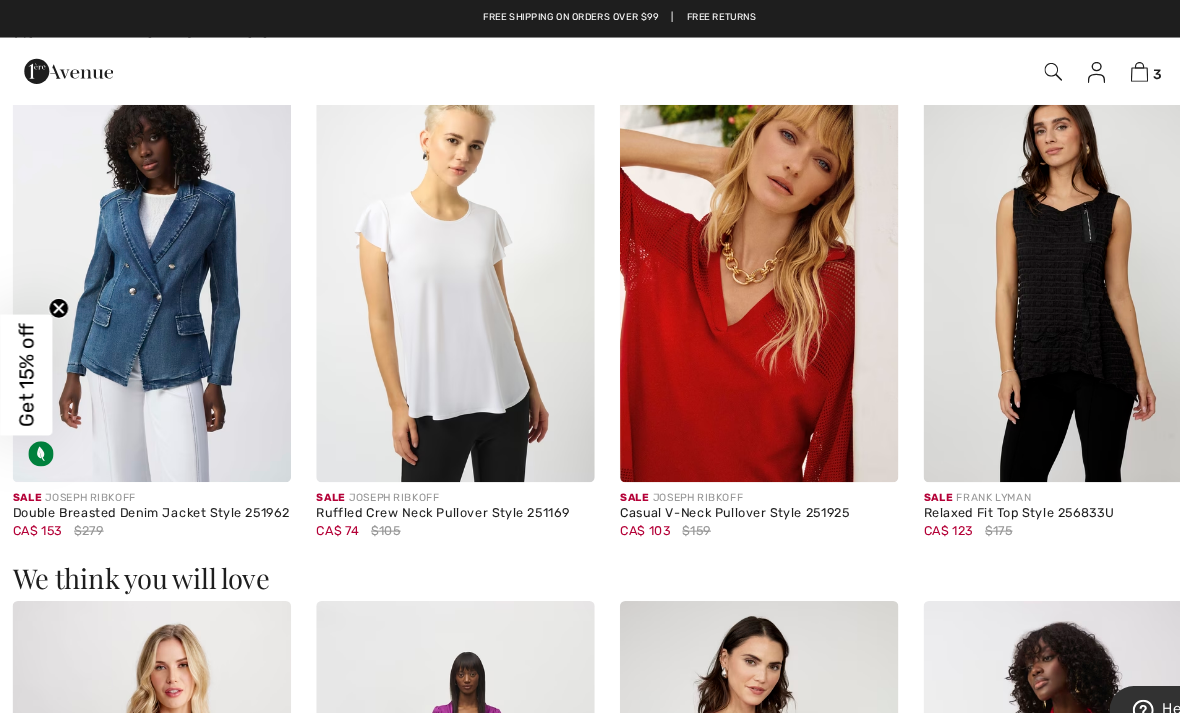 scroll, scrollTop: 1185, scrollLeft: 0, axis: vertical 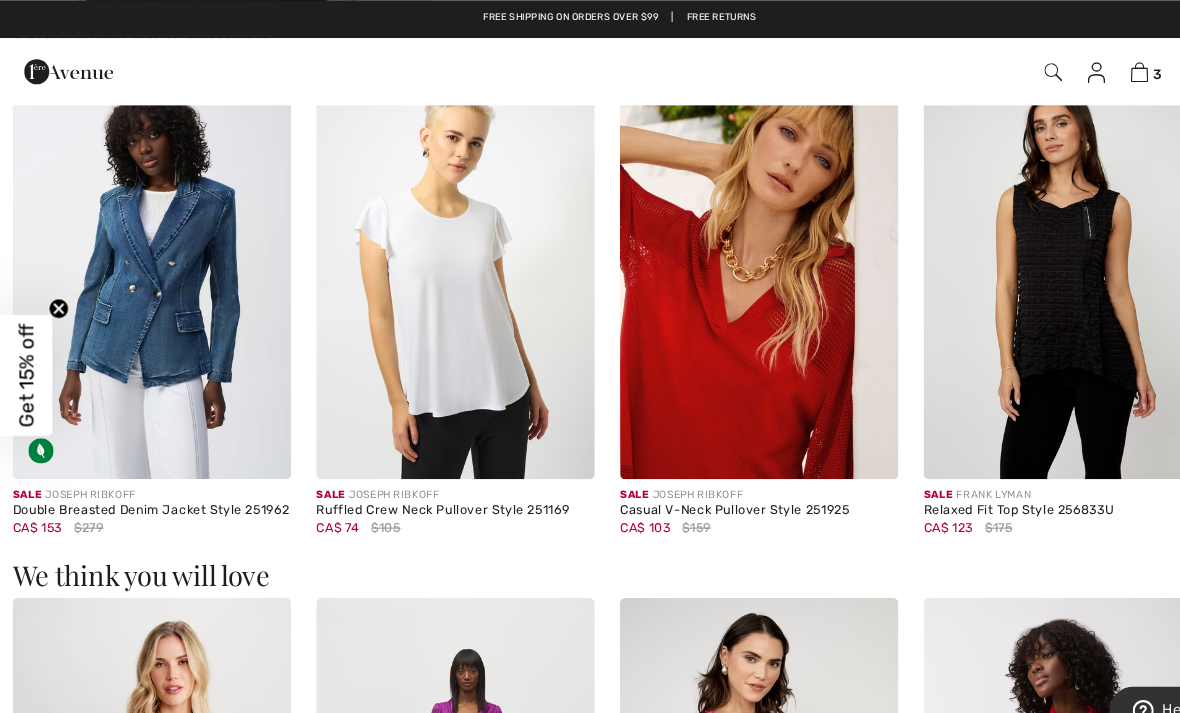 click at bounding box center [1011, 258] 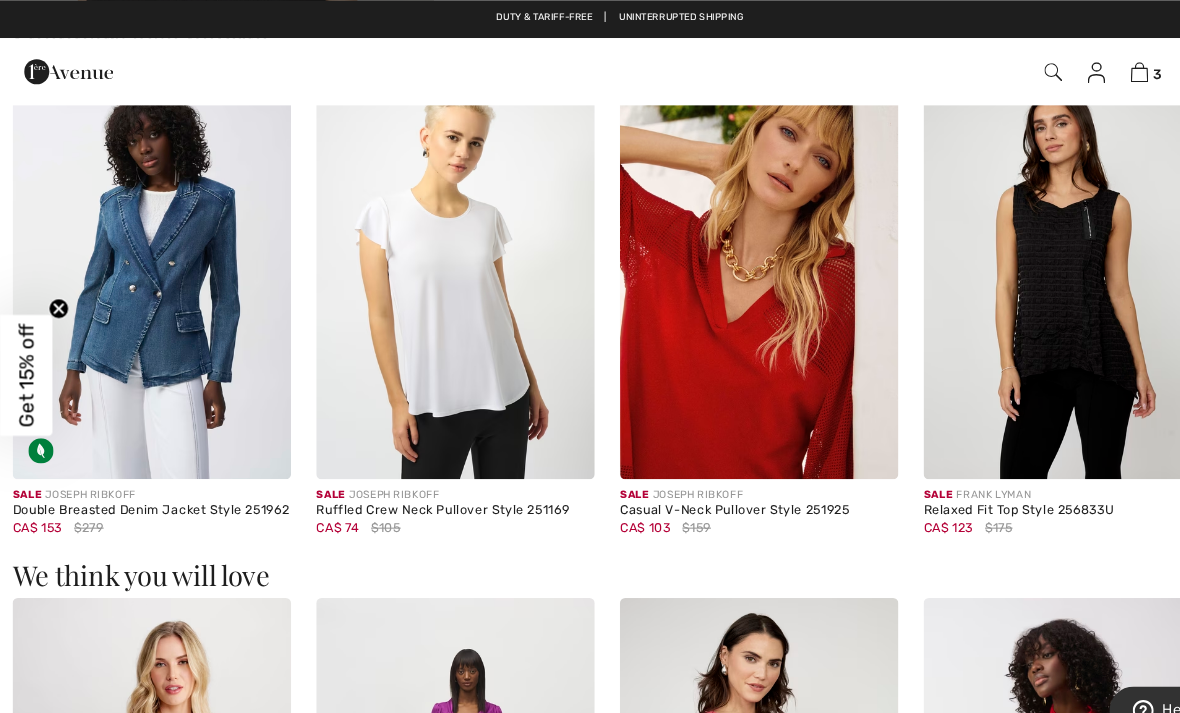 click at bounding box center (1011, 258) 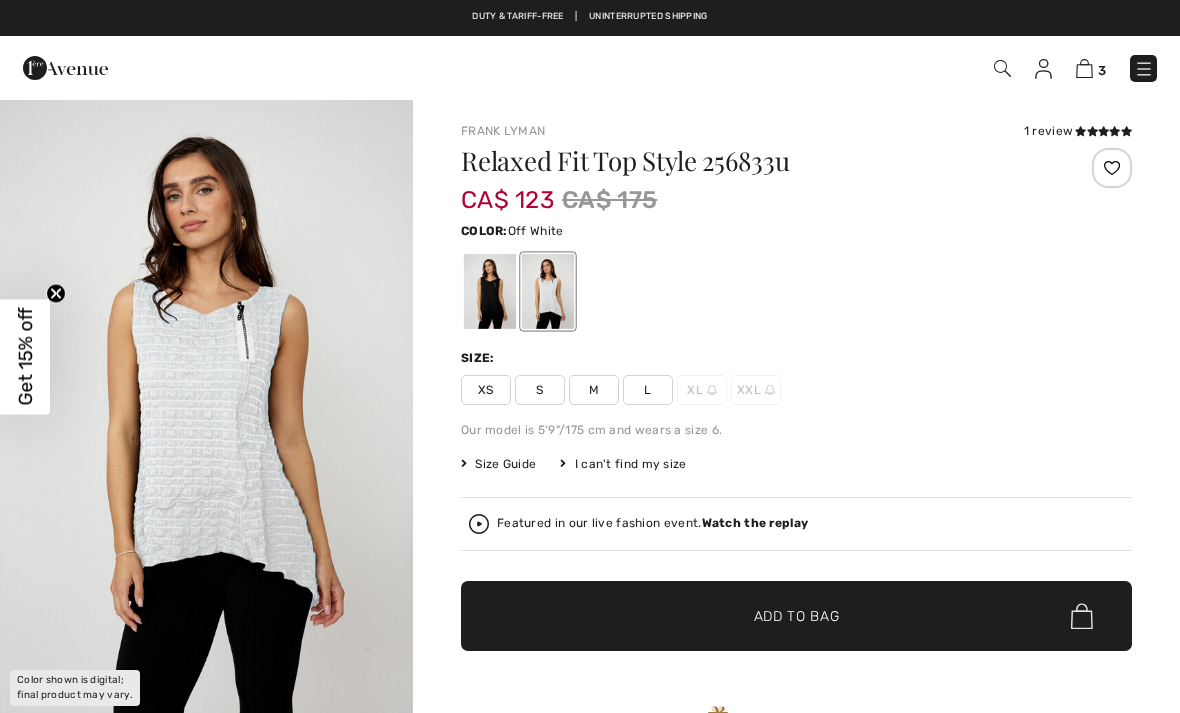 scroll, scrollTop: 0, scrollLeft: 0, axis: both 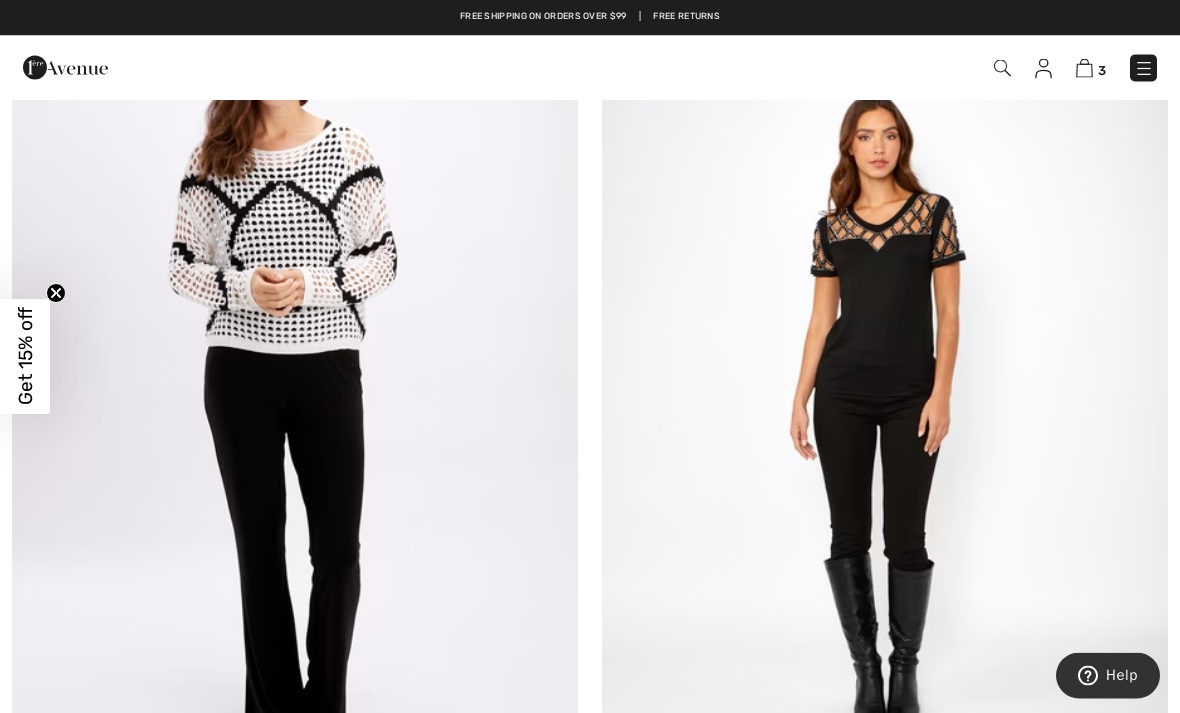 click at bounding box center (885, 377) 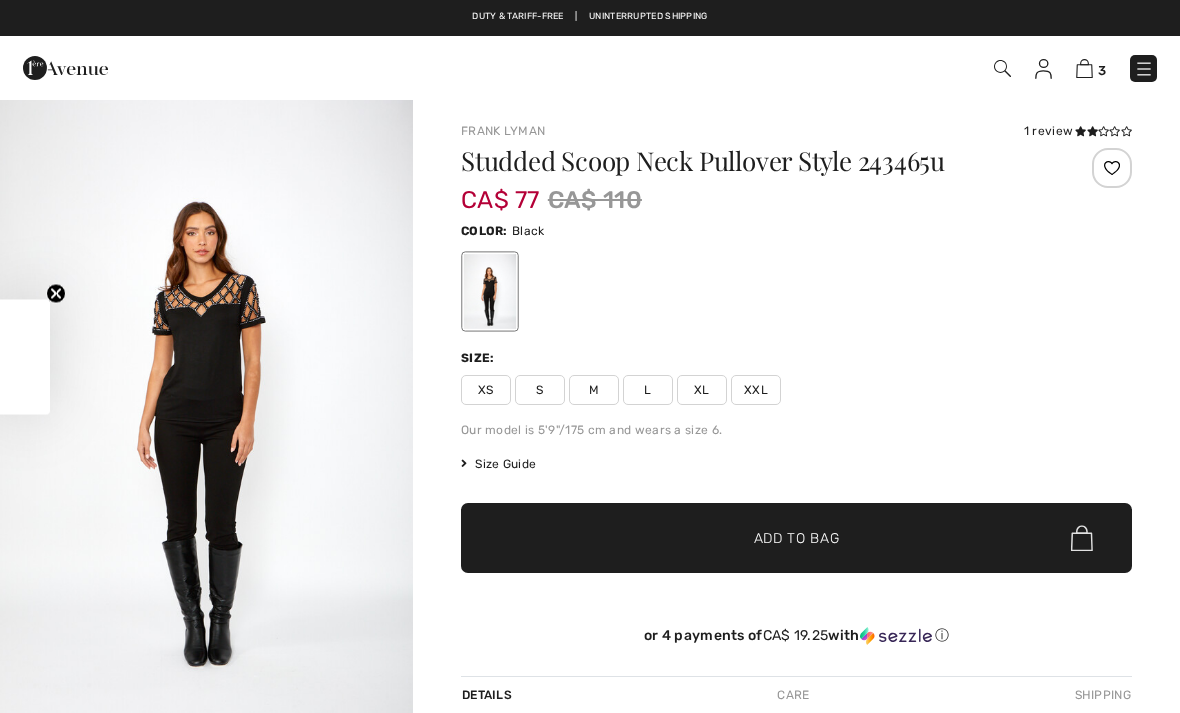 scroll, scrollTop: 1, scrollLeft: 0, axis: vertical 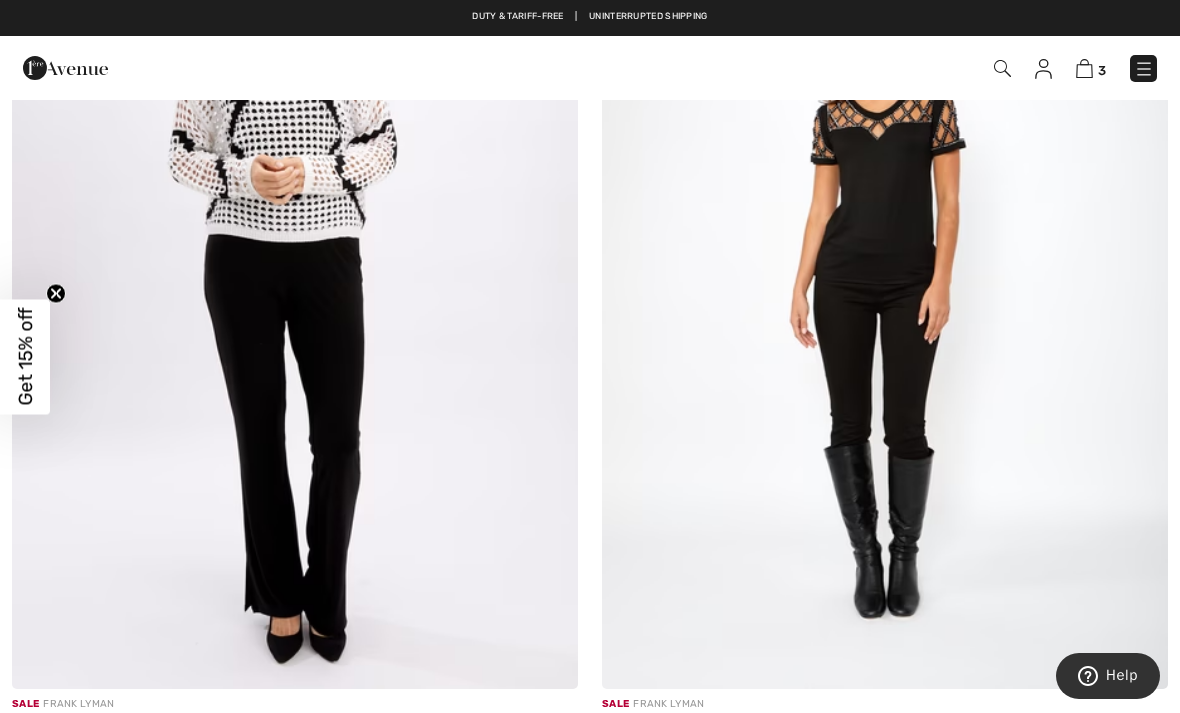 click at bounding box center (295, 264) 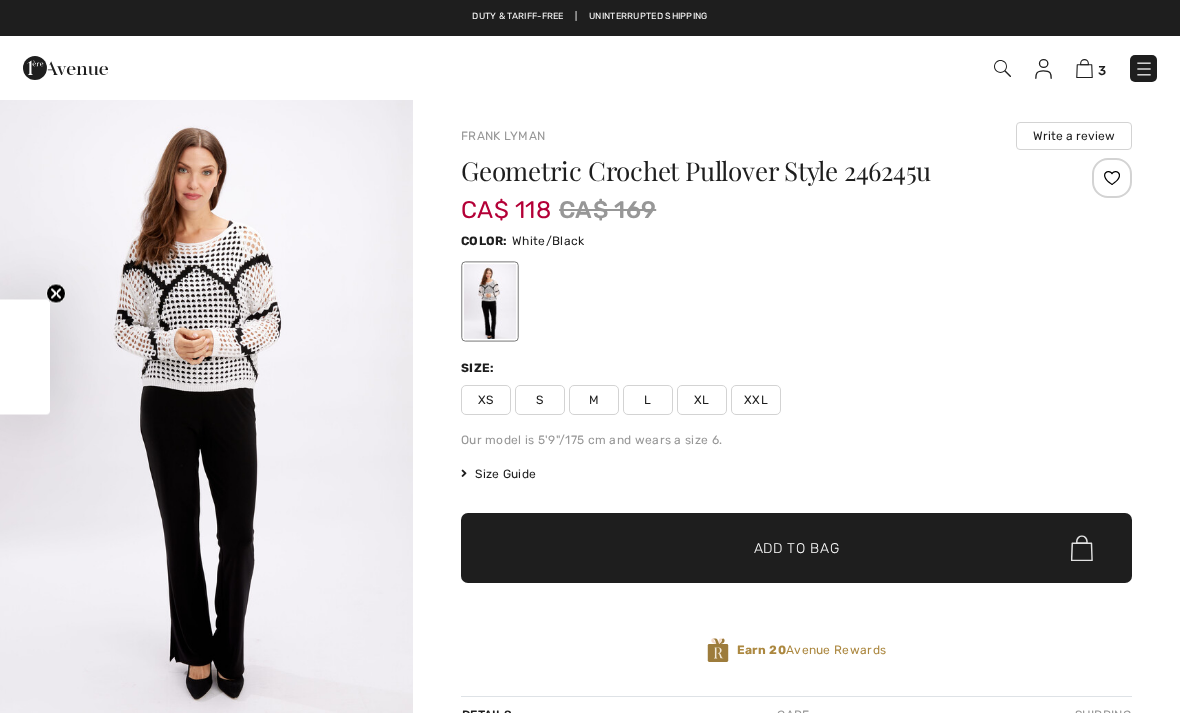 scroll, scrollTop: 0, scrollLeft: 0, axis: both 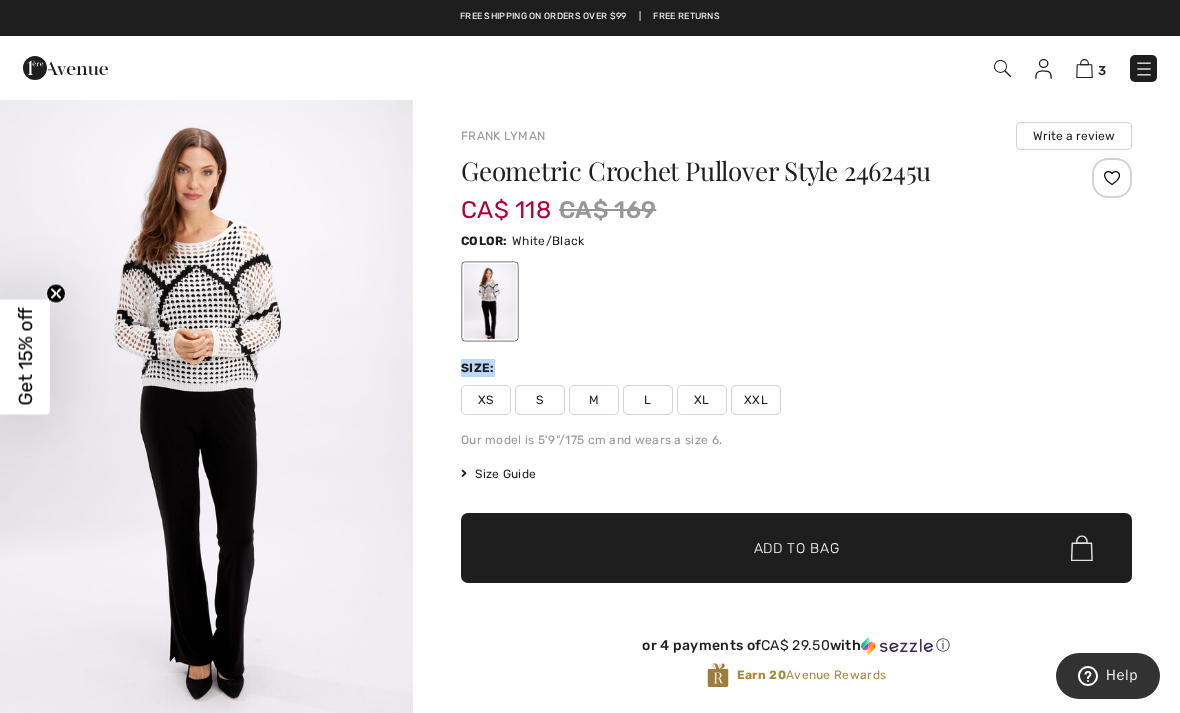 click at bounding box center (796, 301) 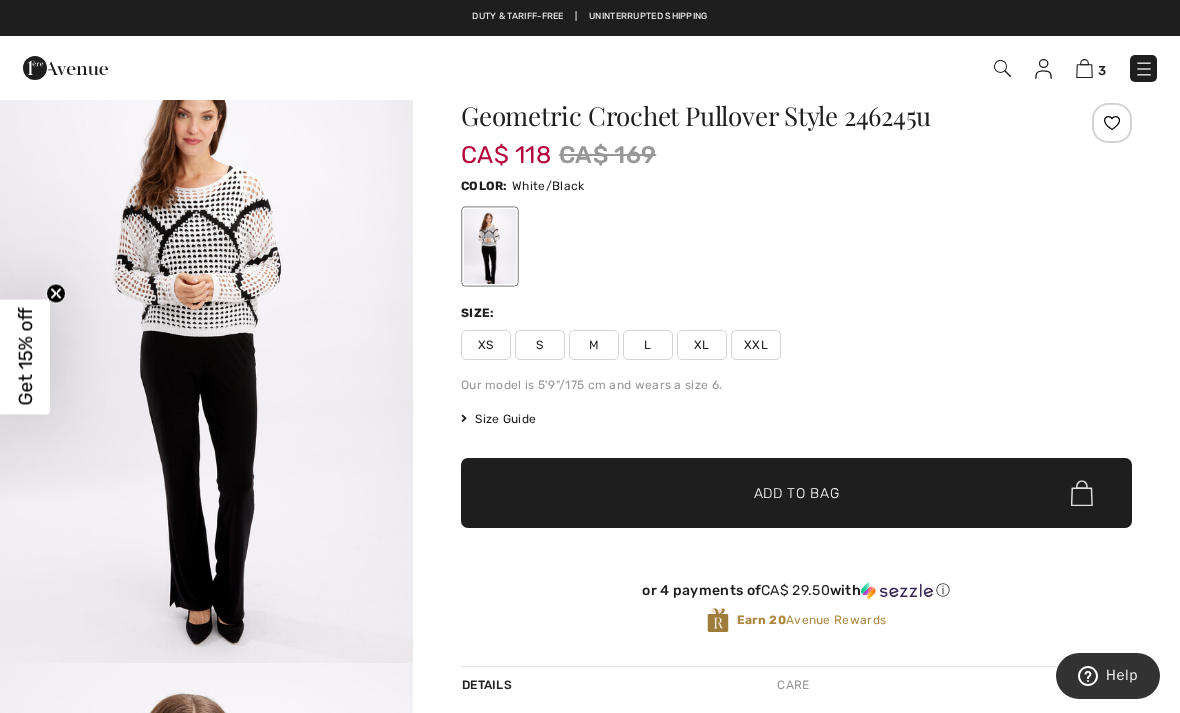 scroll, scrollTop: 51, scrollLeft: 0, axis: vertical 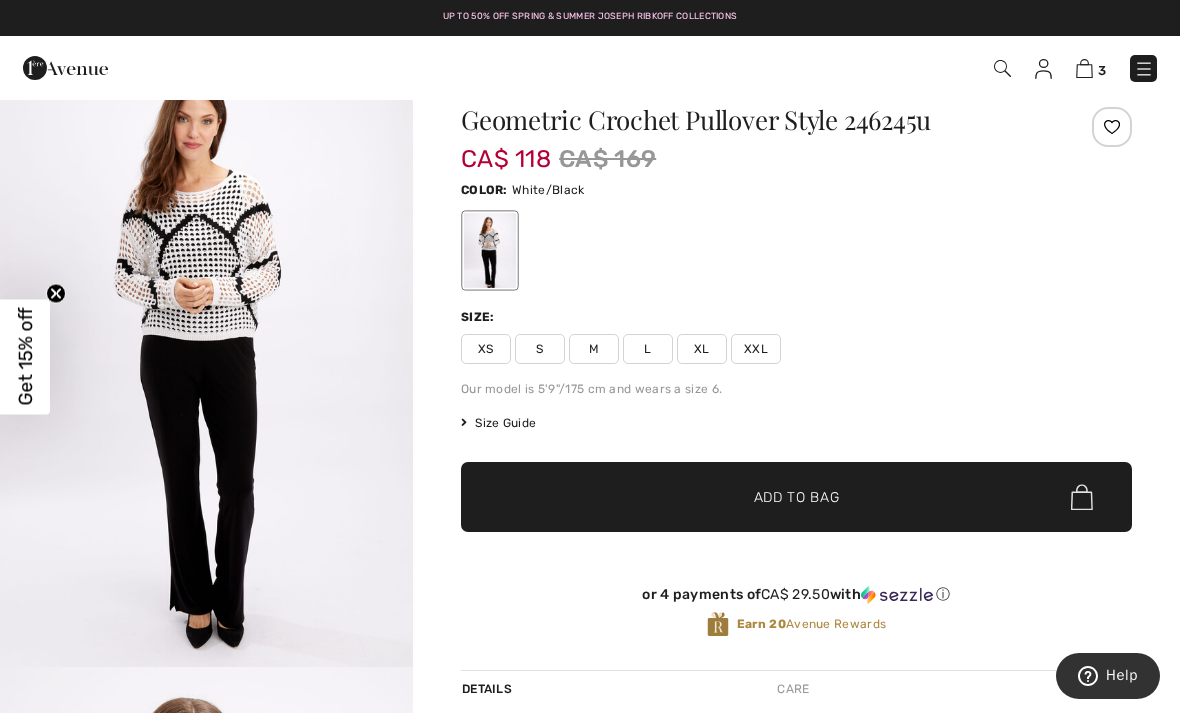 click on "Size Guide" at bounding box center (498, 423) 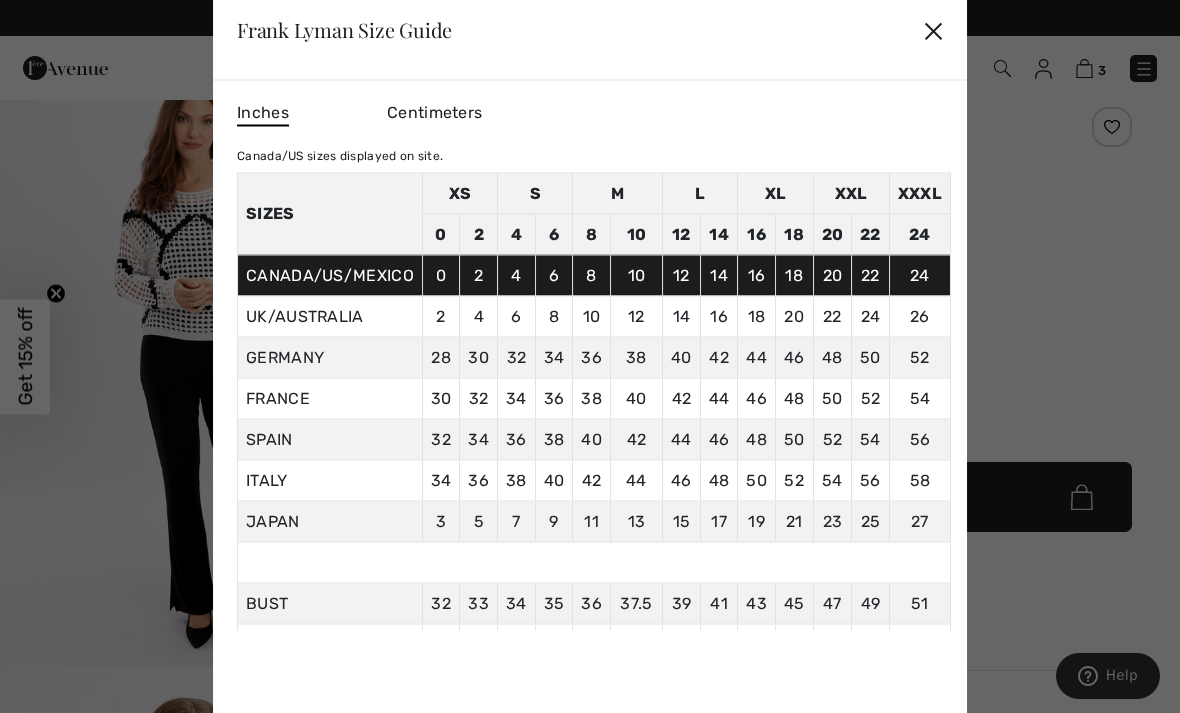 click at bounding box center [590, 356] 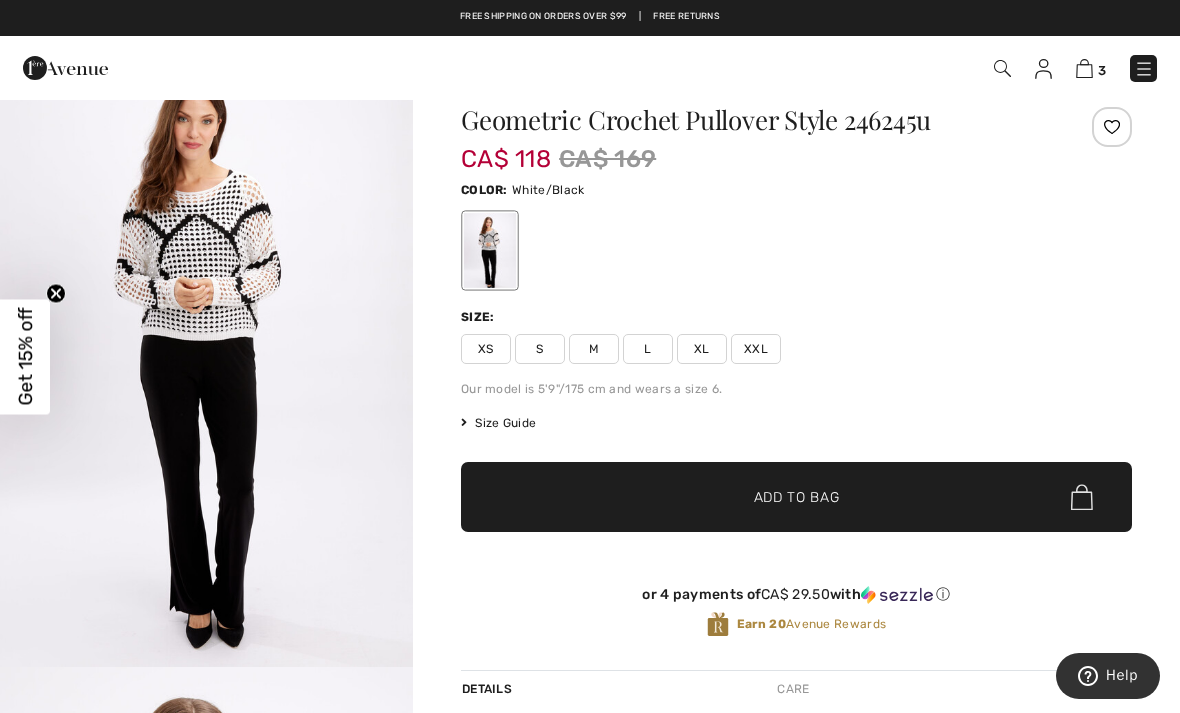 click on "Size Guide" at bounding box center (498, 423) 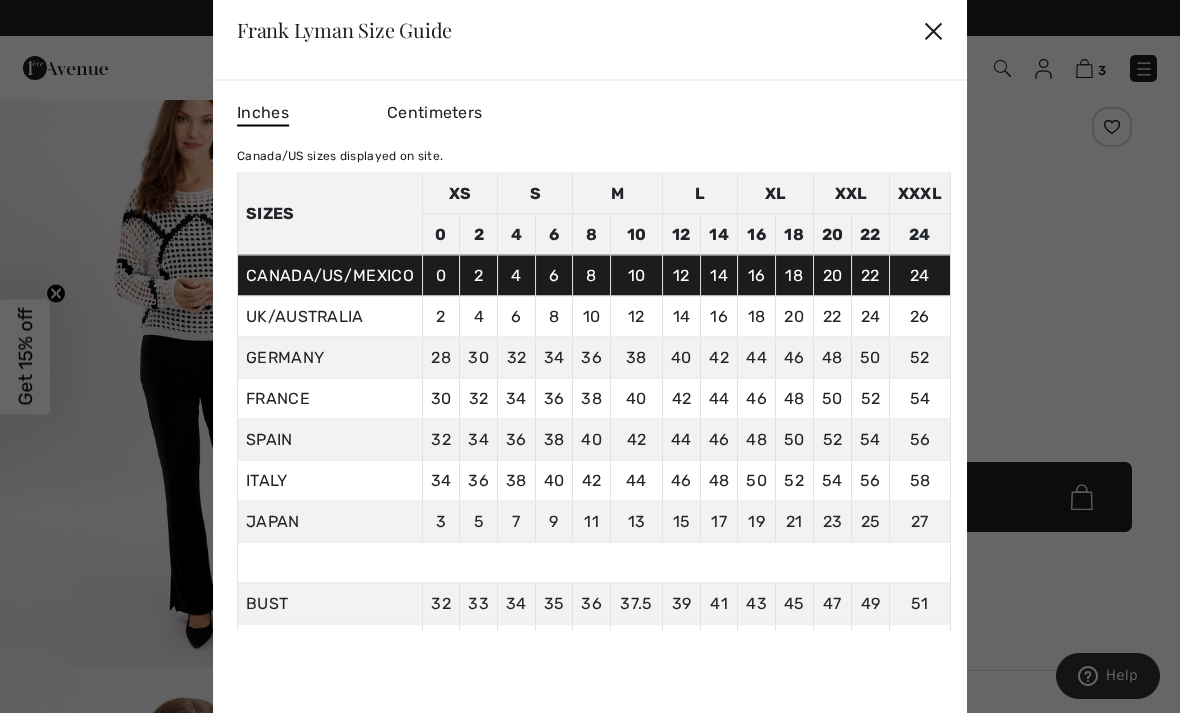 click on "32" at bounding box center (517, 357) 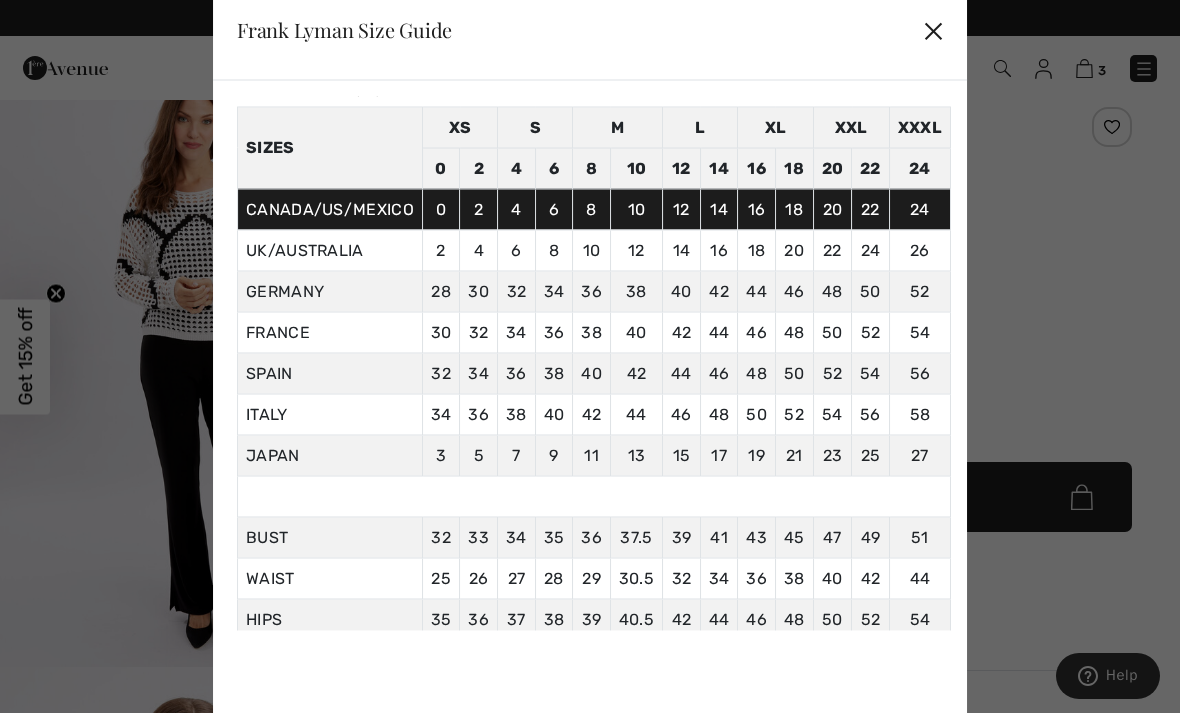 scroll, scrollTop: 64, scrollLeft: 0, axis: vertical 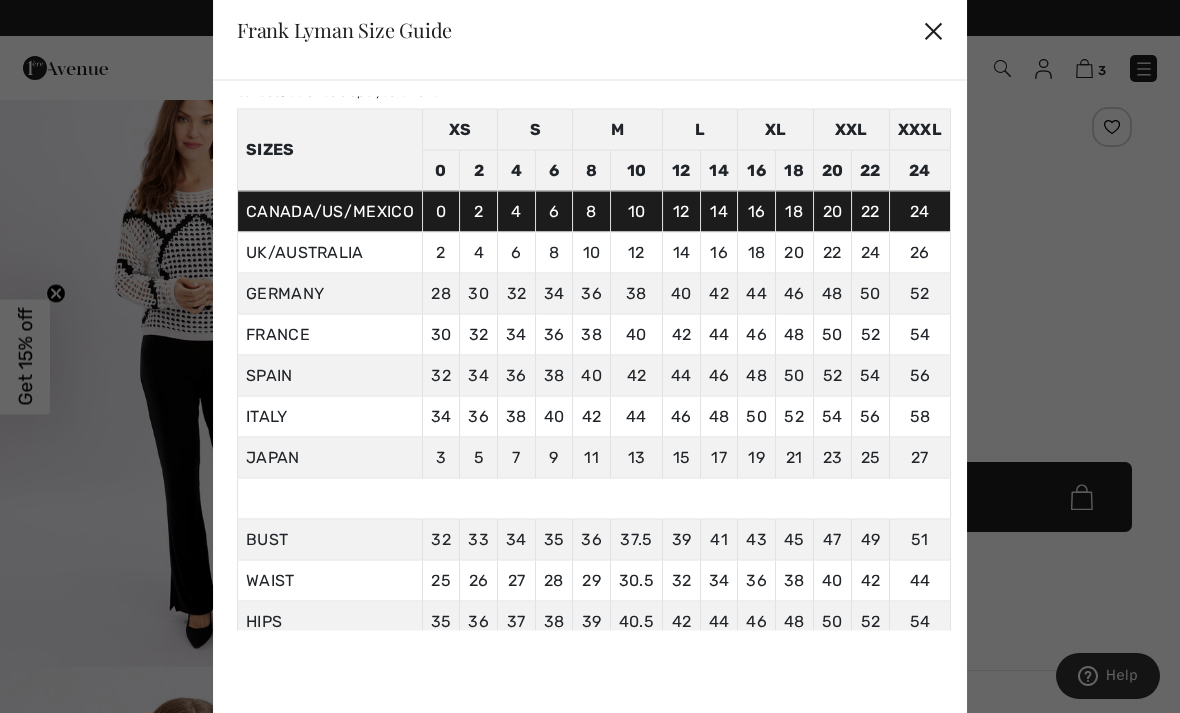 click at bounding box center (590, 356) 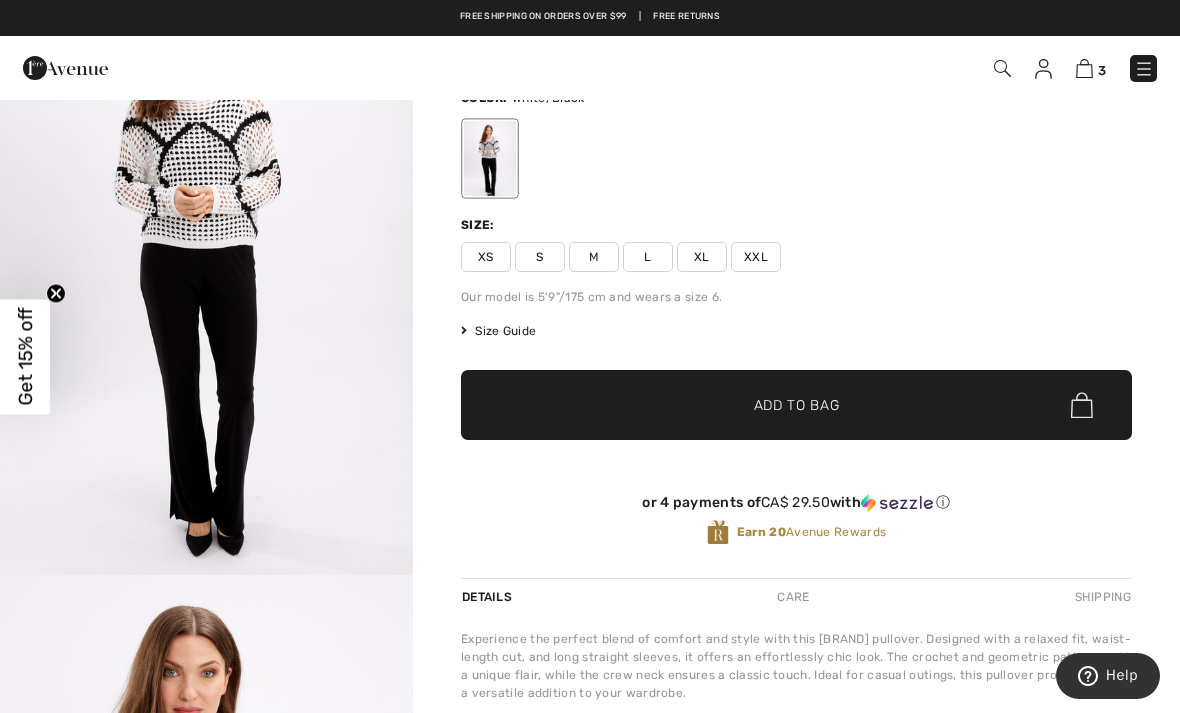 scroll, scrollTop: 0, scrollLeft: 0, axis: both 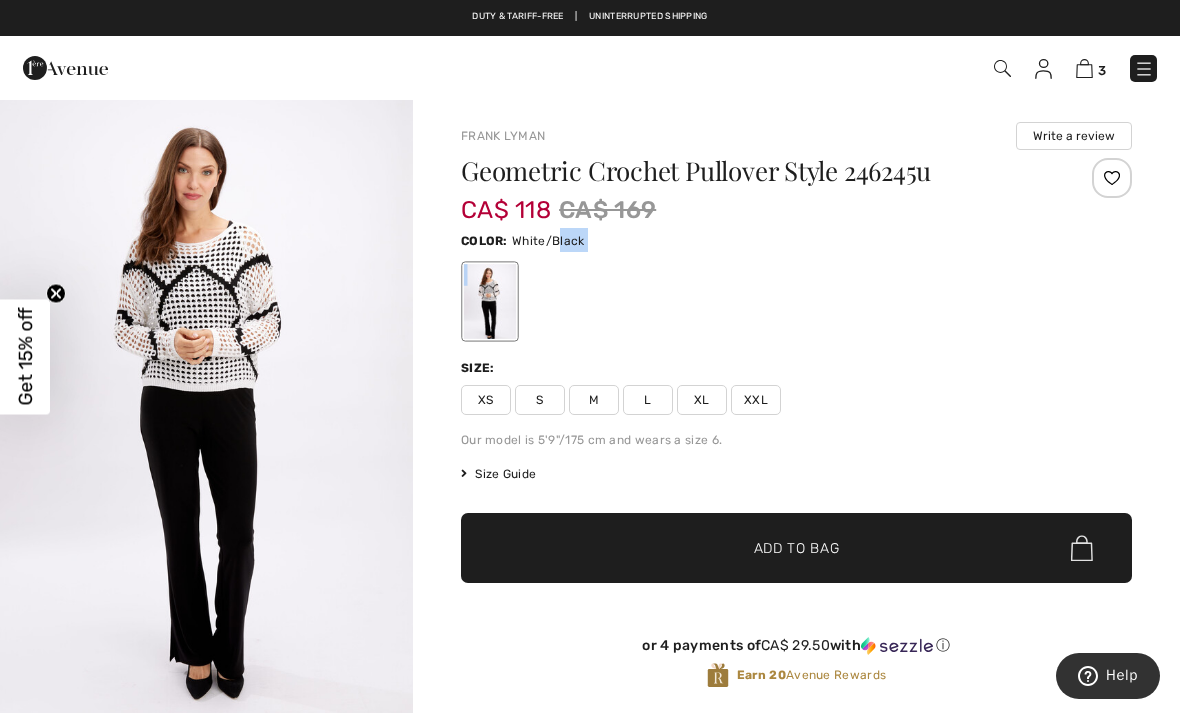 click on "XS S M L XL XXL" at bounding box center (796, 400) 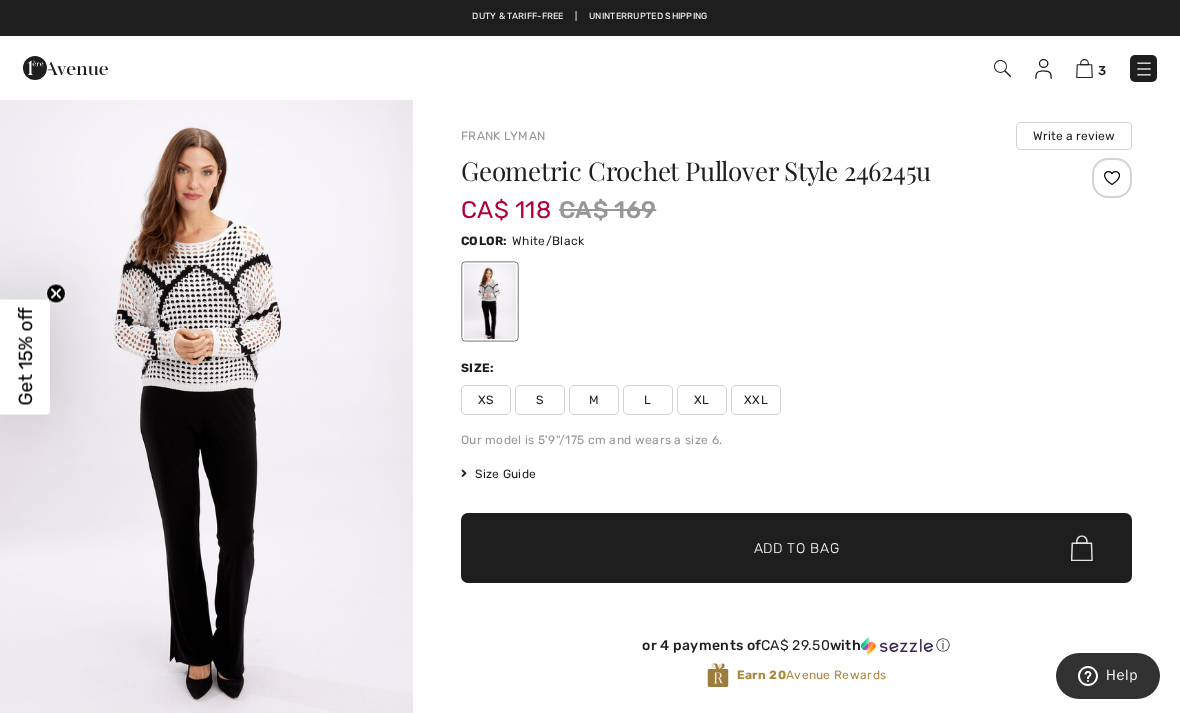 click on "M" at bounding box center (594, 400) 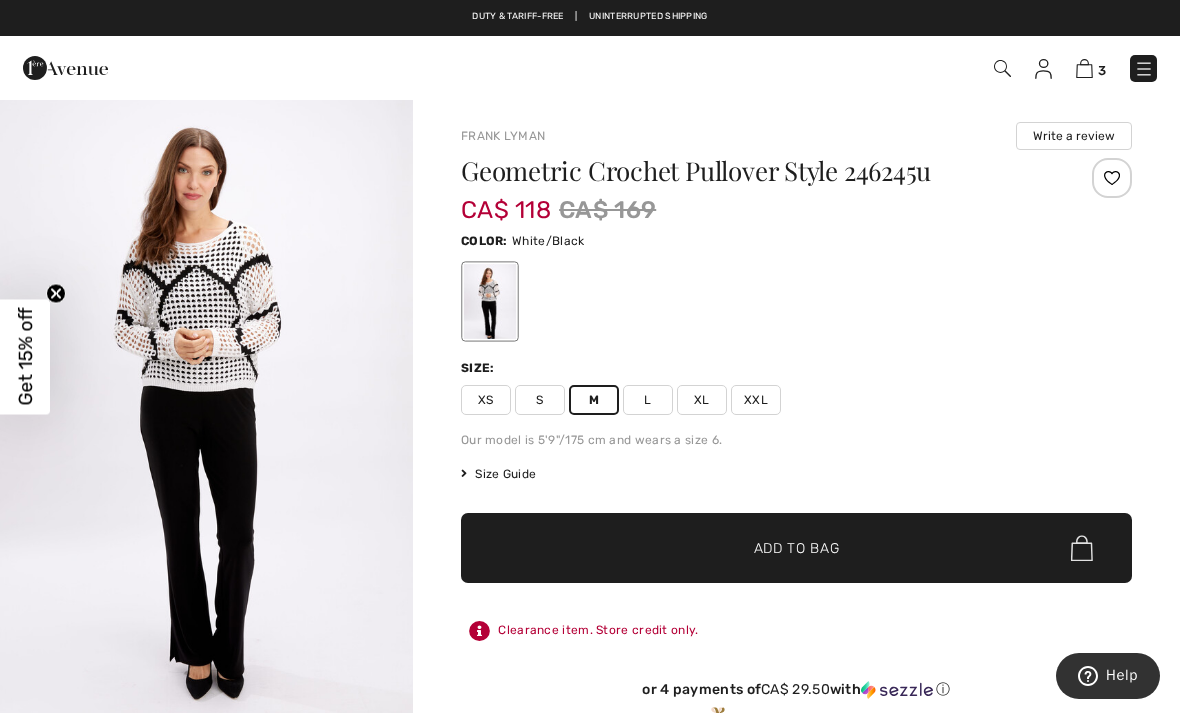 click on "✔ Added to Bag
Add to Bag" at bounding box center [796, 548] 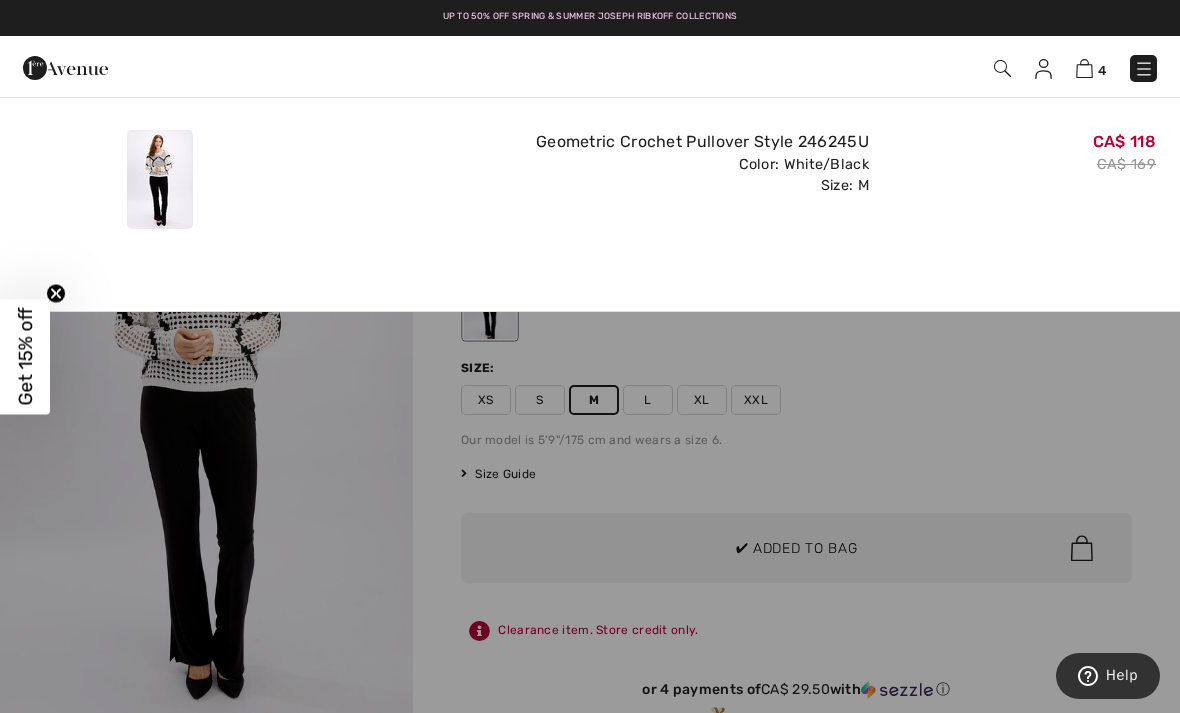 scroll, scrollTop: 0, scrollLeft: 0, axis: both 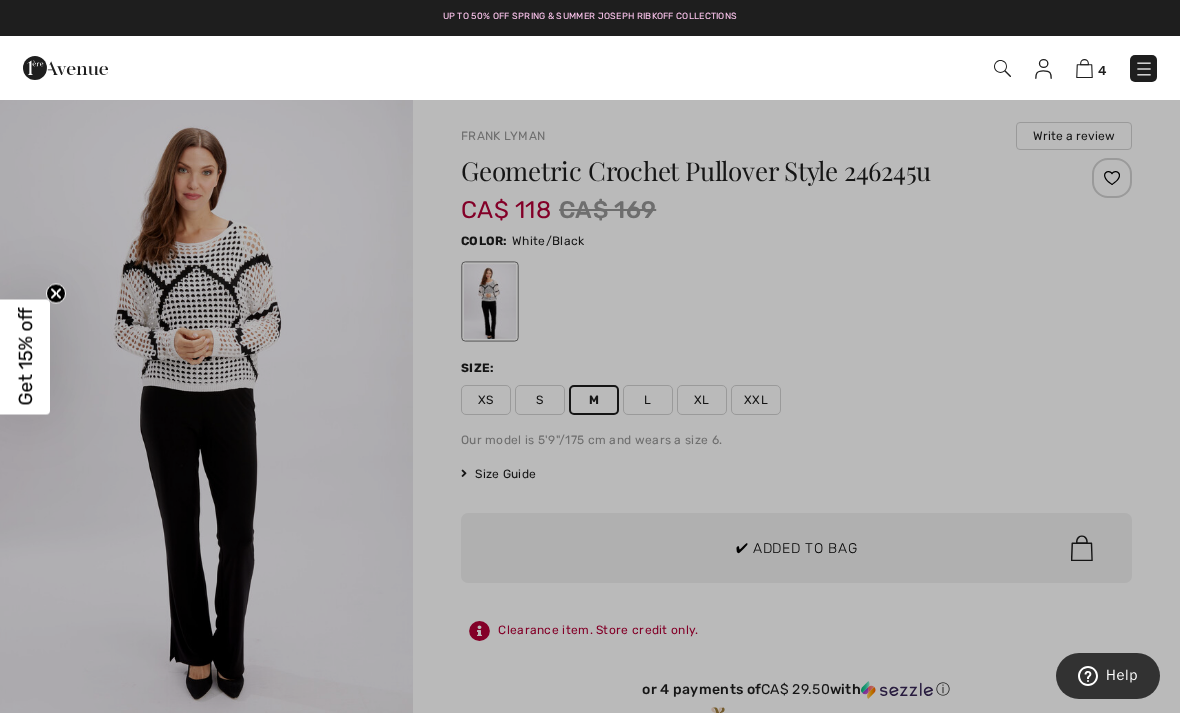 click at bounding box center [590, 356] 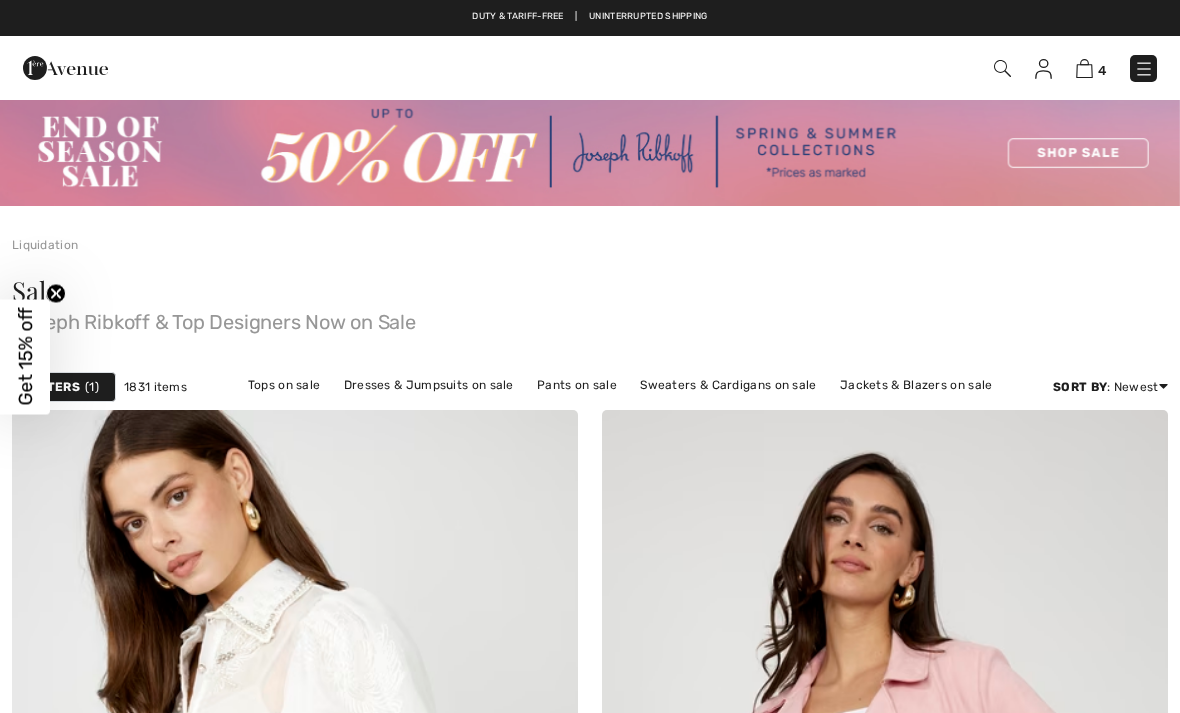 scroll, scrollTop: 10065, scrollLeft: 0, axis: vertical 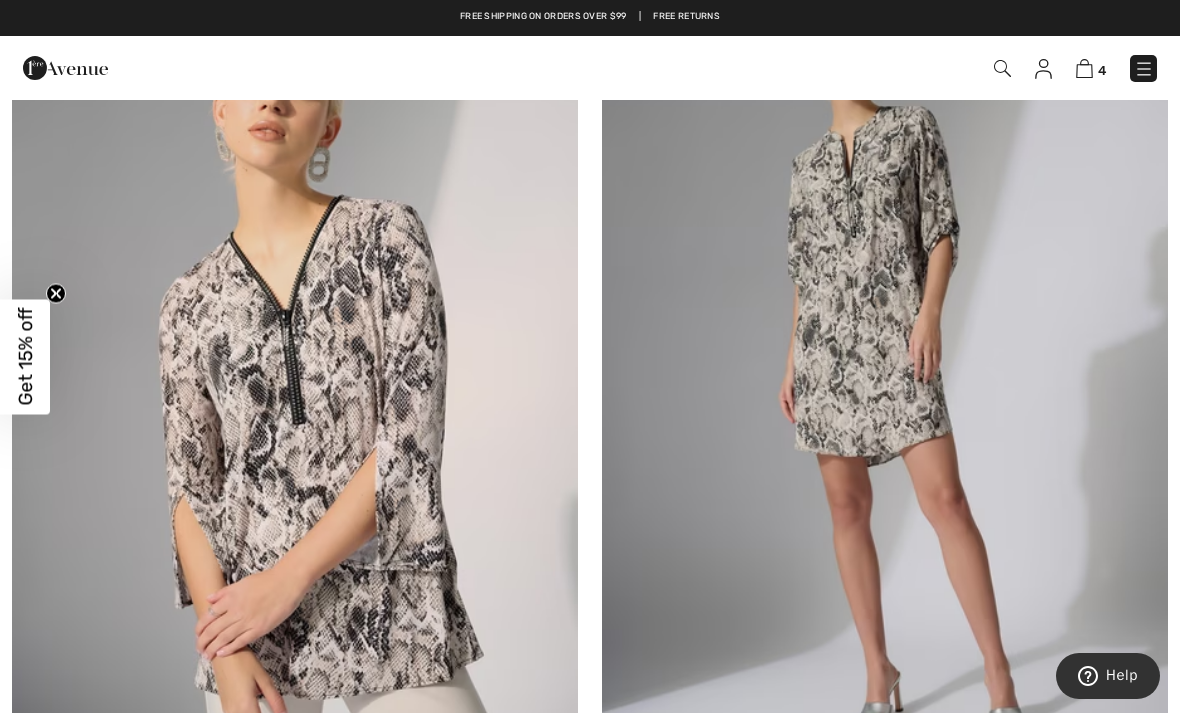 click at bounding box center [885, 369] 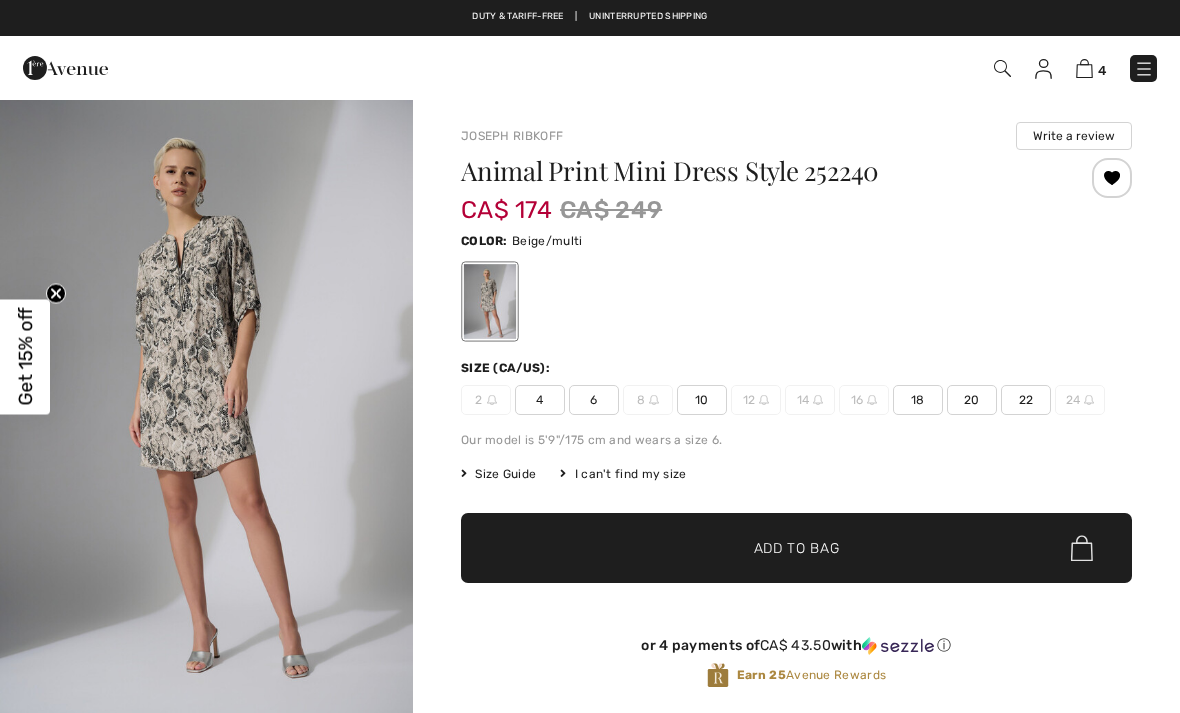 scroll, scrollTop: 0, scrollLeft: 0, axis: both 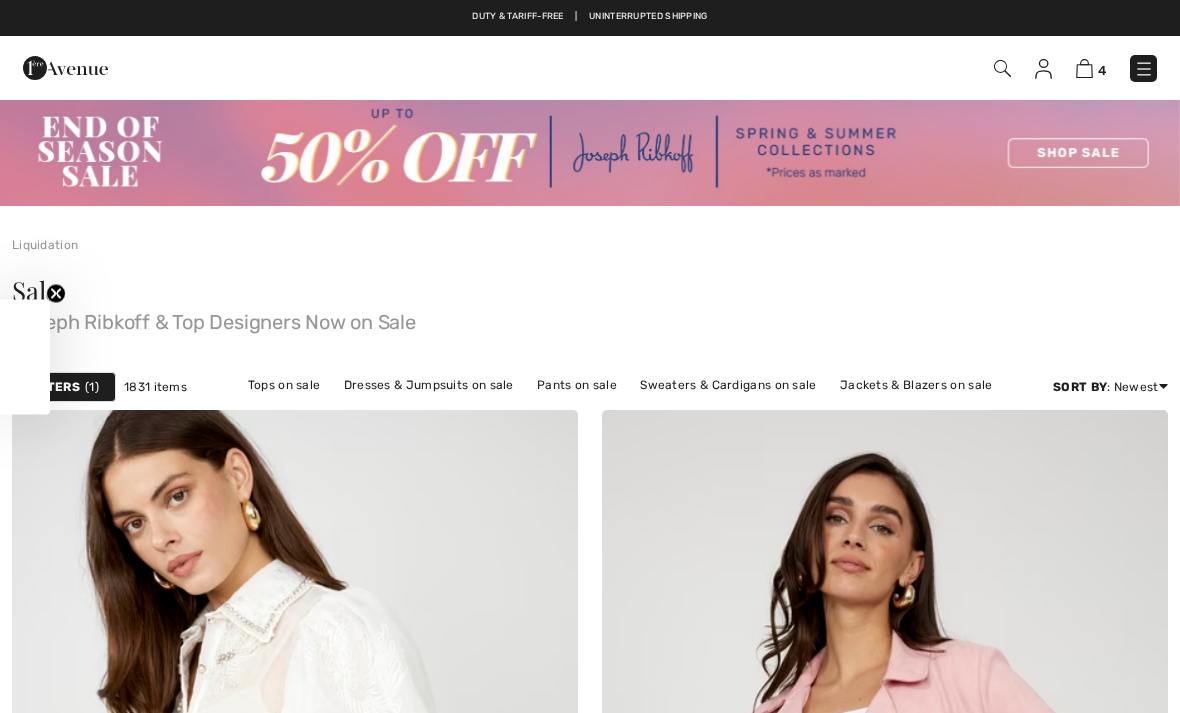 checkbox on "true" 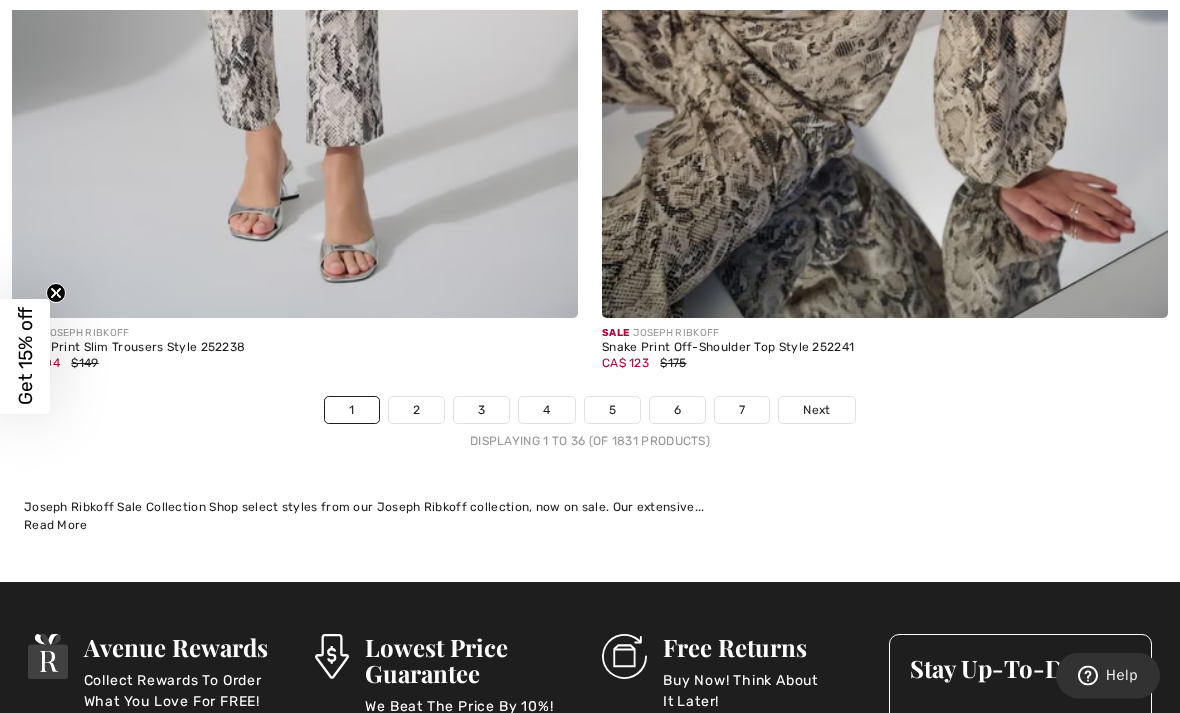 scroll, scrollTop: 17344, scrollLeft: 0, axis: vertical 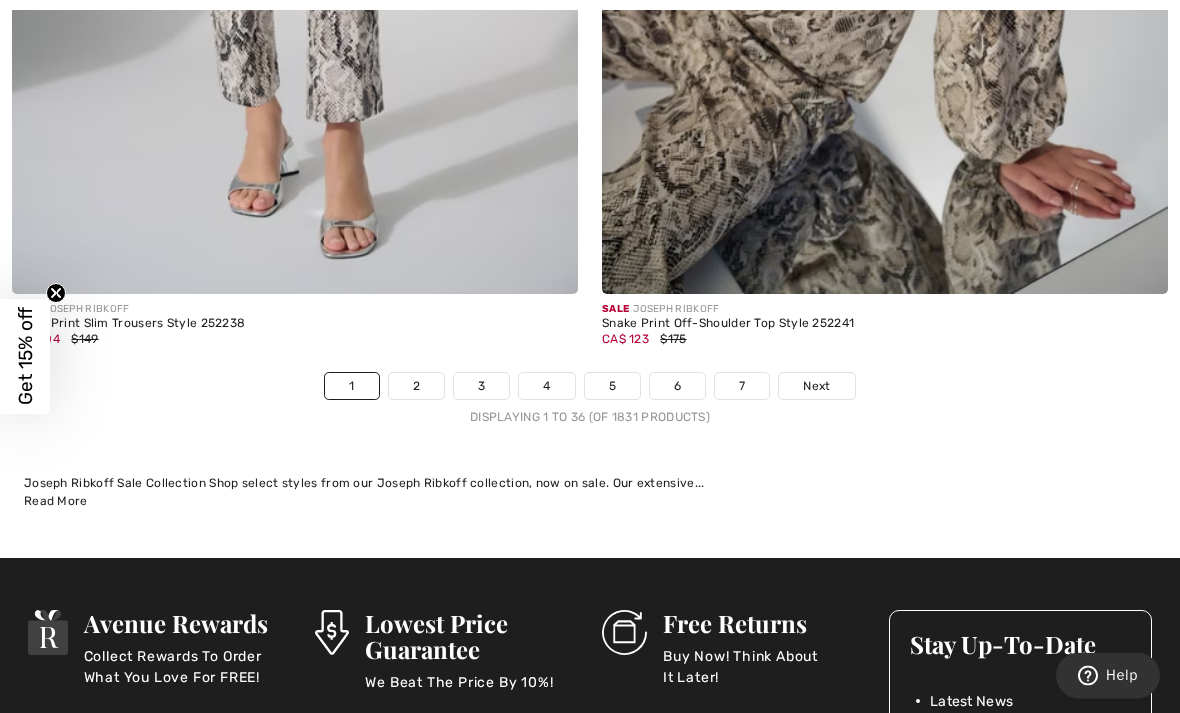 click on "2" at bounding box center (416, 387) 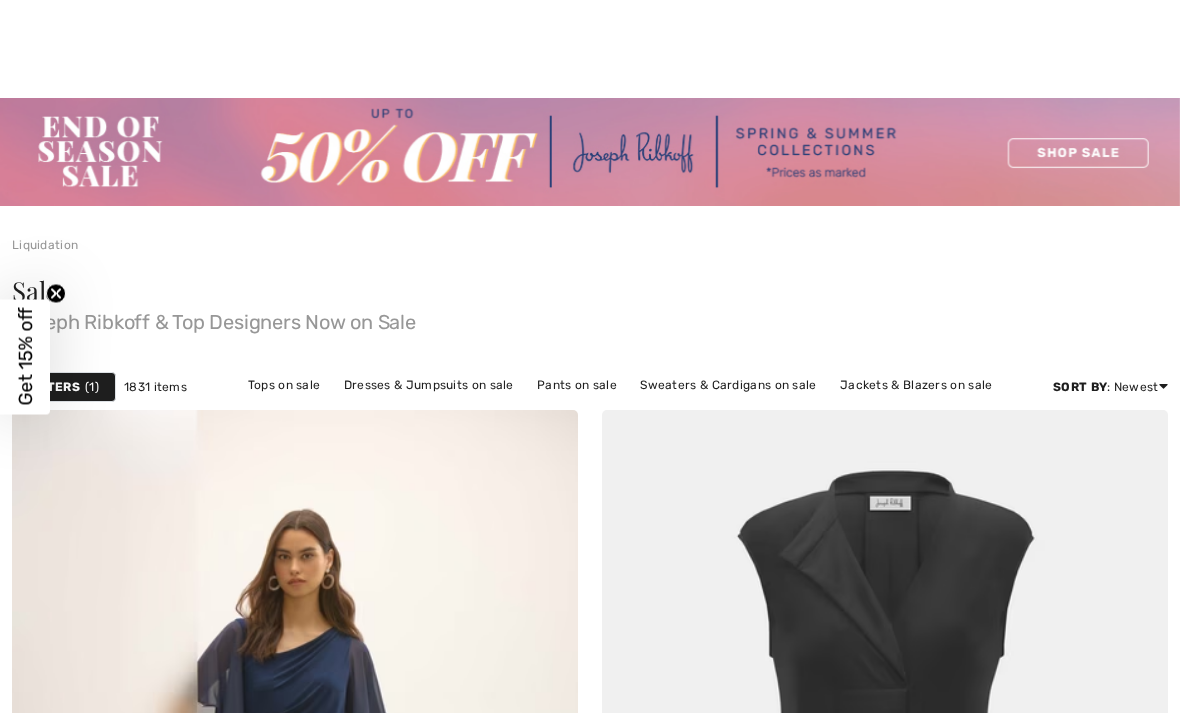 checkbox on "true" 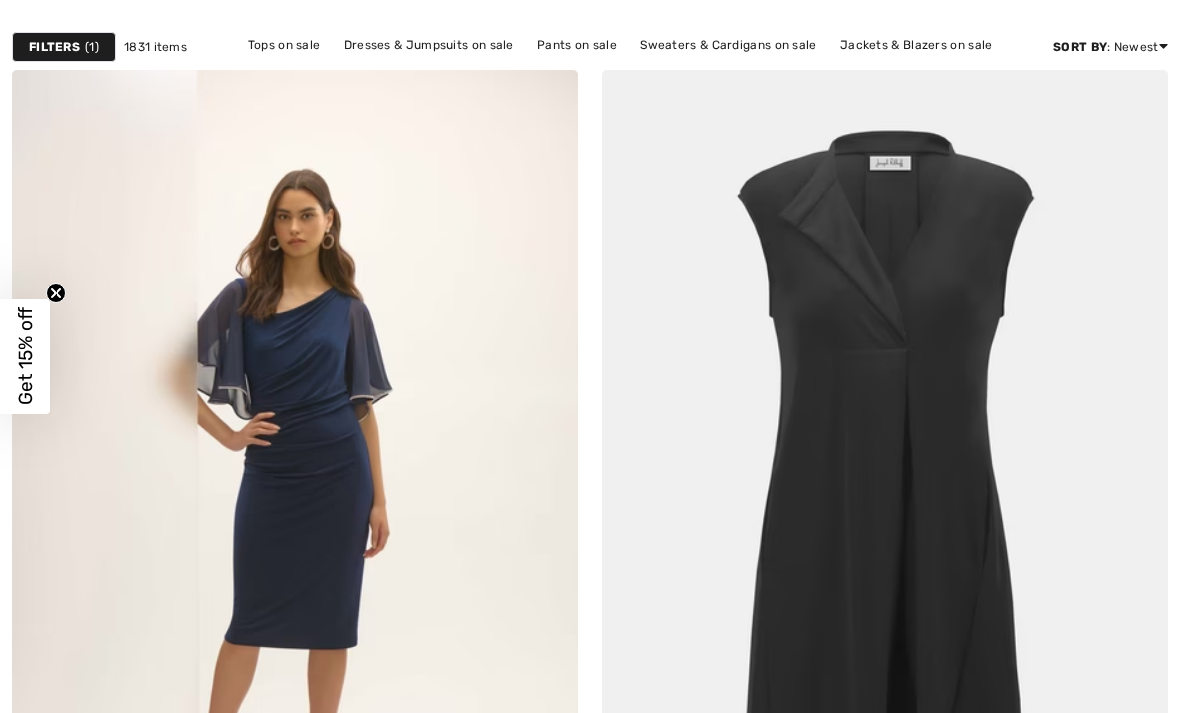 scroll, scrollTop: 0, scrollLeft: 0, axis: both 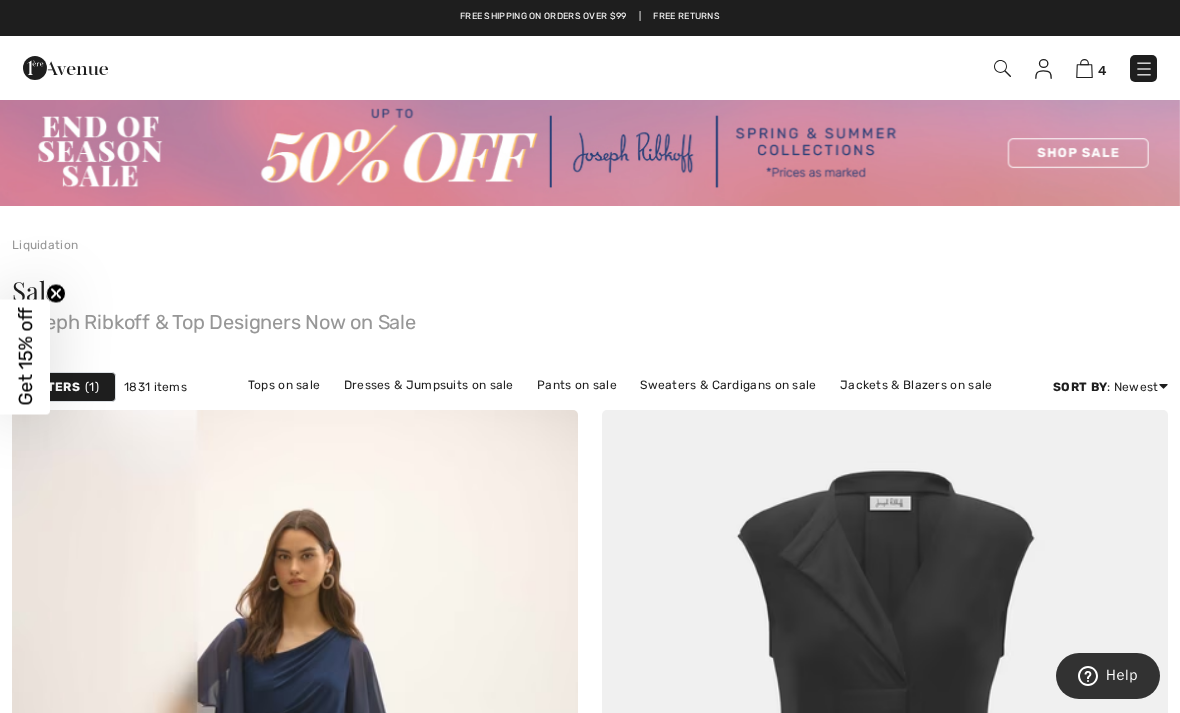 click at bounding box center (65, 68) 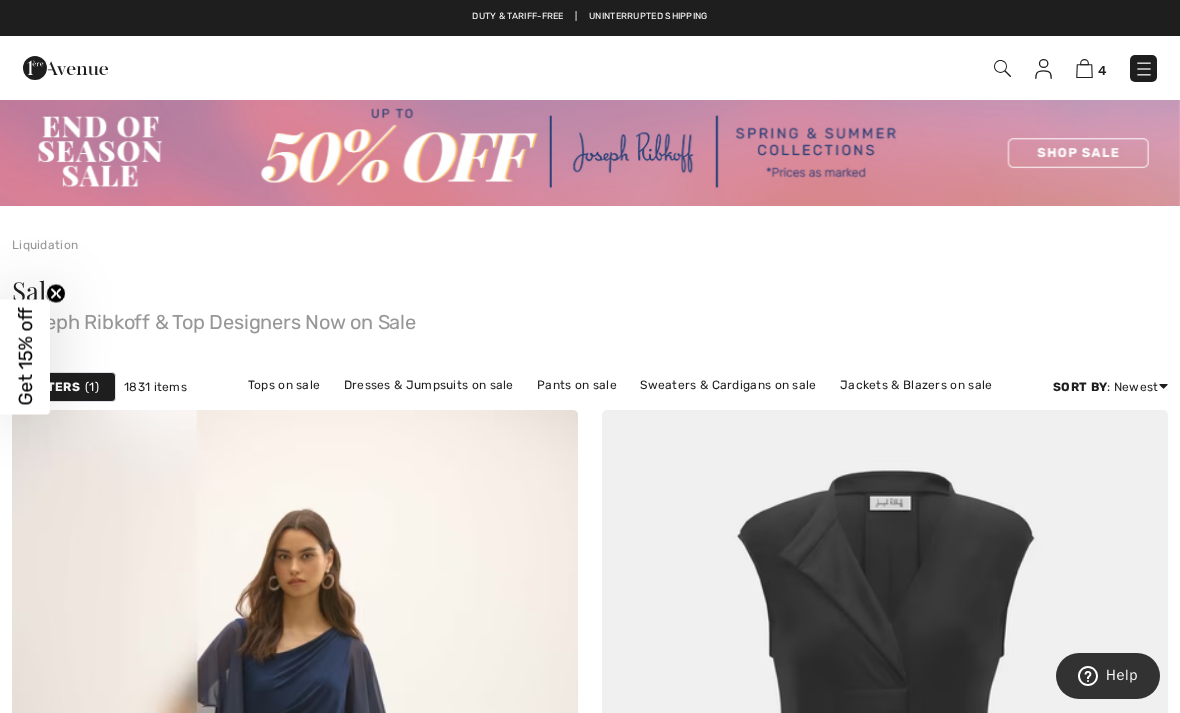 click at bounding box center [65, 68] 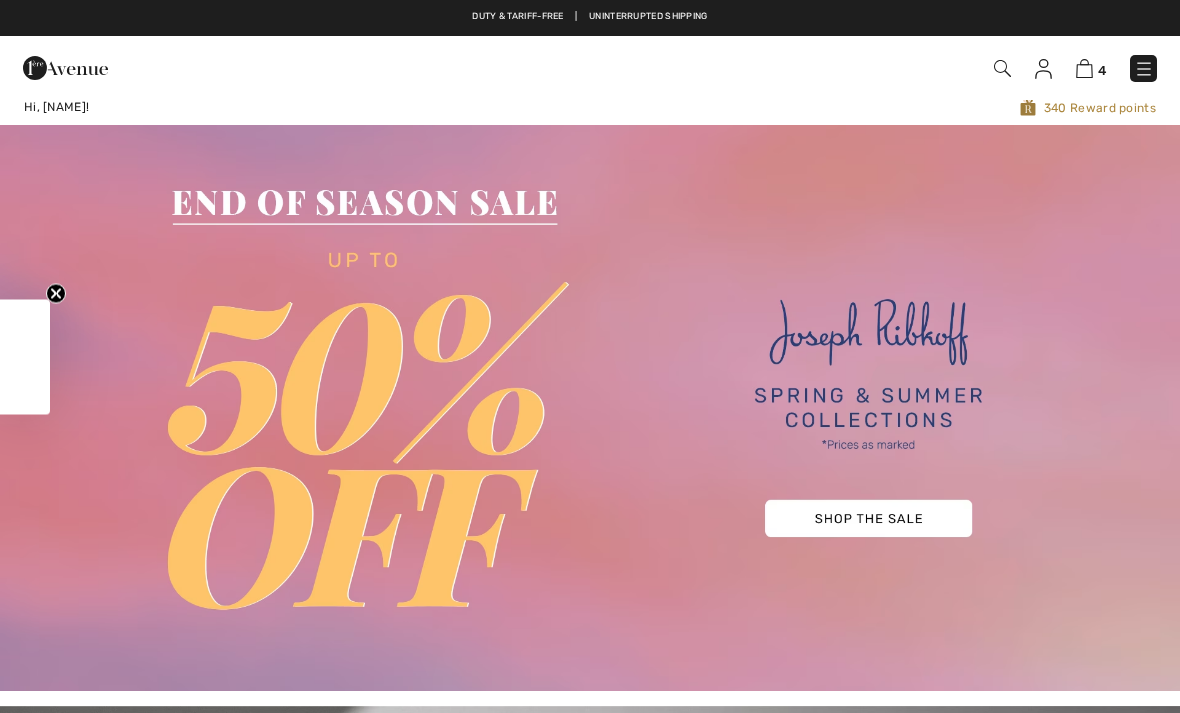 checkbox on "true" 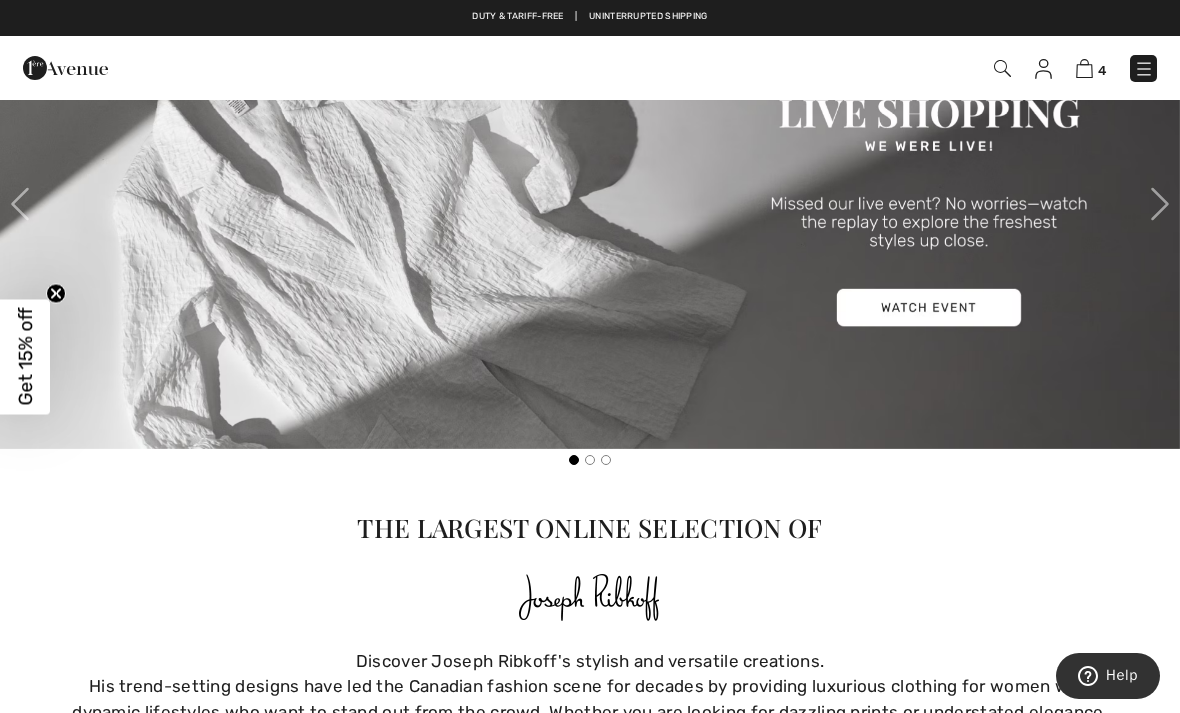 scroll, scrollTop: 747, scrollLeft: 0, axis: vertical 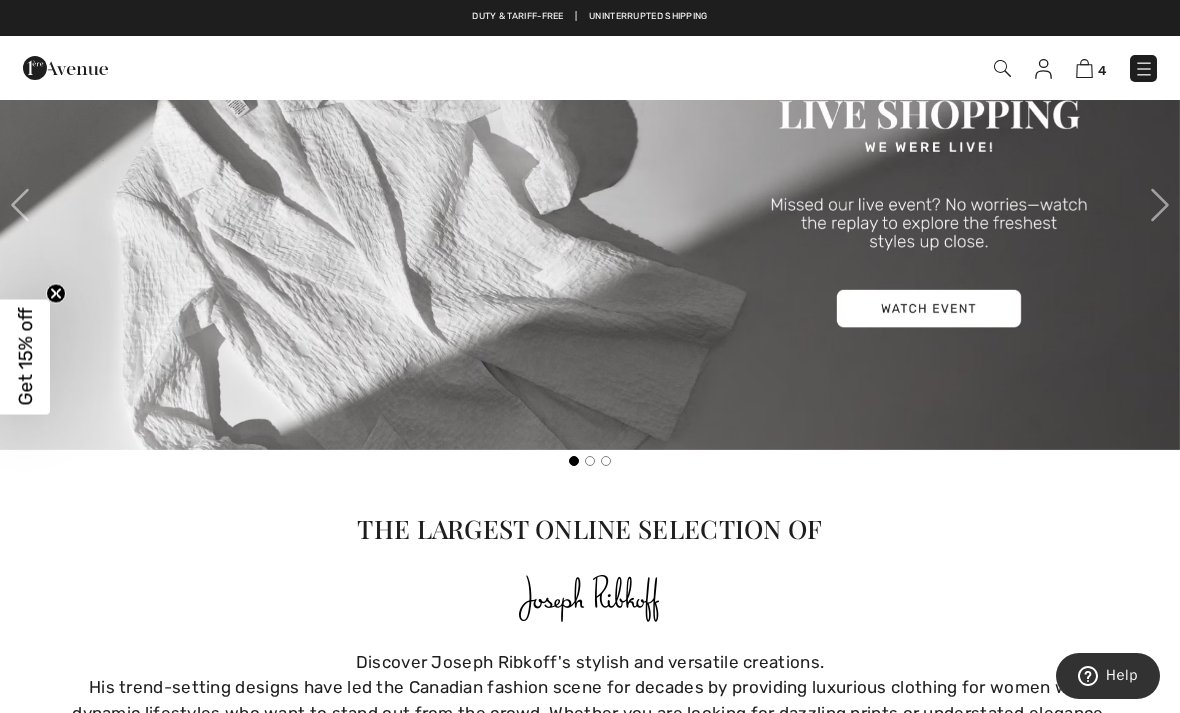 click at bounding box center (590, 205) 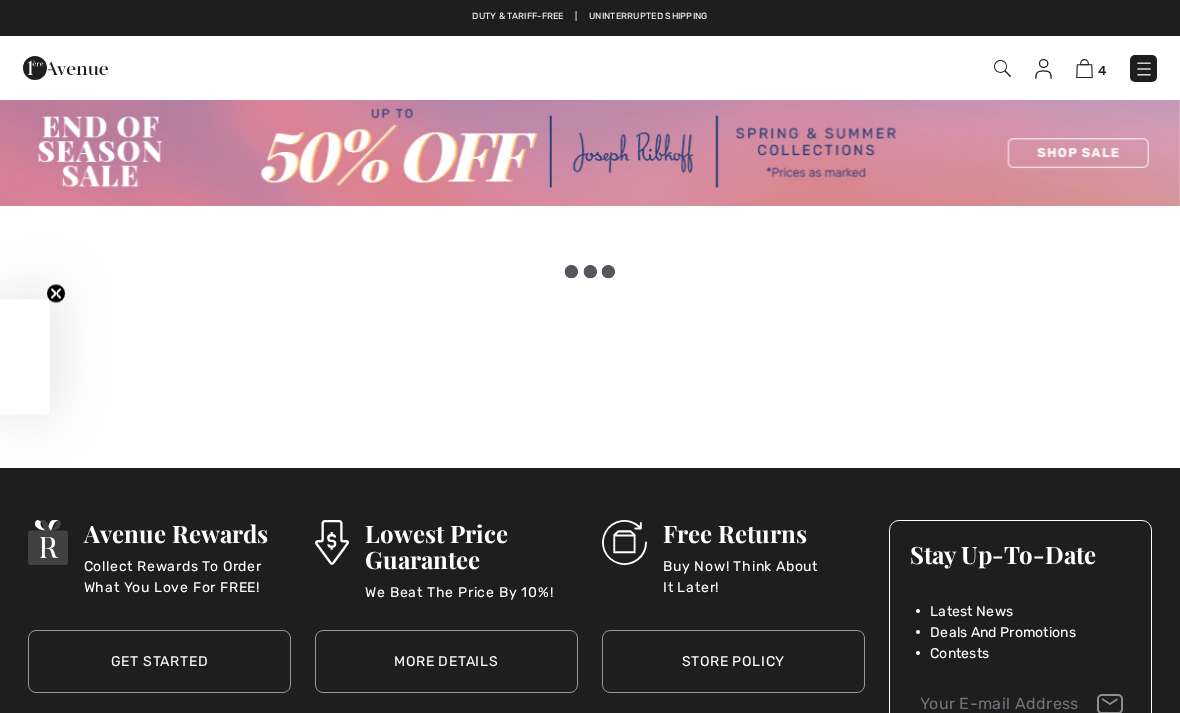 scroll, scrollTop: 0, scrollLeft: 0, axis: both 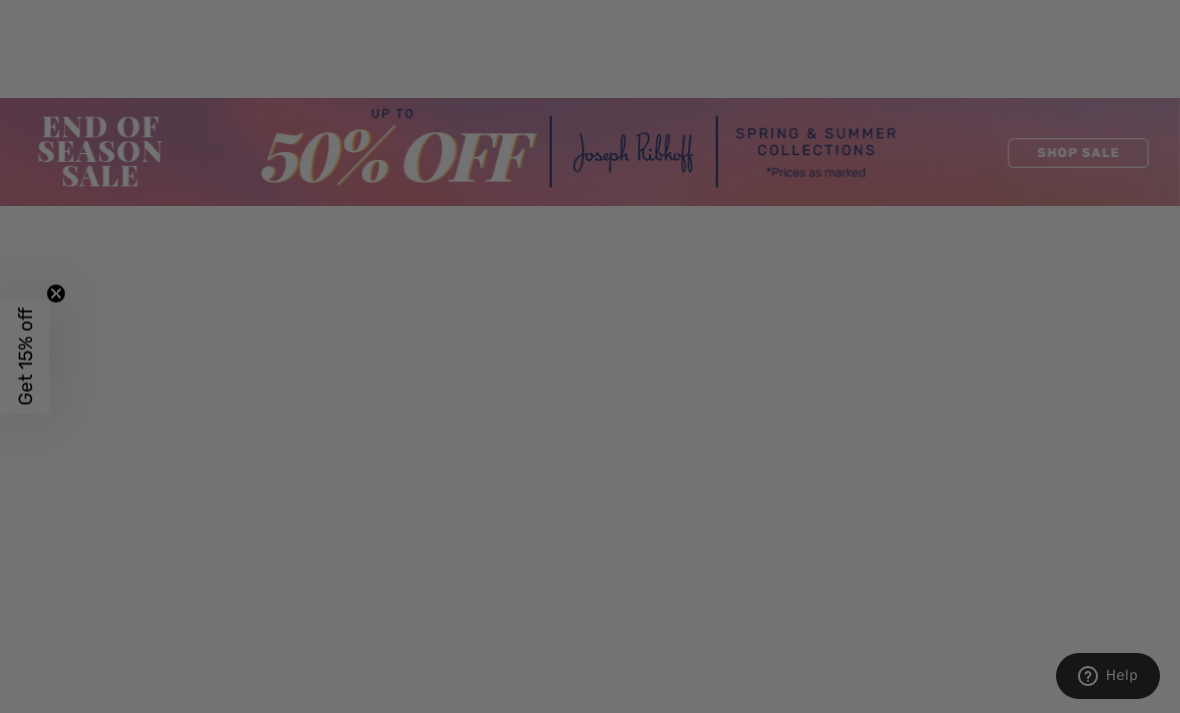 click at bounding box center [590, 356] 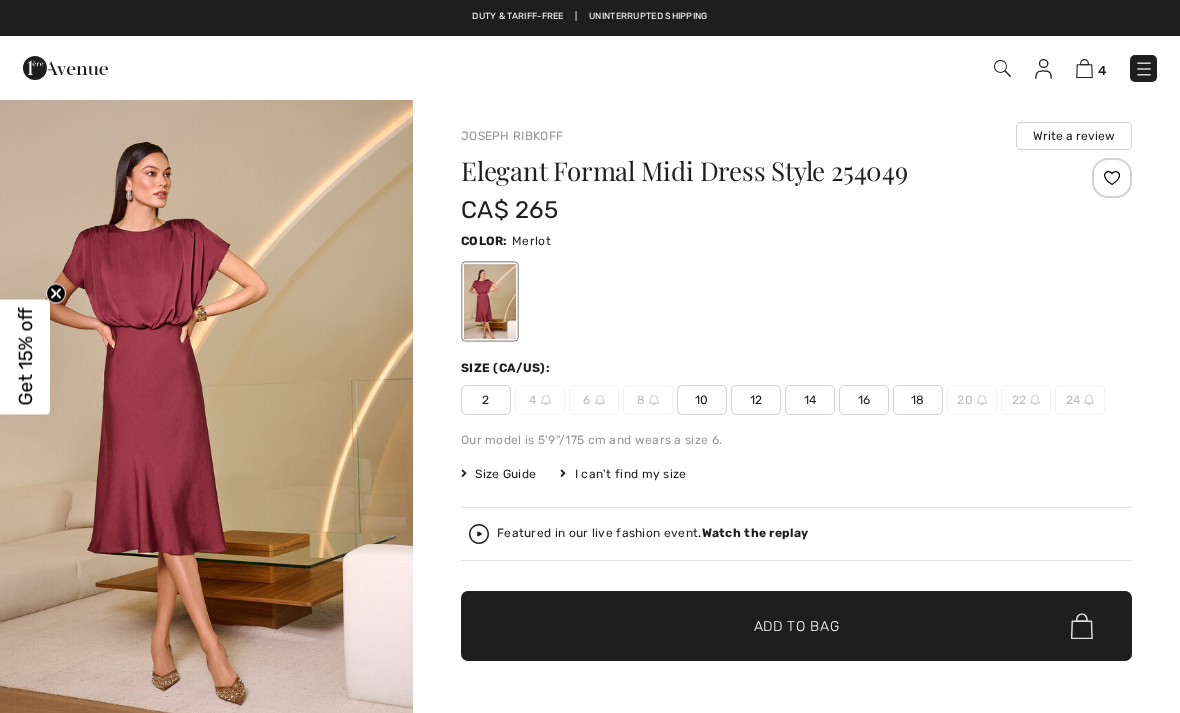 scroll, scrollTop: 0, scrollLeft: 0, axis: both 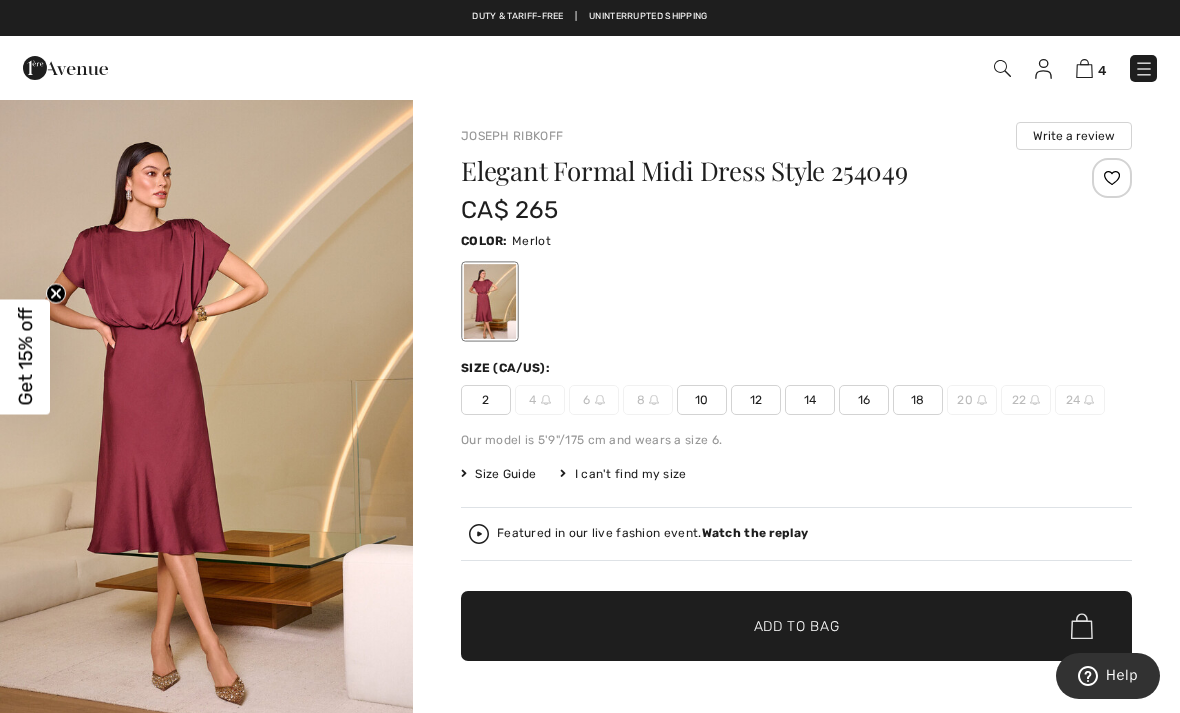 click on "12" at bounding box center [756, 400] 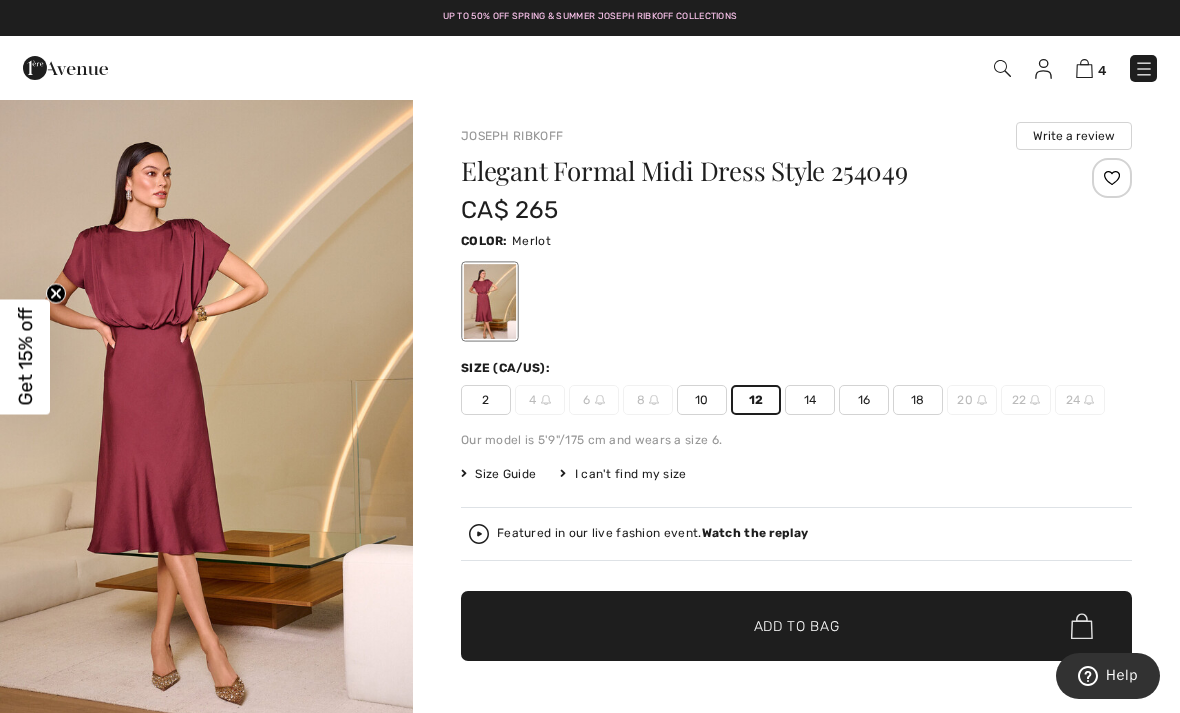 click at bounding box center (1112, 178) 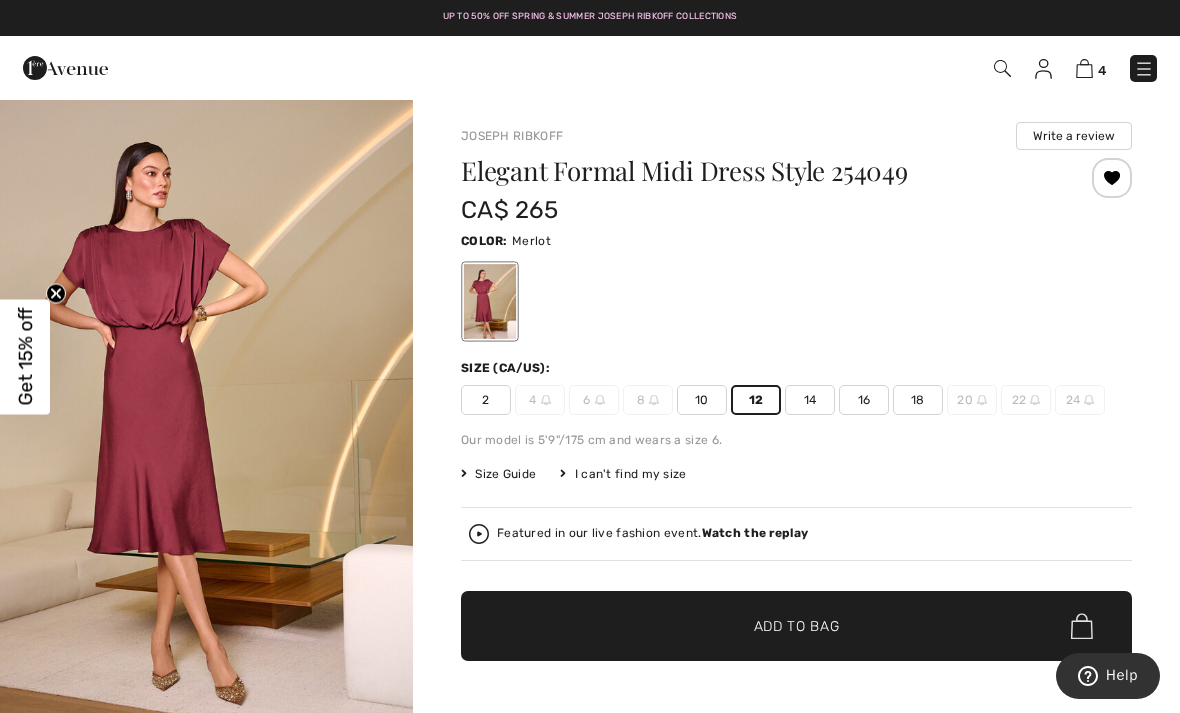 click on "✔ Added to Bag
Add to Bag" at bounding box center (796, 626) 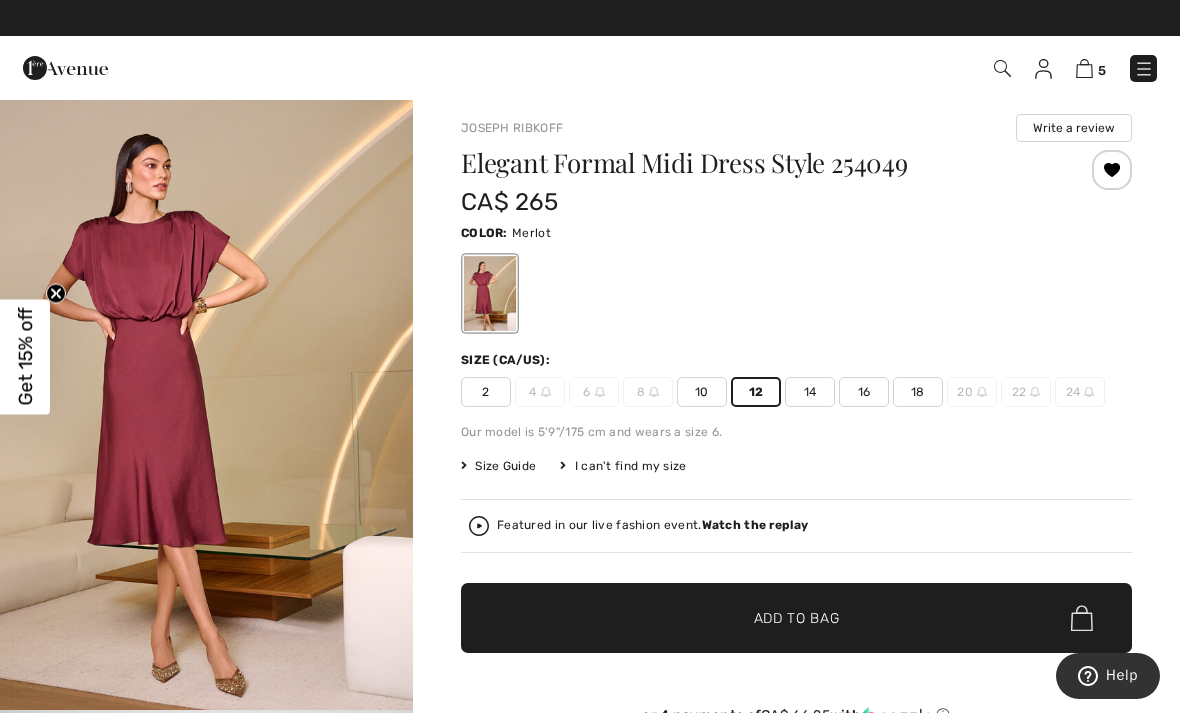 scroll, scrollTop: 1, scrollLeft: 0, axis: vertical 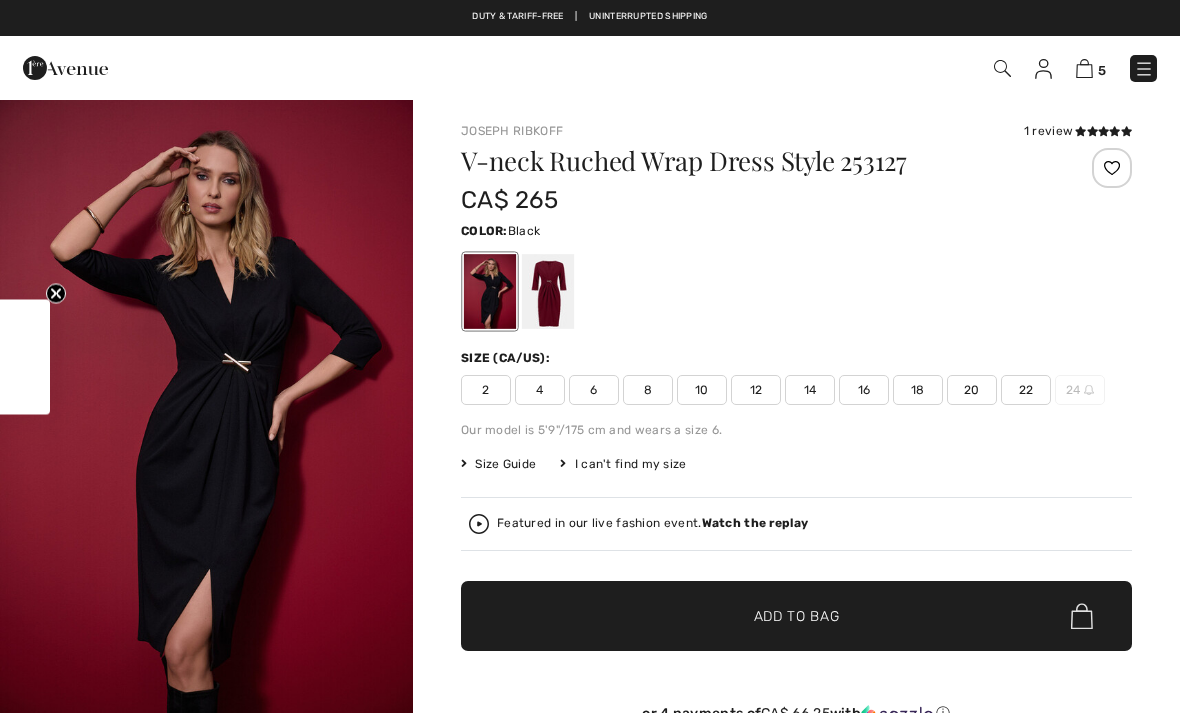 checkbox on "true" 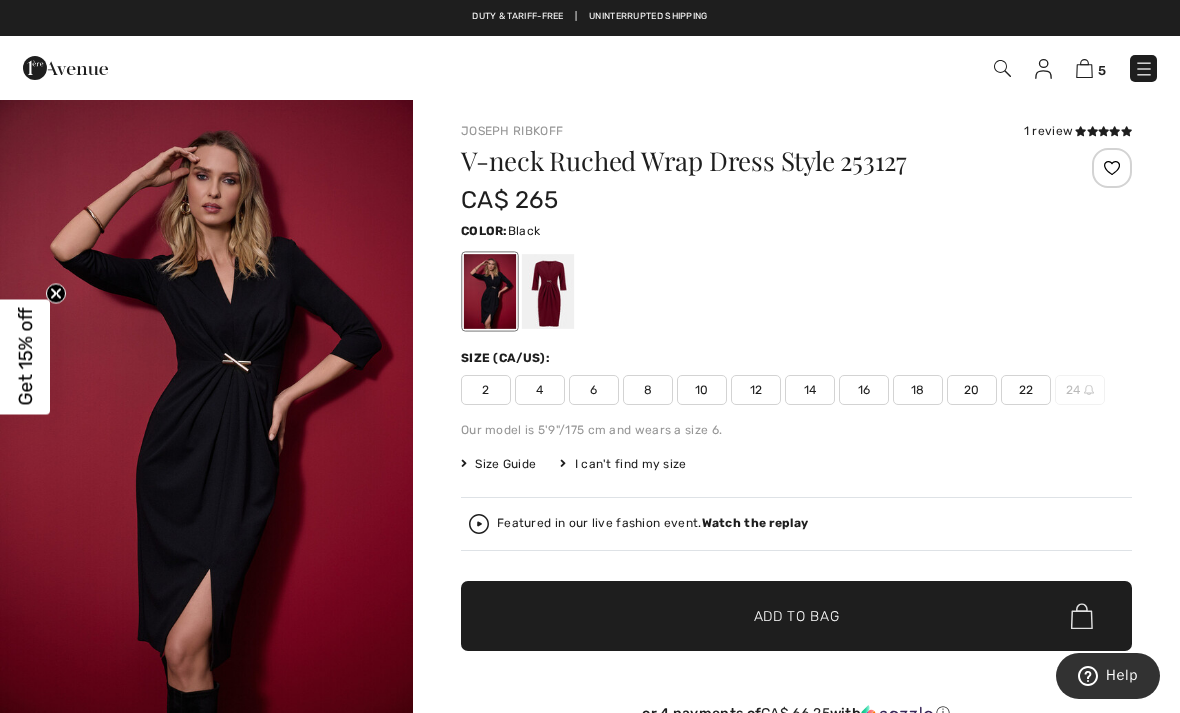 click at bounding box center [548, 291] 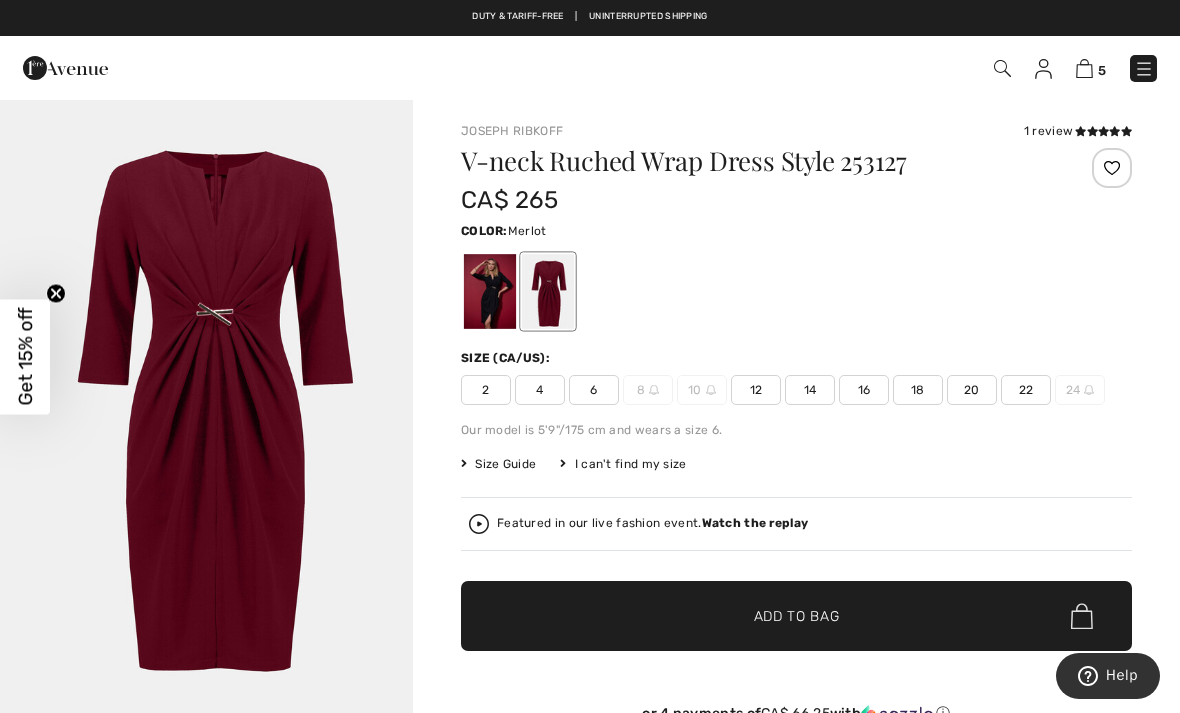 click at bounding box center [548, 291] 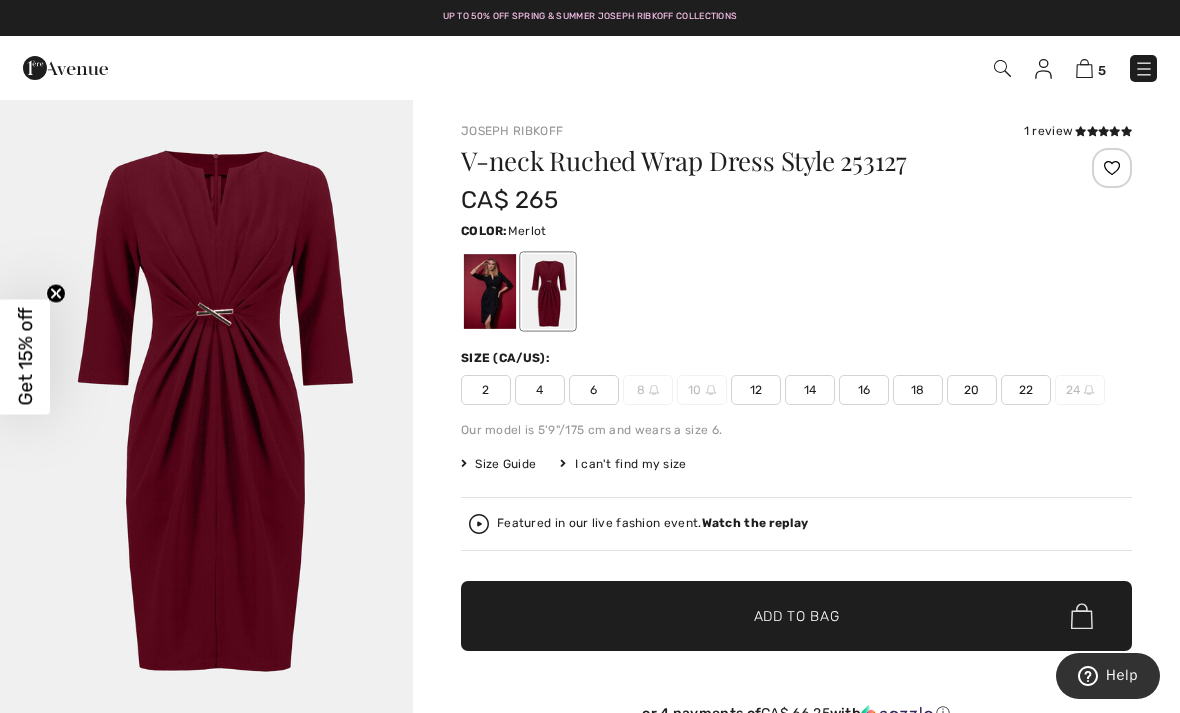 click on "12" at bounding box center (756, 390) 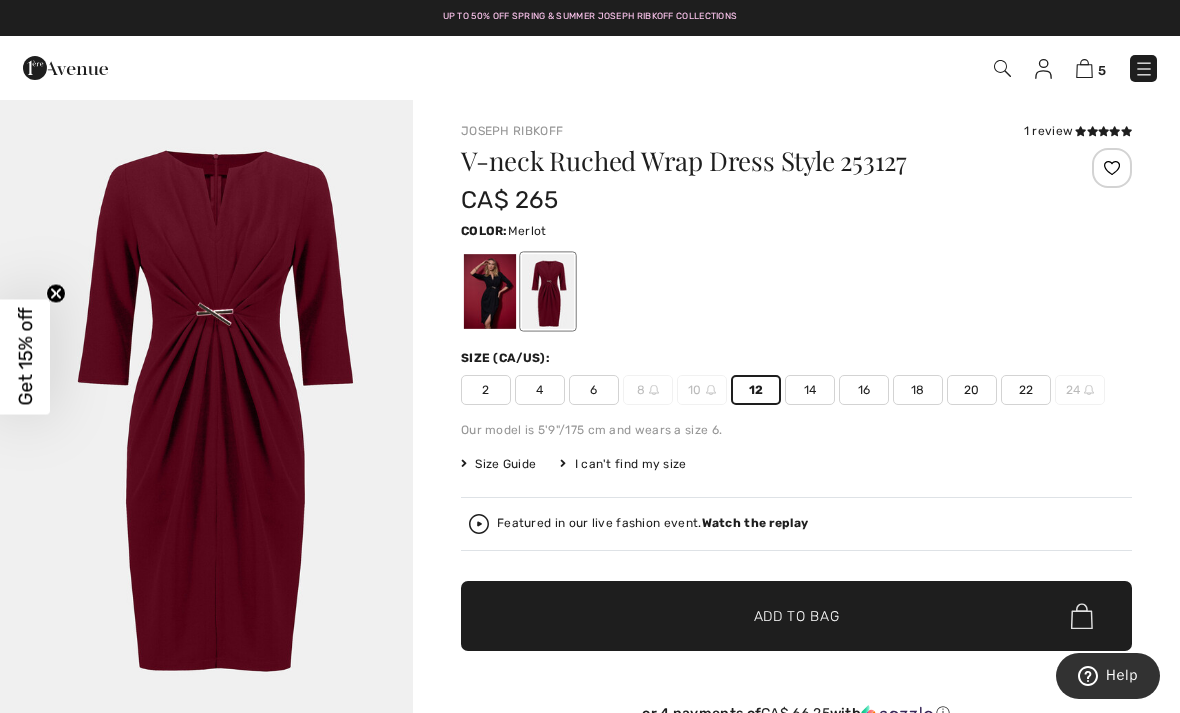 click on "Add to Bag" at bounding box center (797, 616) 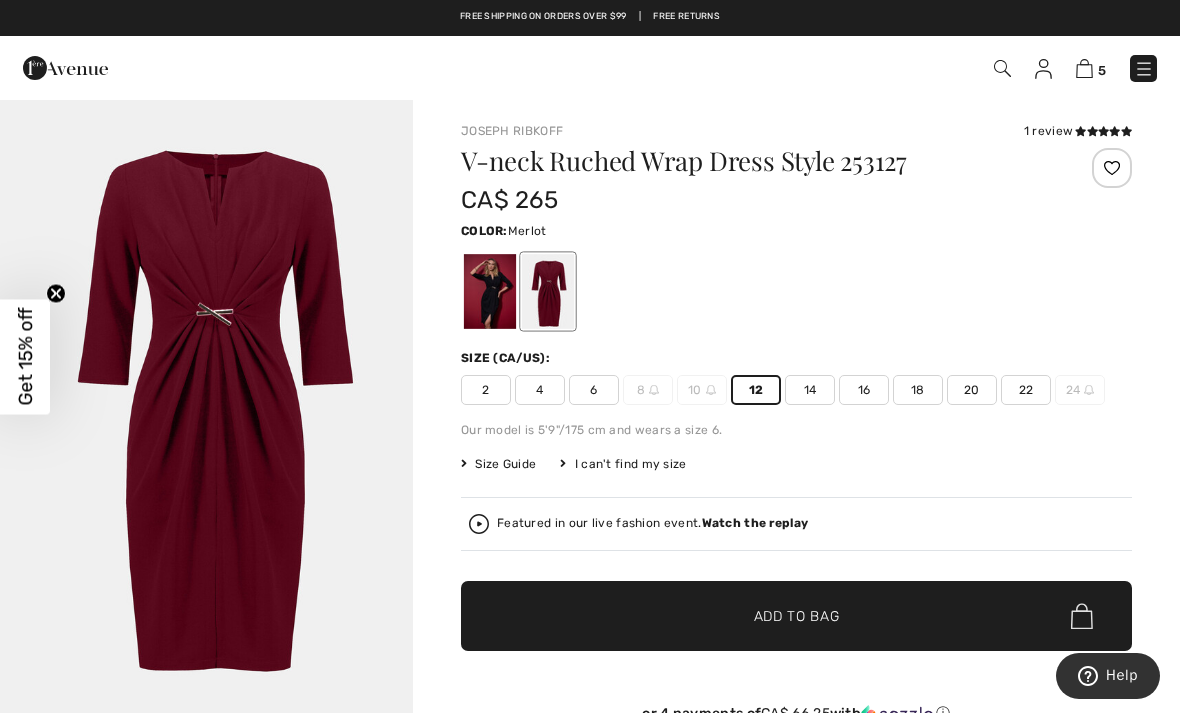 click at bounding box center [1112, 168] 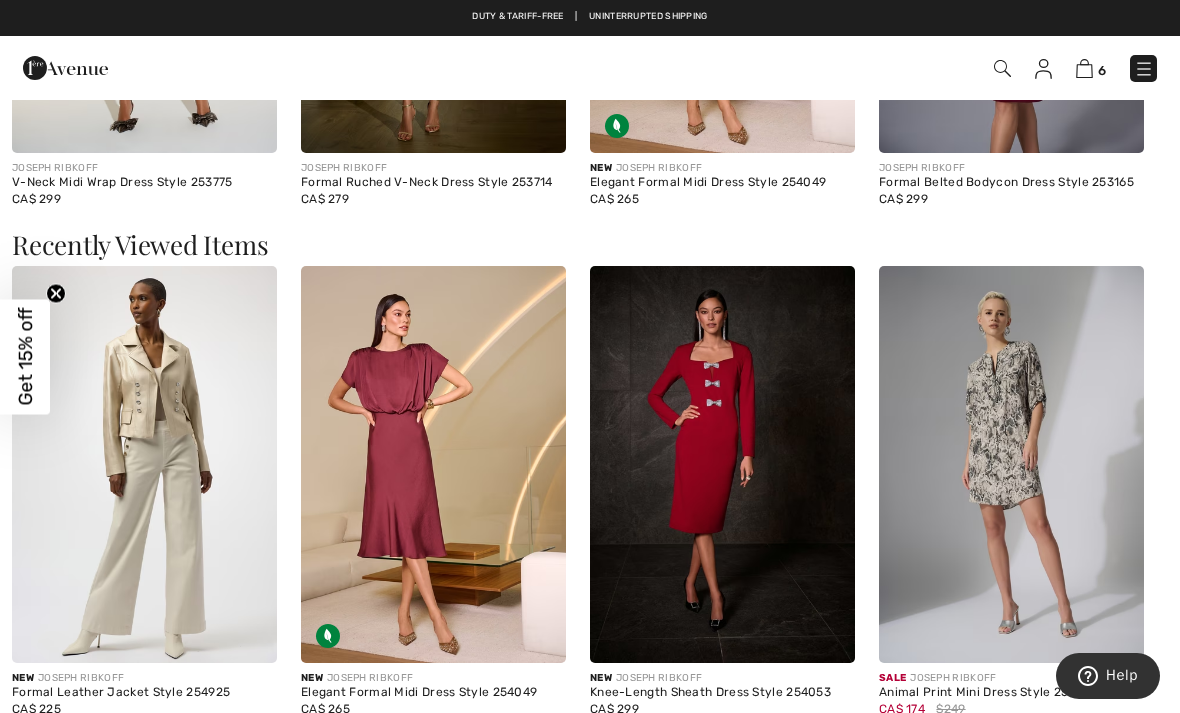 scroll, scrollTop: 2132, scrollLeft: 0, axis: vertical 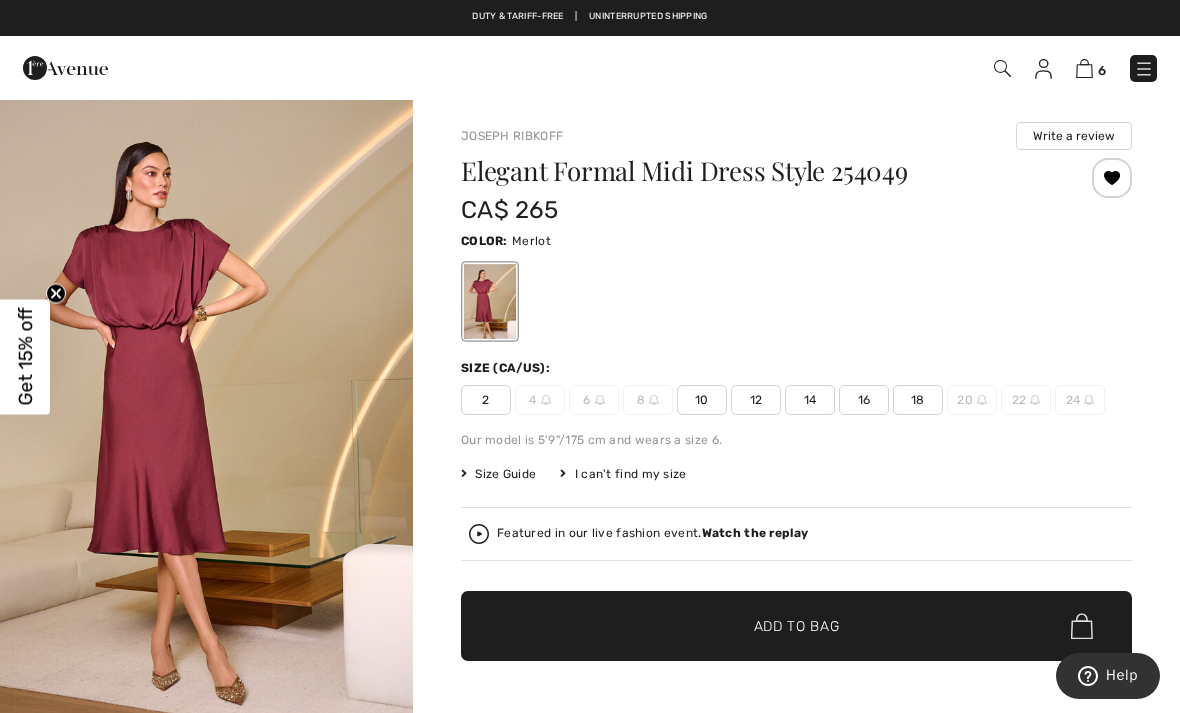 click 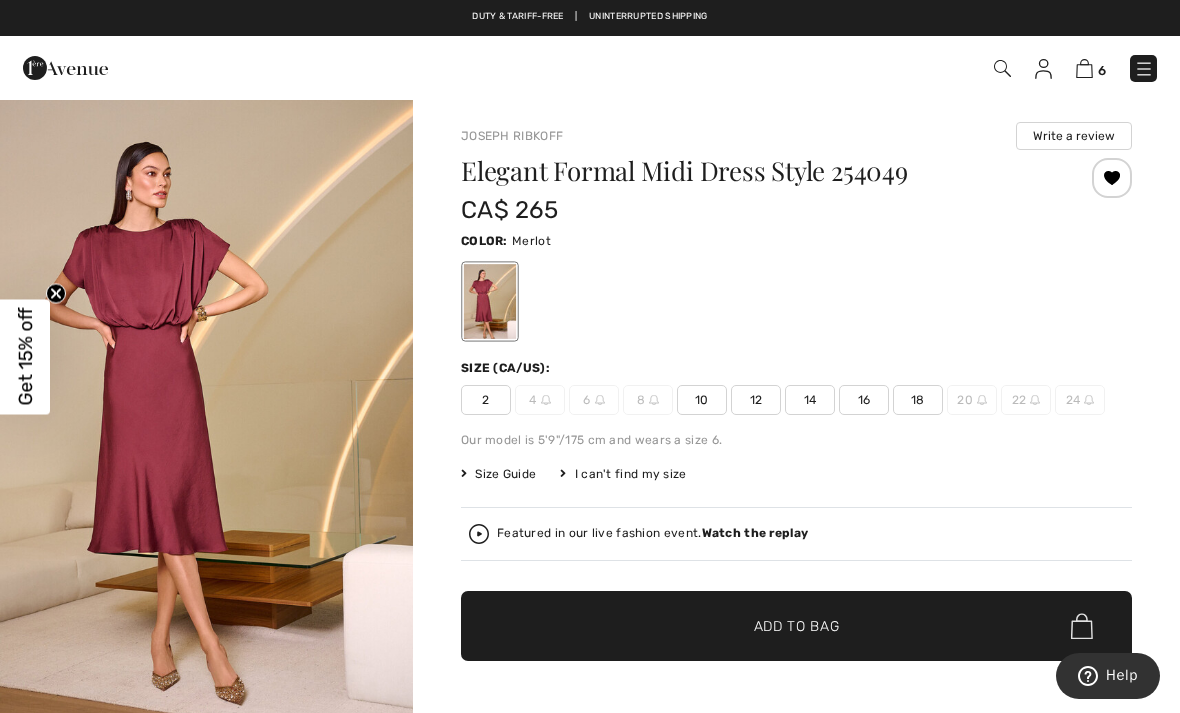 click 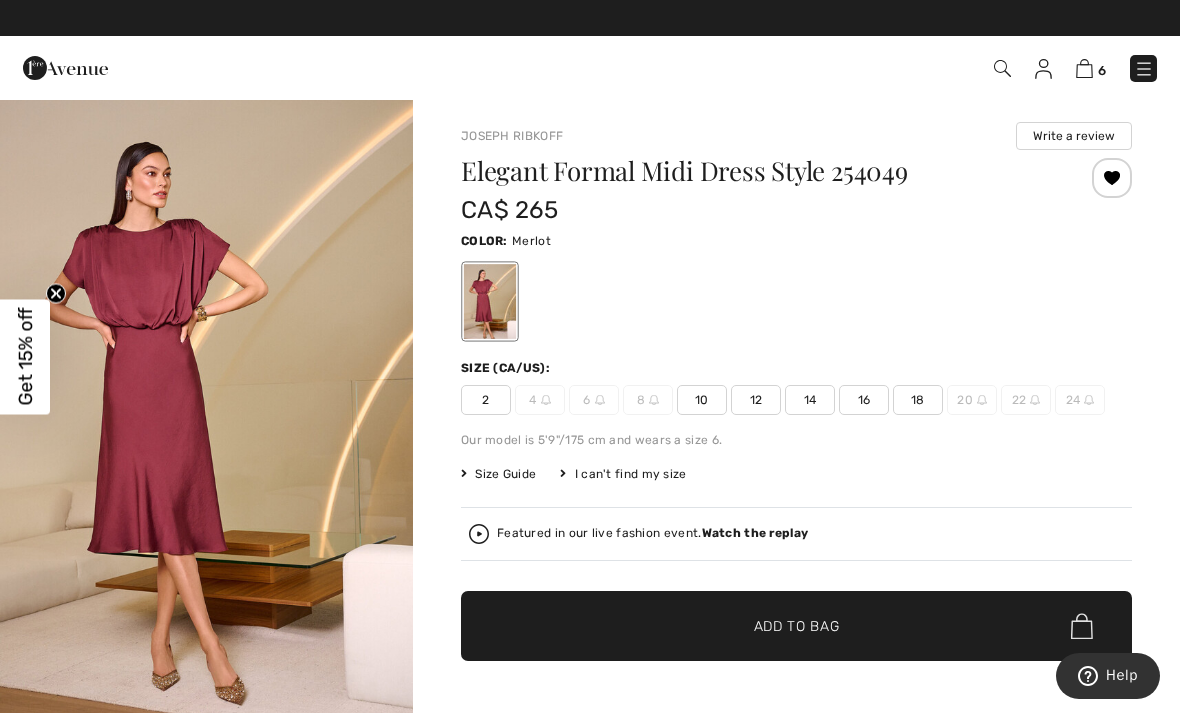 click 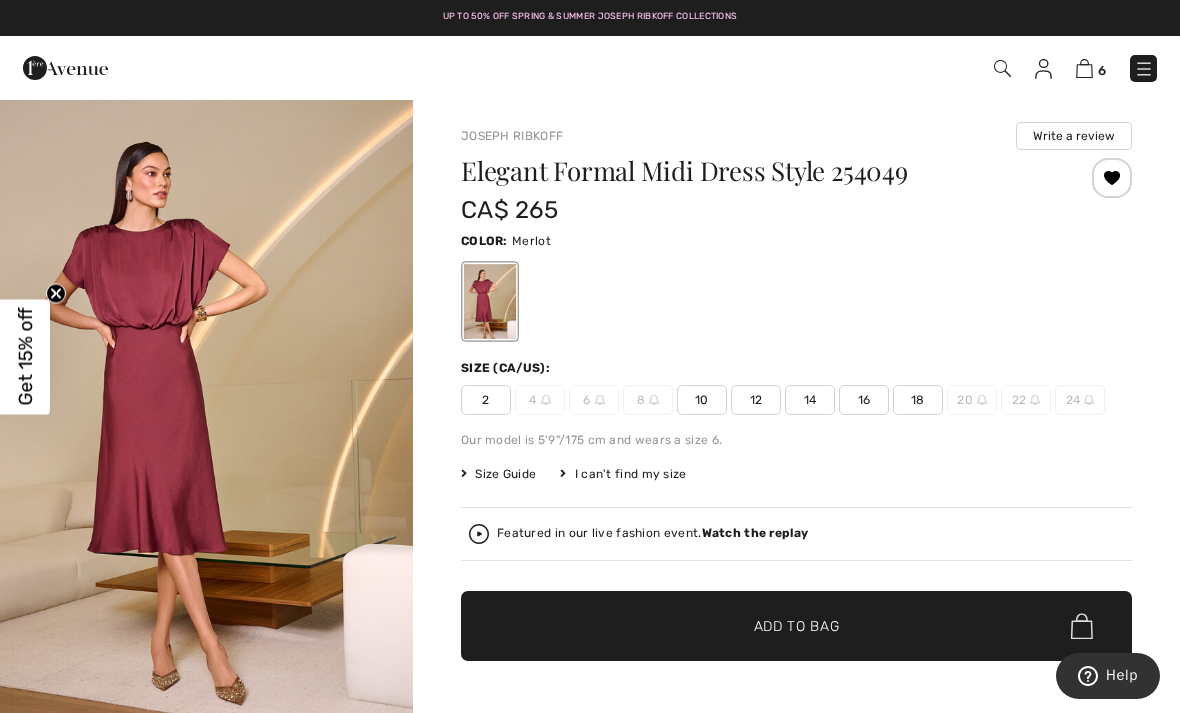 click 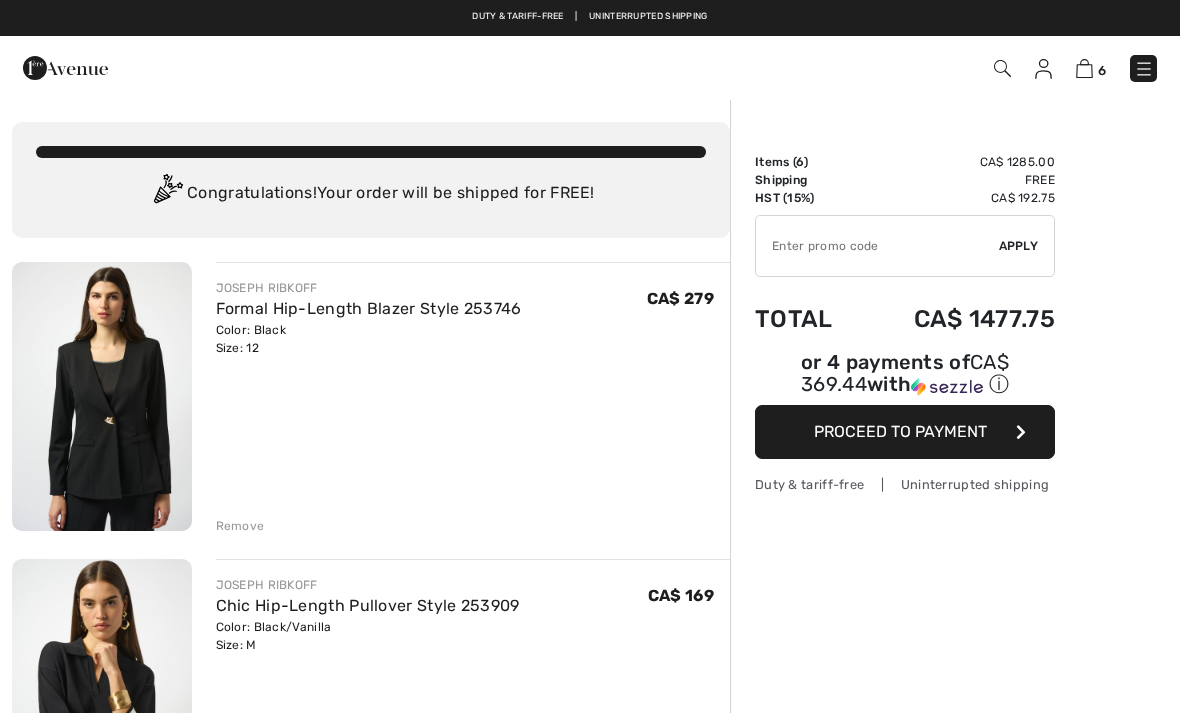 scroll, scrollTop: 0, scrollLeft: 0, axis: both 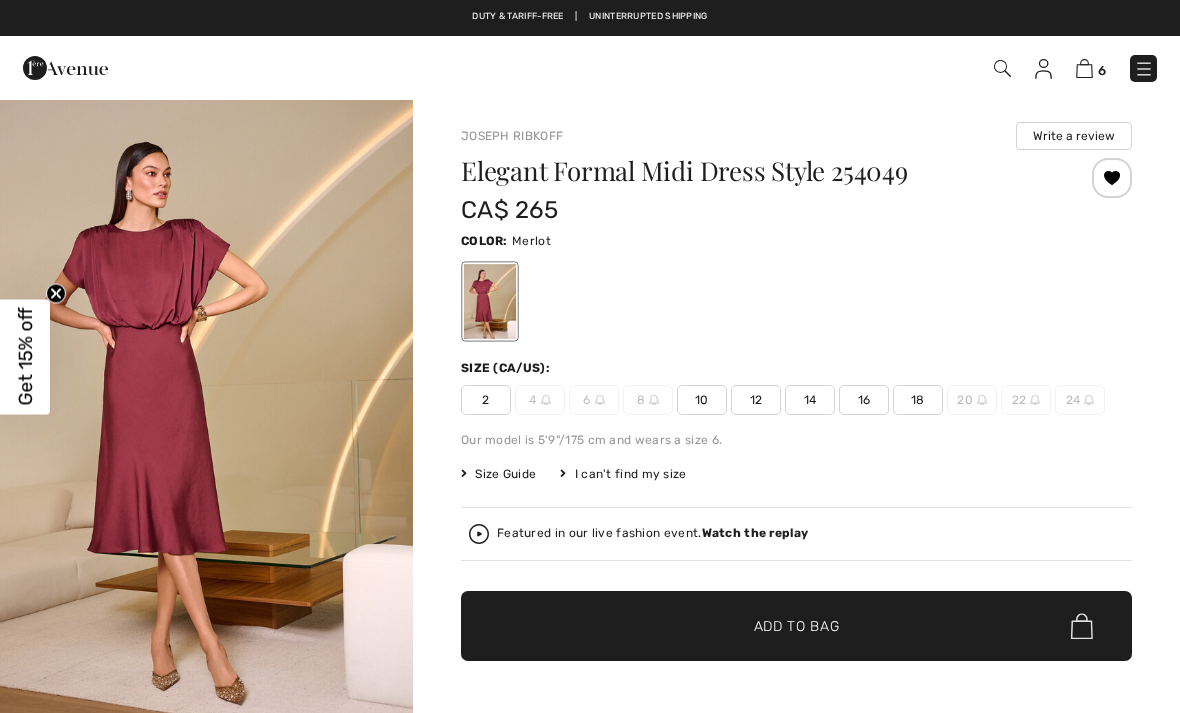 checkbox on "true" 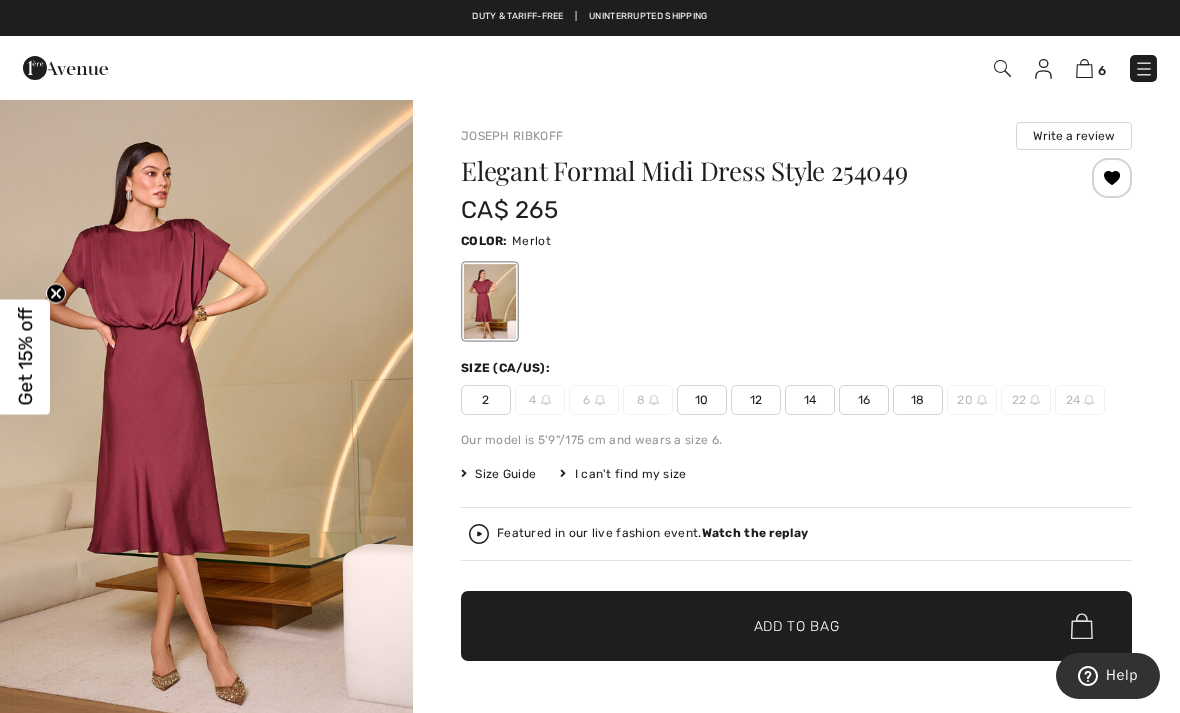click at bounding box center (206, 408) 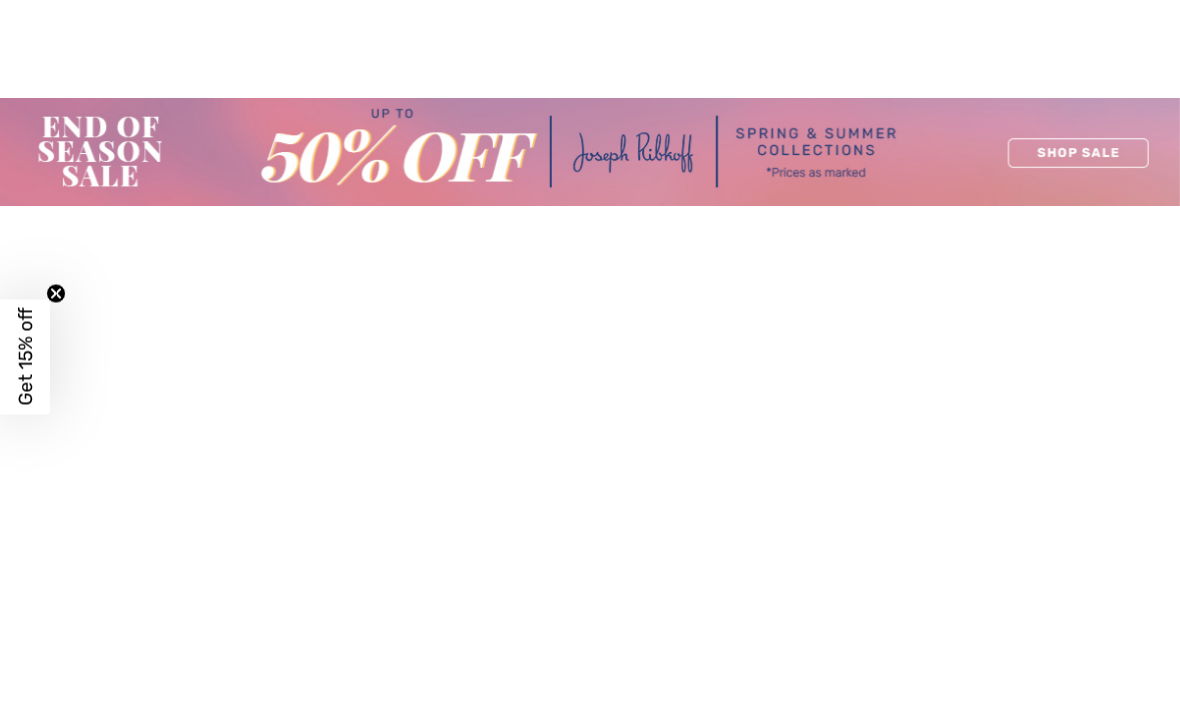 scroll, scrollTop: 444, scrollLeft: 0, axis: vertical 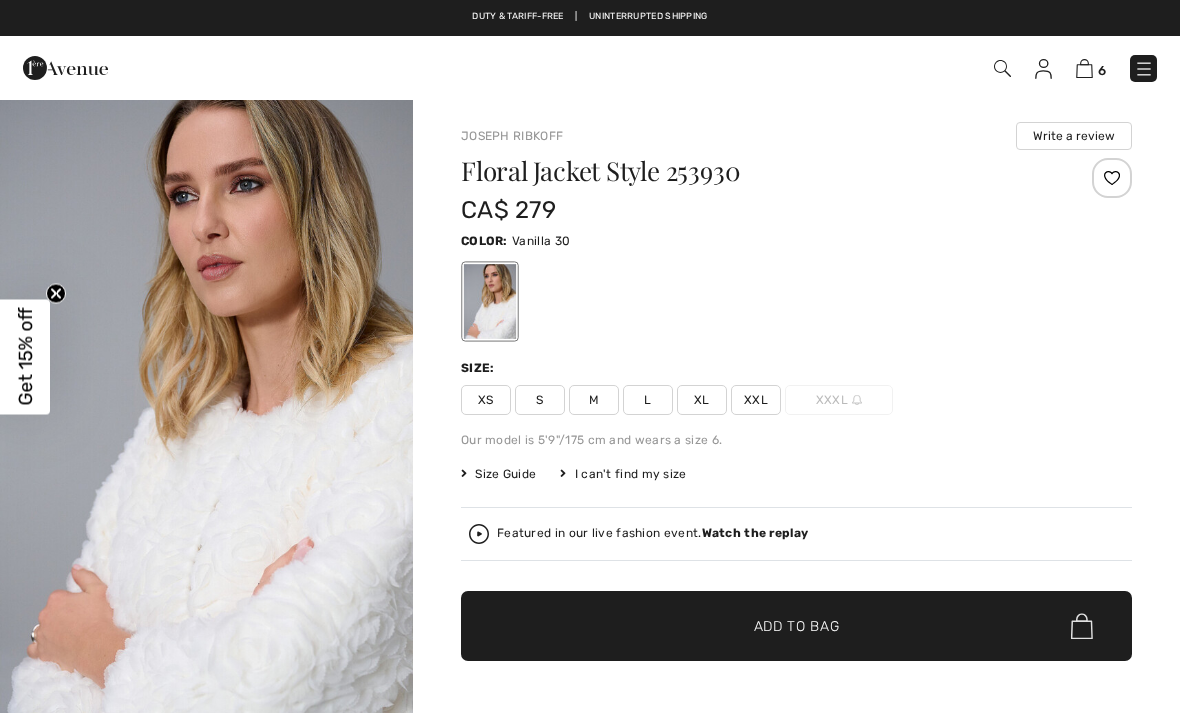 checkbox on "true" 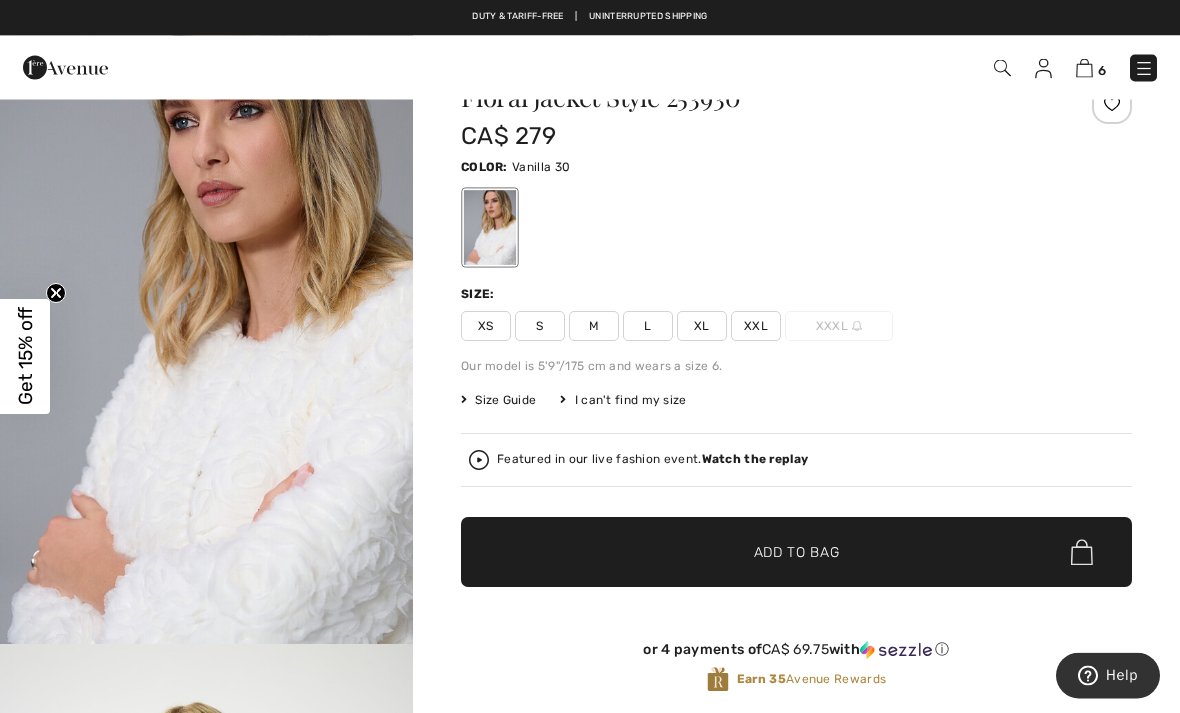 scroll, scrollTop: 73, scrollLeft: 0, axis: vertical 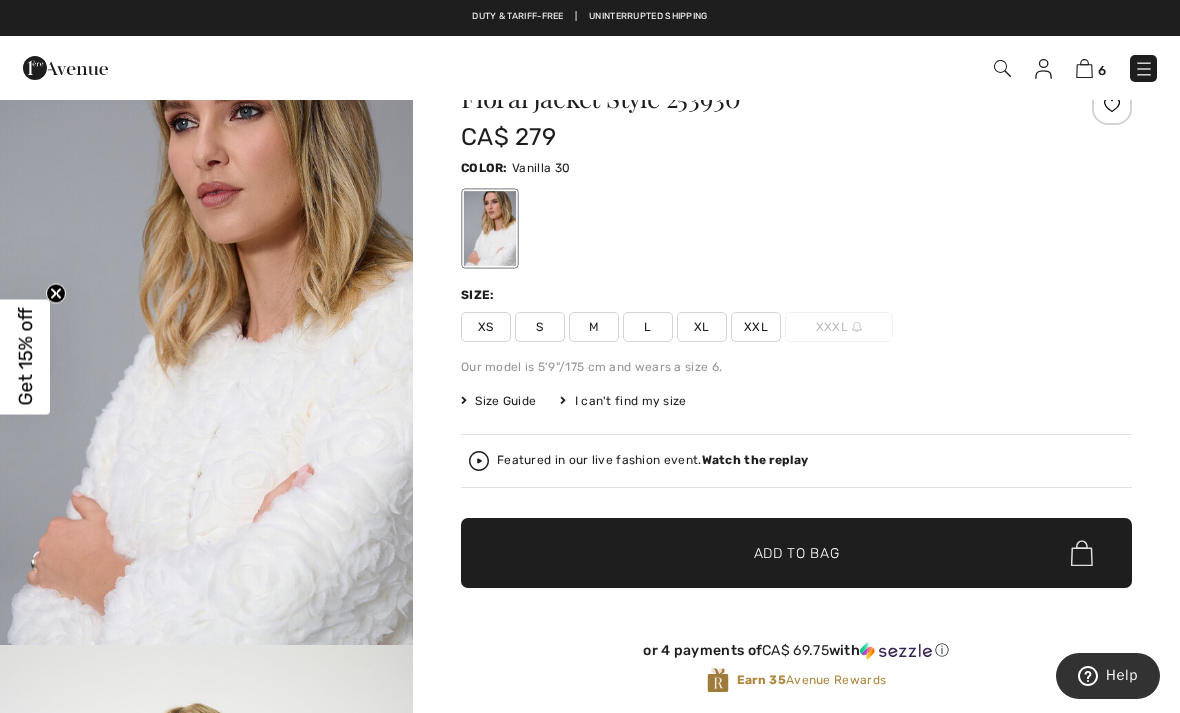 click on "L" at bounding box center (648, 327) 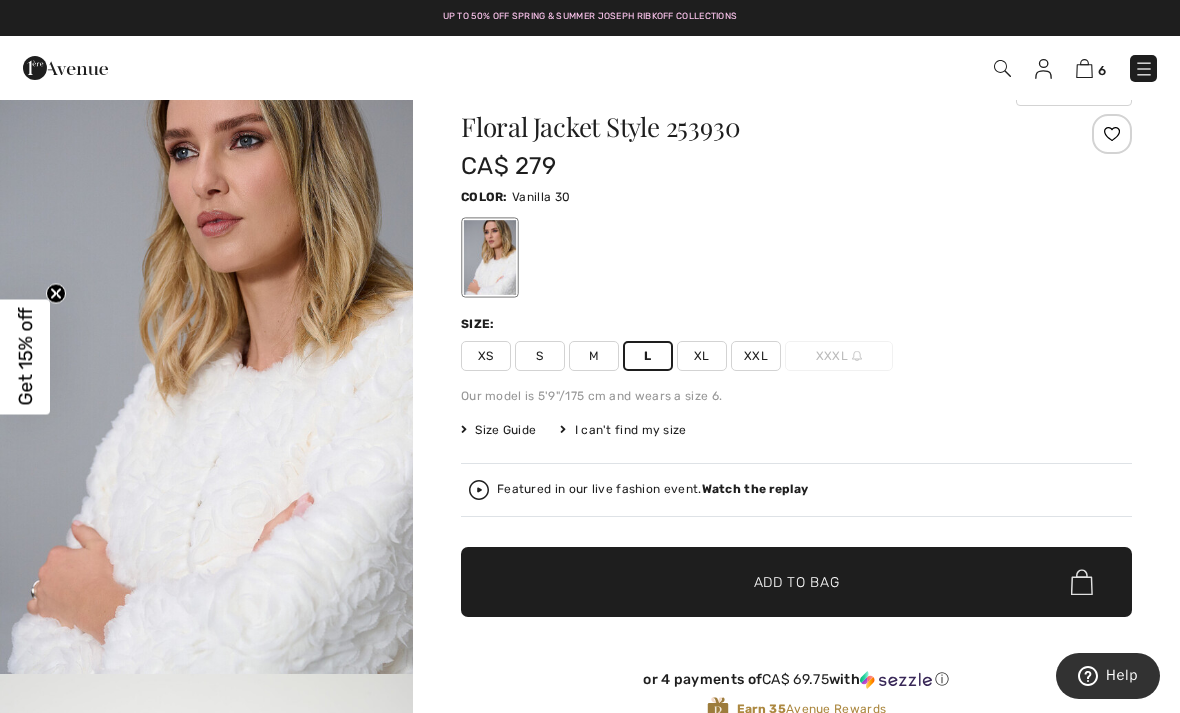 scroll, scrollTop: 46, scrollLeft: 0, axis: vertical 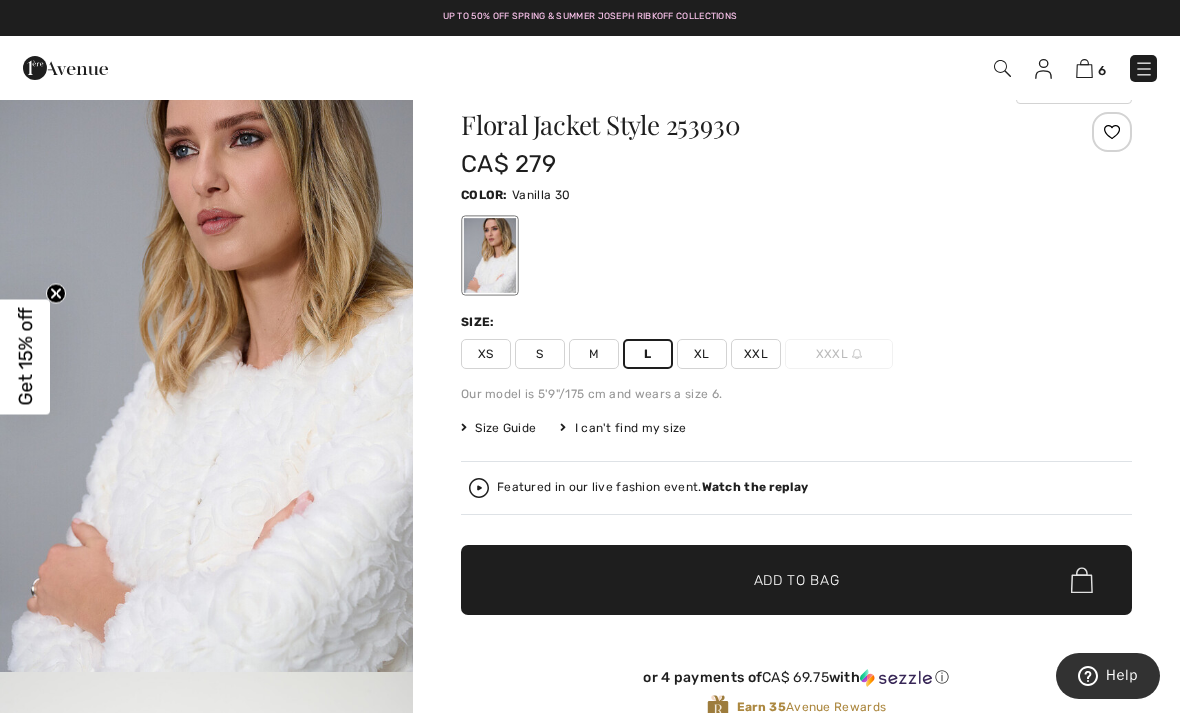 click at bounding box center [1112, 132] 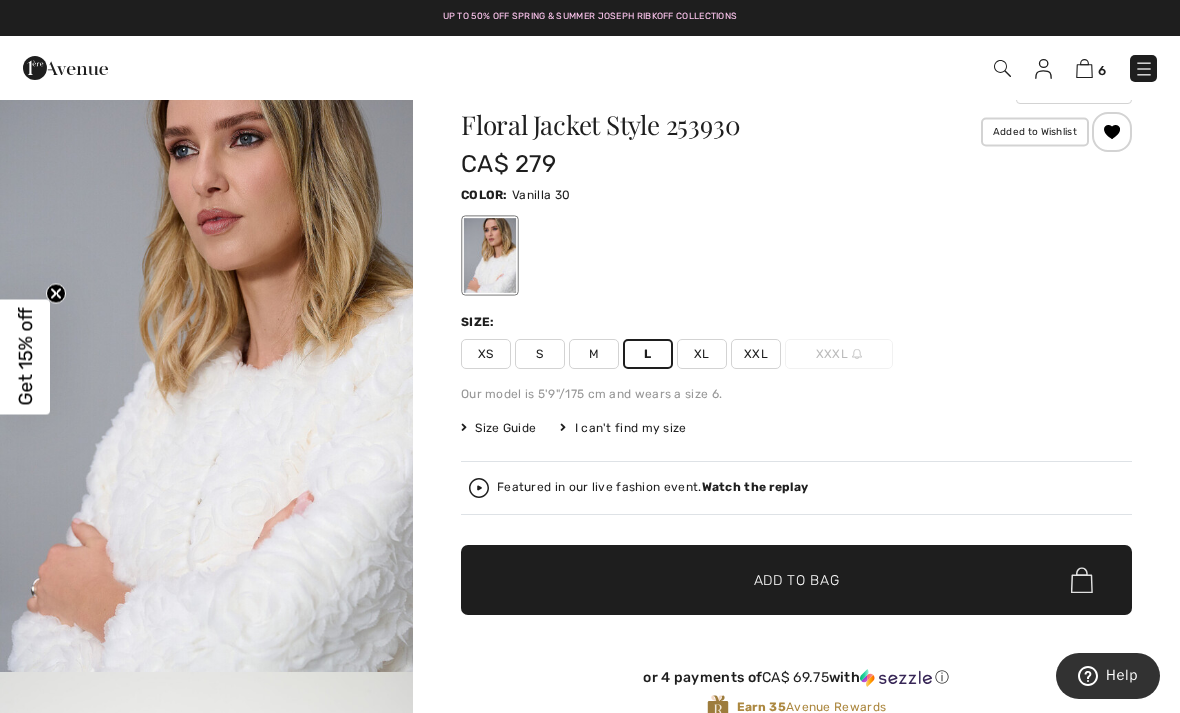 click on "Added to Wishlist" at bounding box center (1112, 132) 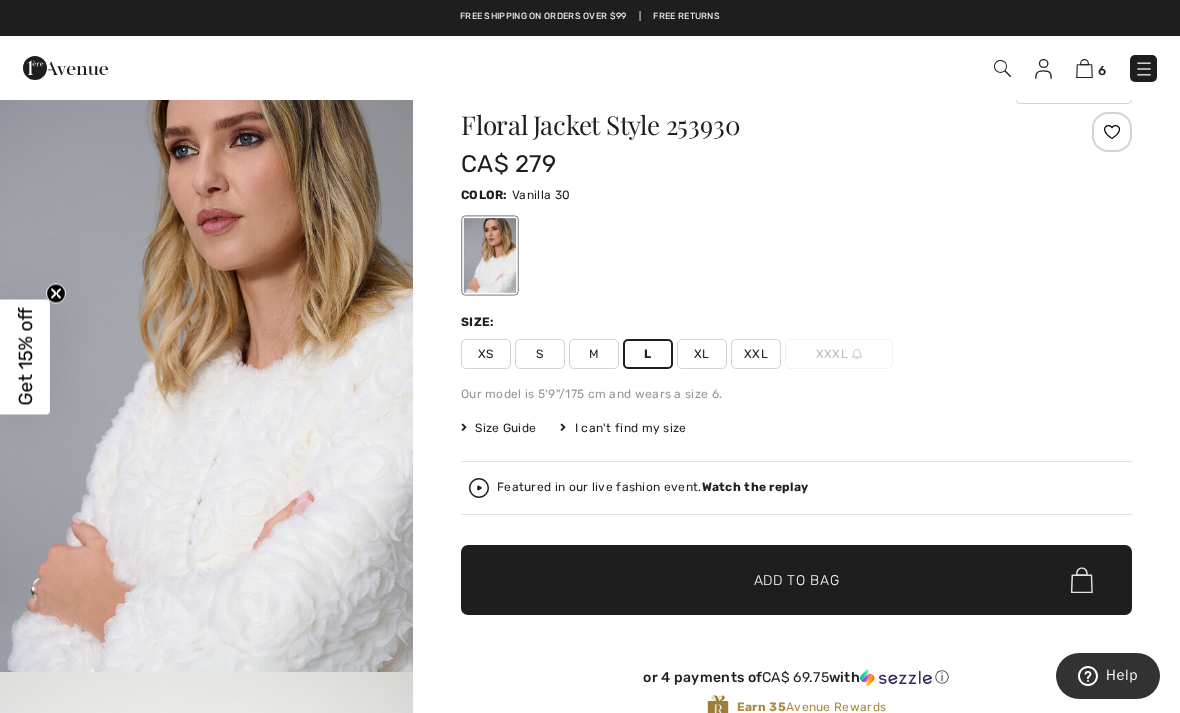 click on "✔ Added to Bag
Add to Bag" at bounding box center [796, 580] 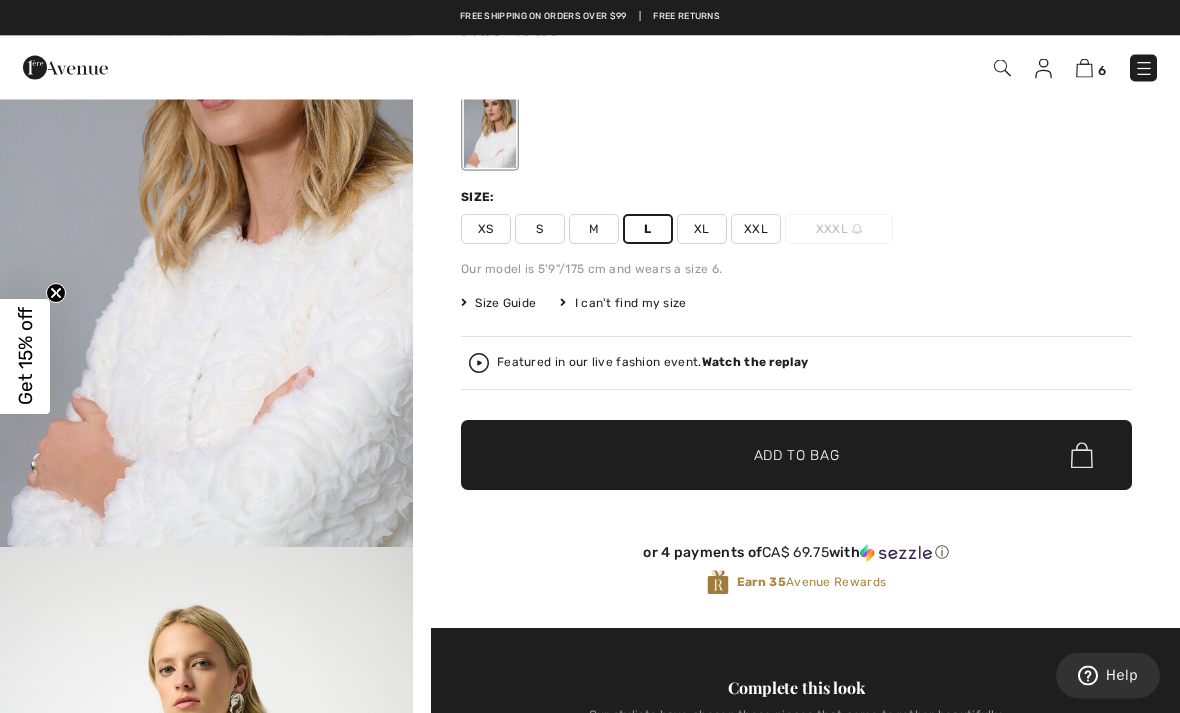 scroll, scrollTop: 189, scrollLeft: 0, axis: vertical 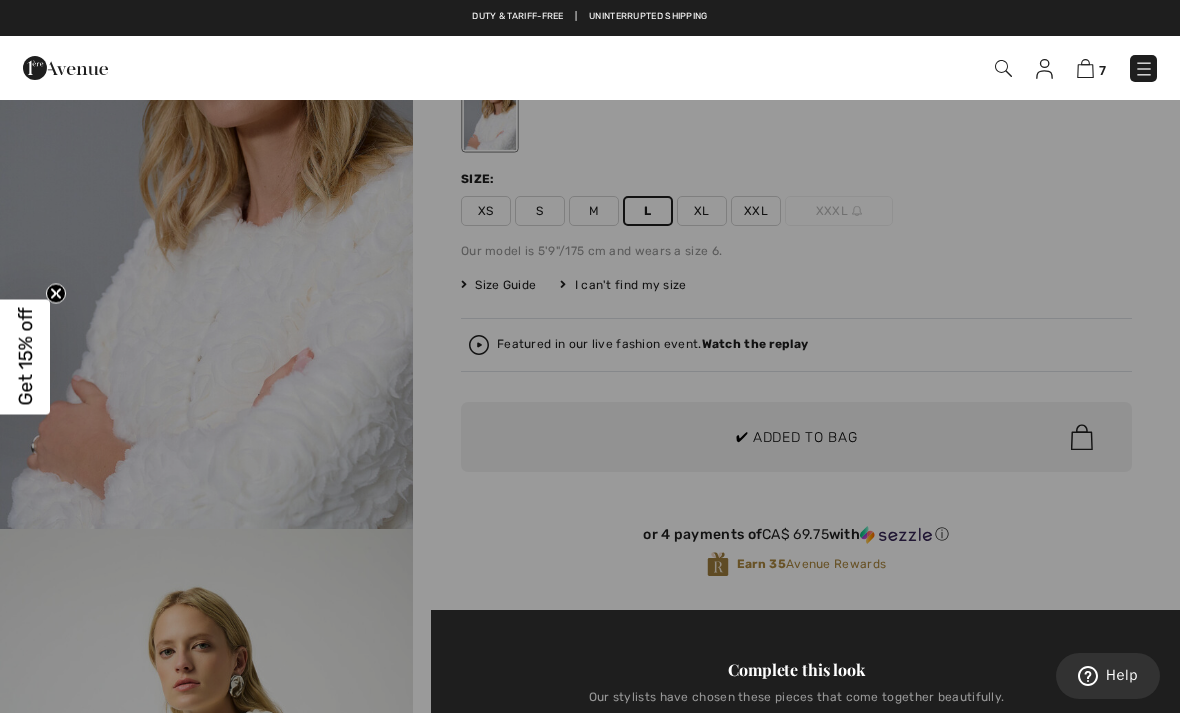 click at bounding box center (590, 356) 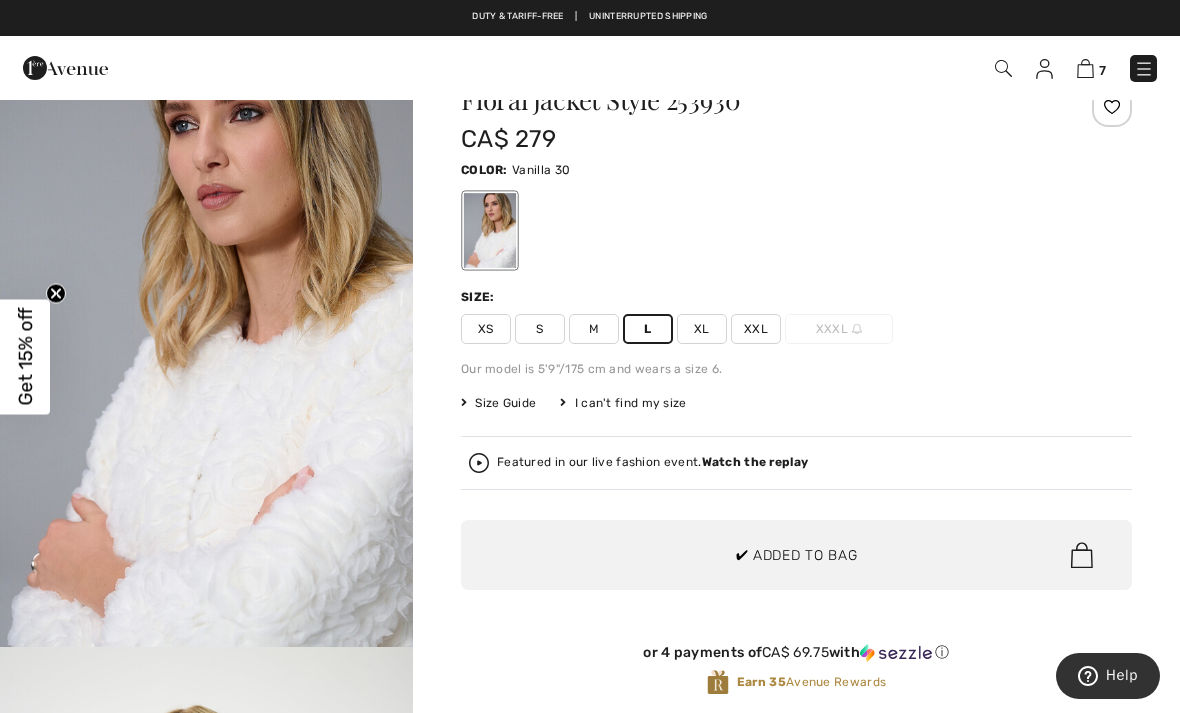 scroll, scrollTop: 0, scrollLeft: 0, axis: both 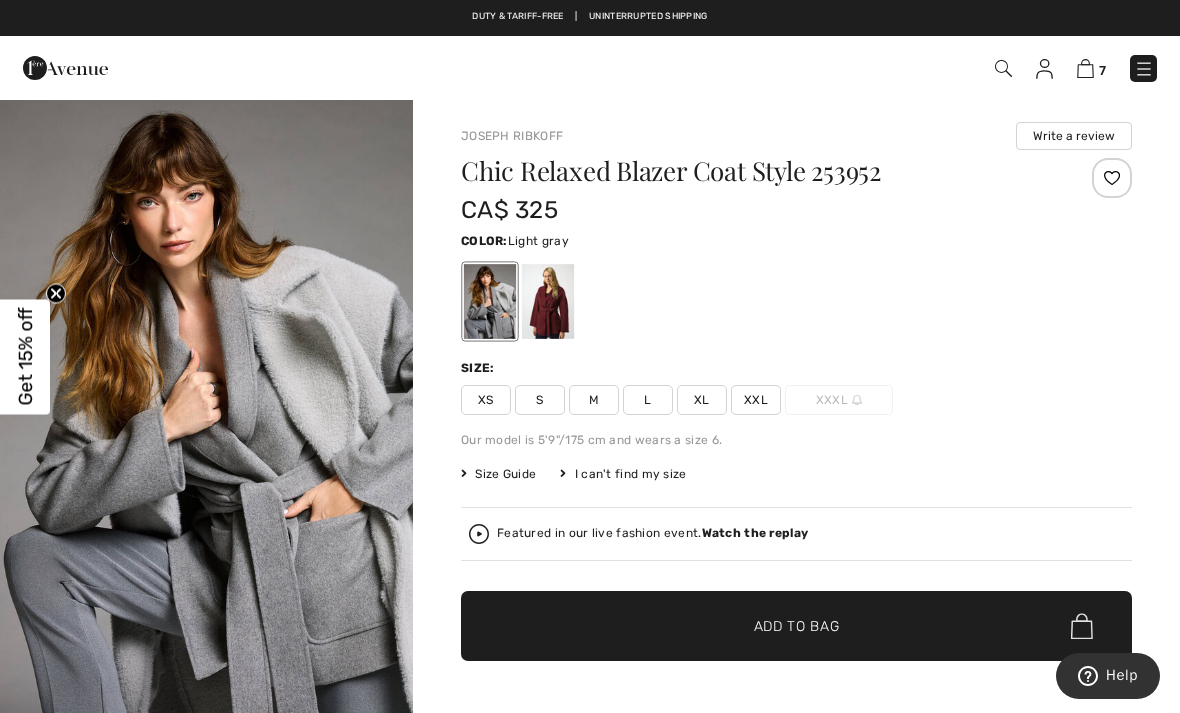 click at bounding box center (1112, 178) 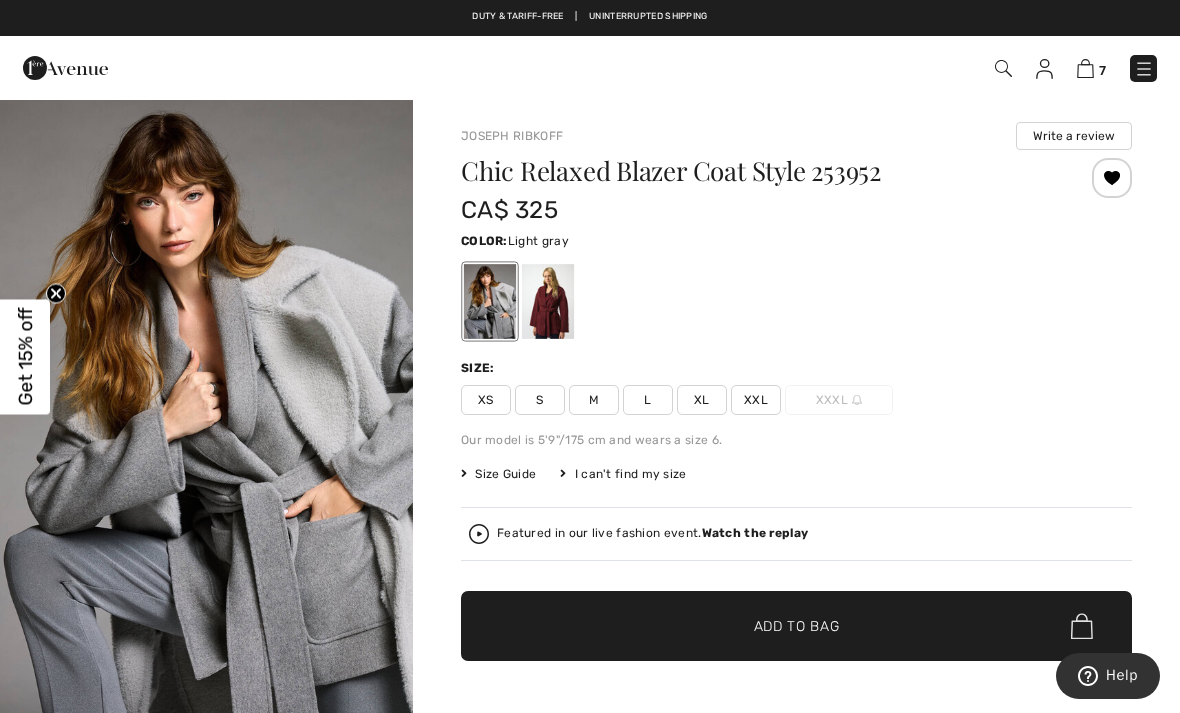 click on "L" at bounding box center [648, 400] 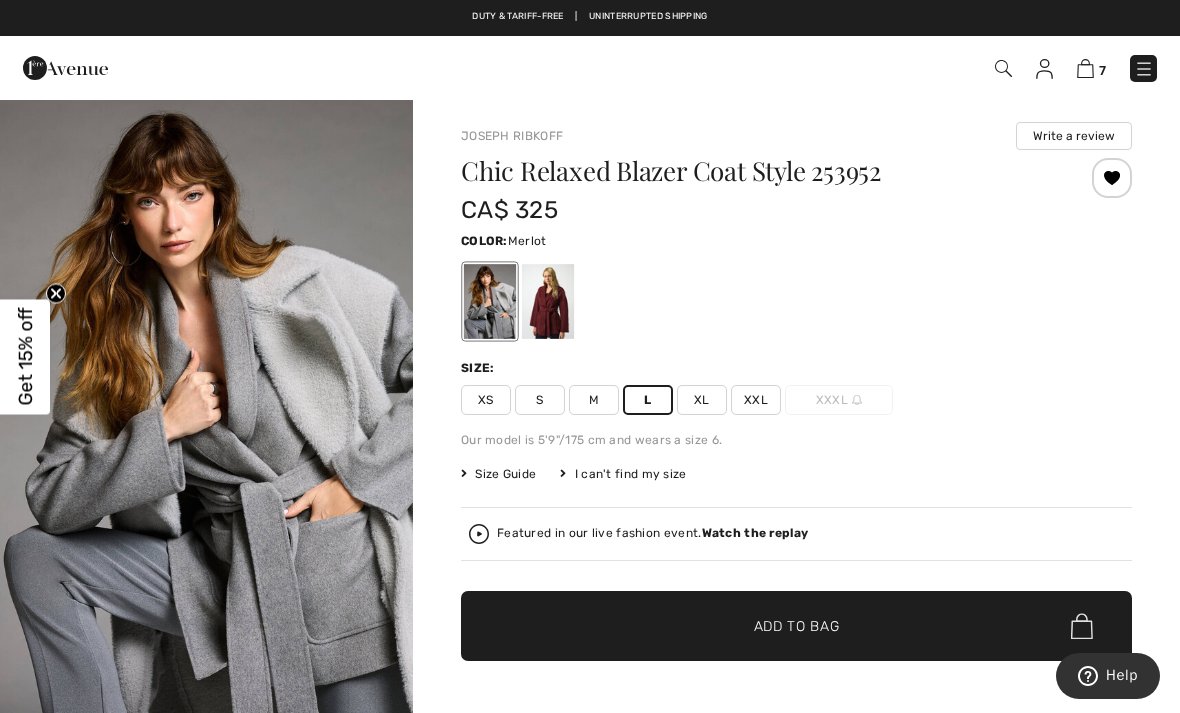 click at bounding box center (548, 301) 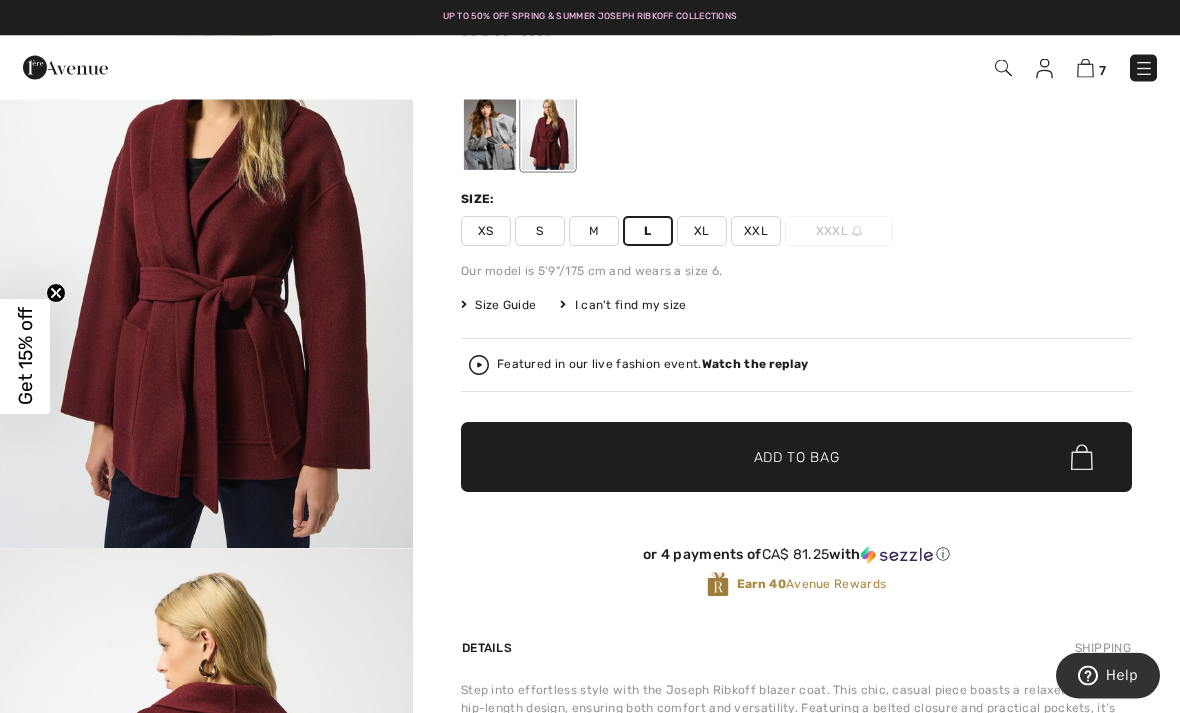 scroll, scrollTop: 169, scrollLeft: 0, axis: vertical 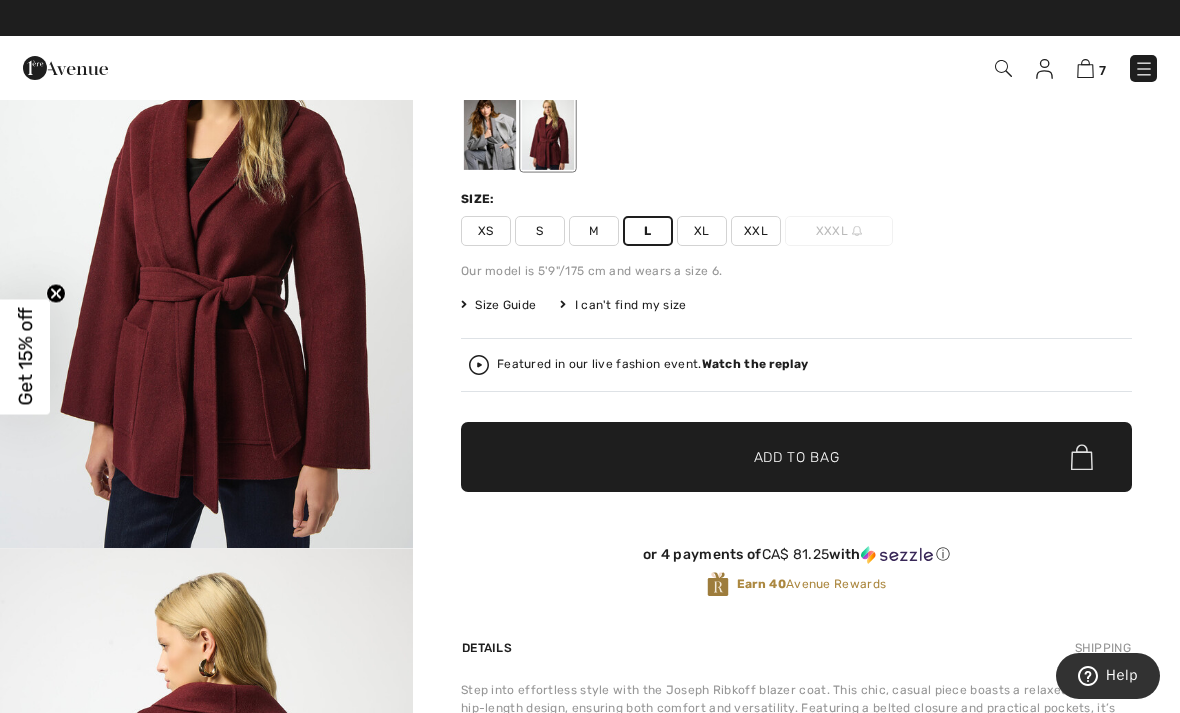 click on "✔ Added to Bag
Add to Bag" at bounding box center (796, 457) 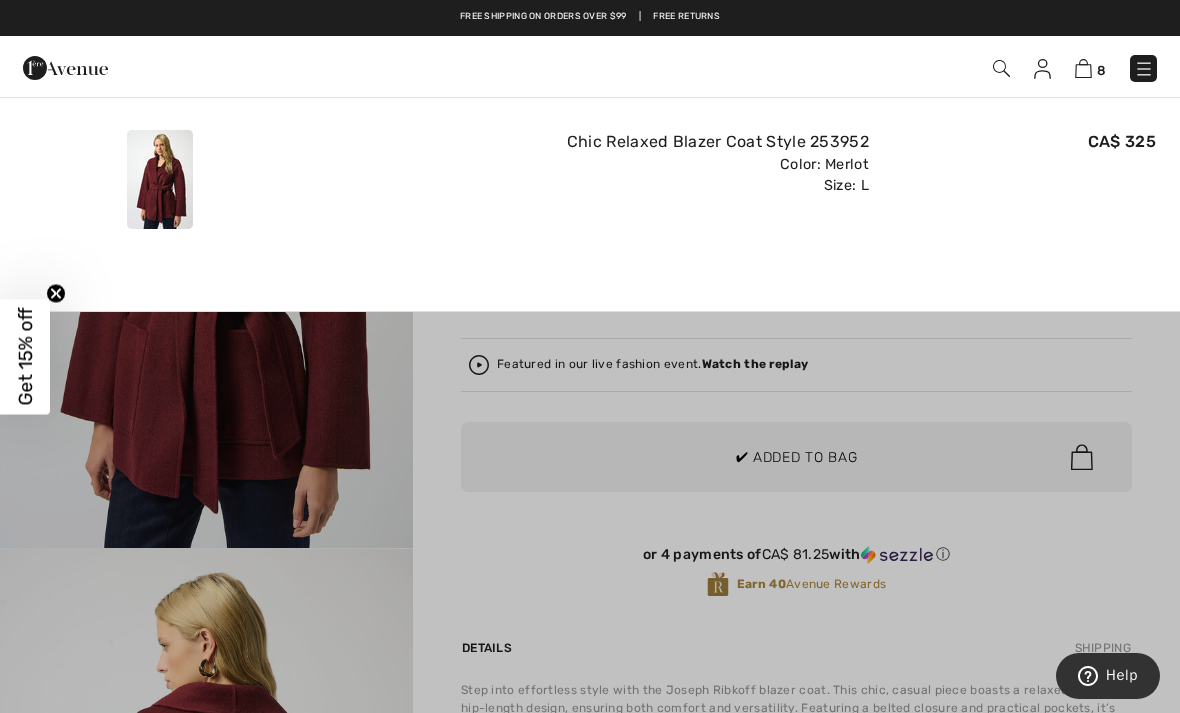click at bounding box center (590, 356) 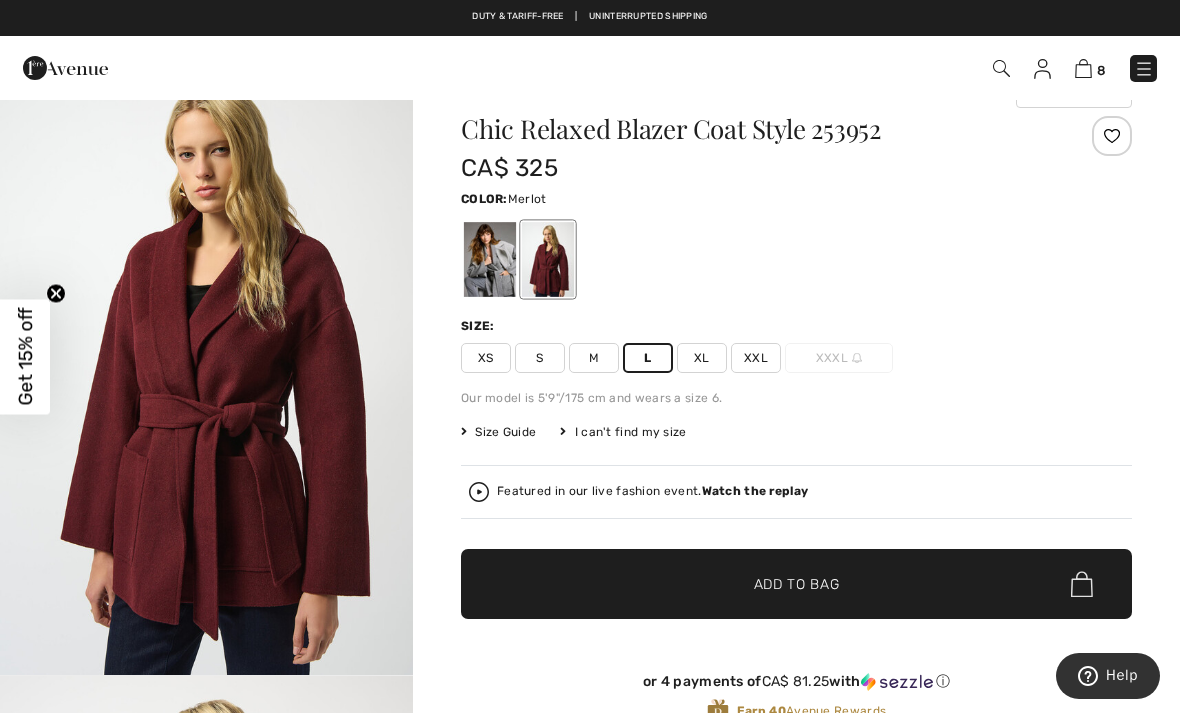 scroll, scrollTop: 44, scrollLeft: 0, axis: vertical 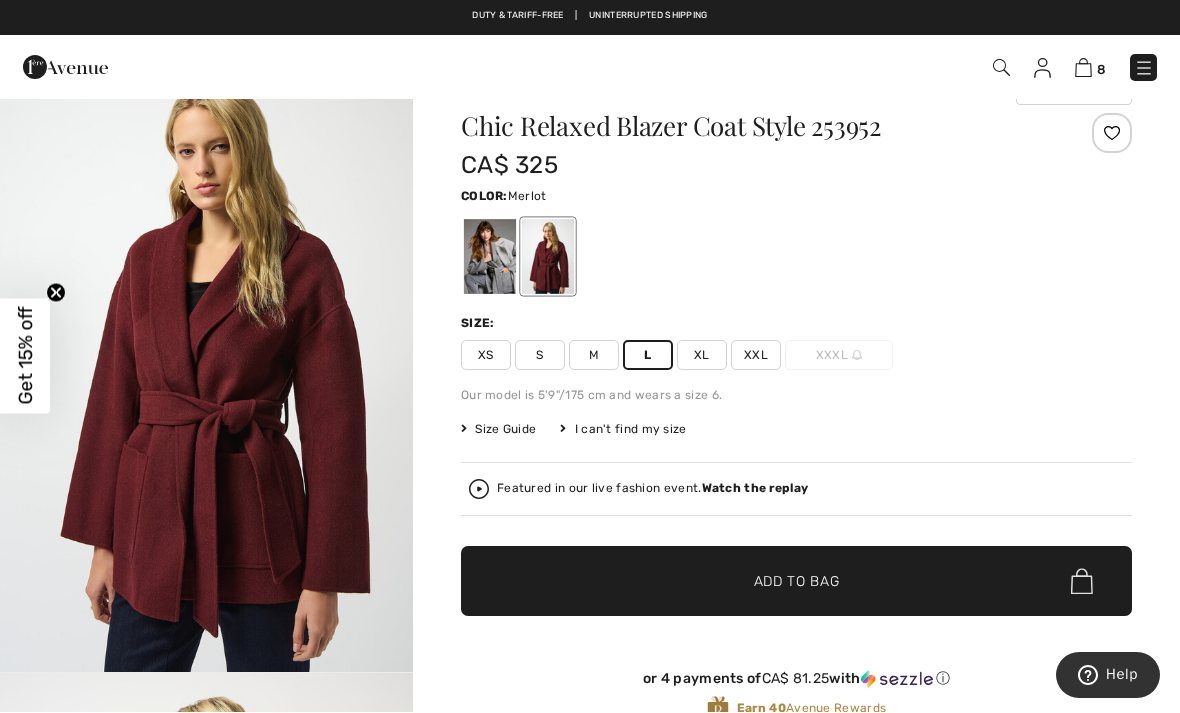 click on "Watch the replay" at bounding box center (755, 489) 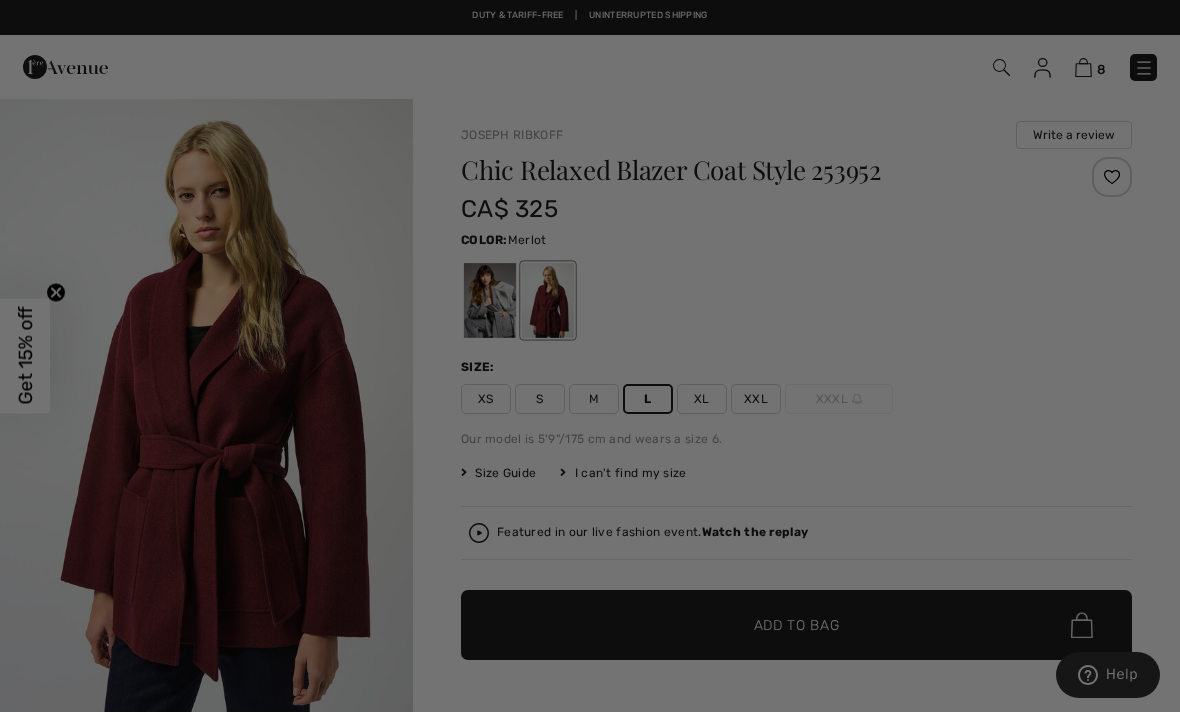 scroll, scrollTop: 0, scrollLeft: 0, axis: both 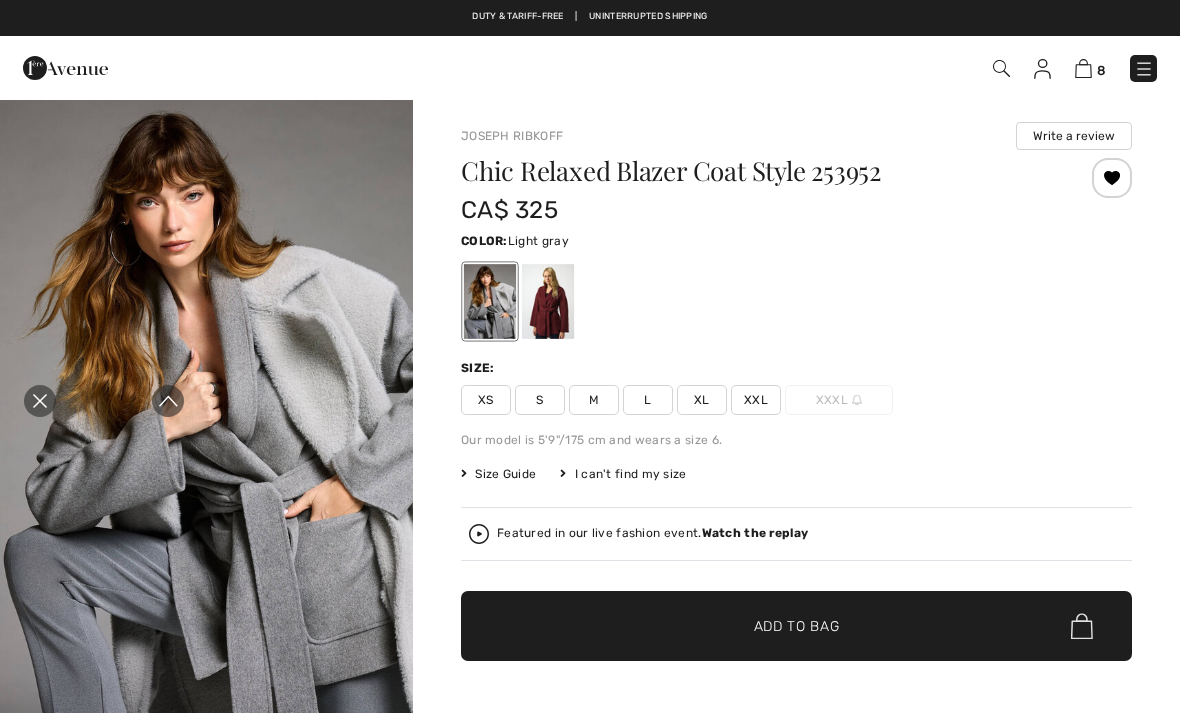 click 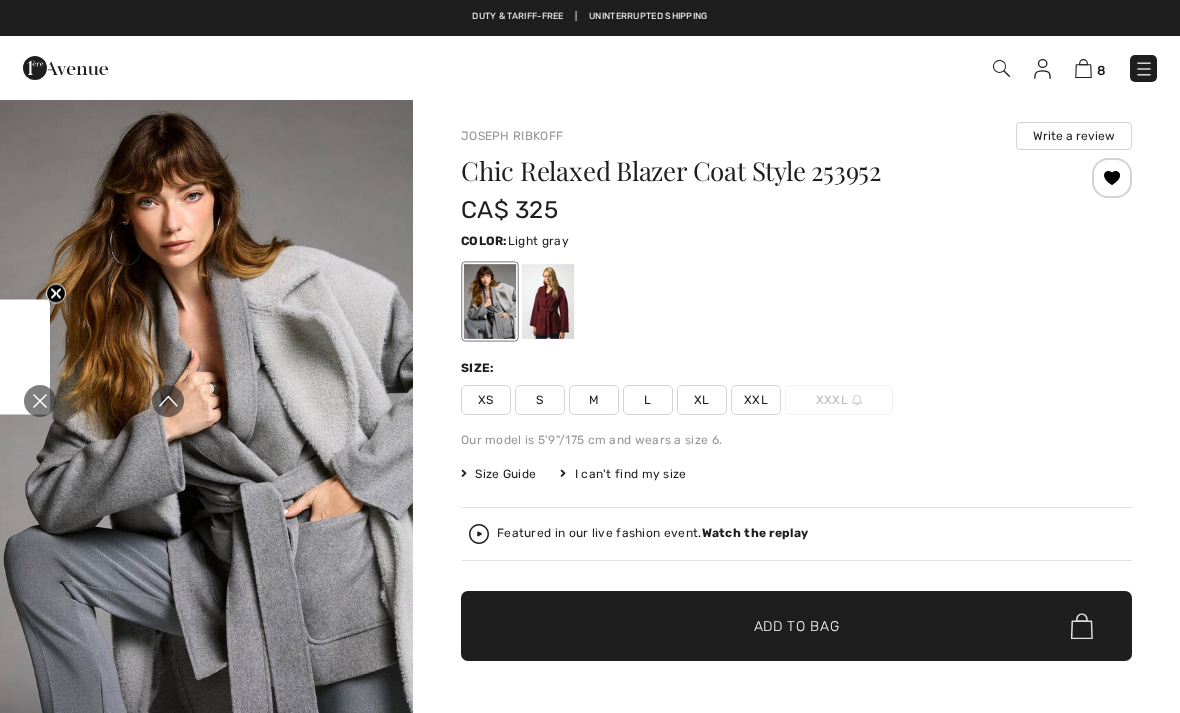 click 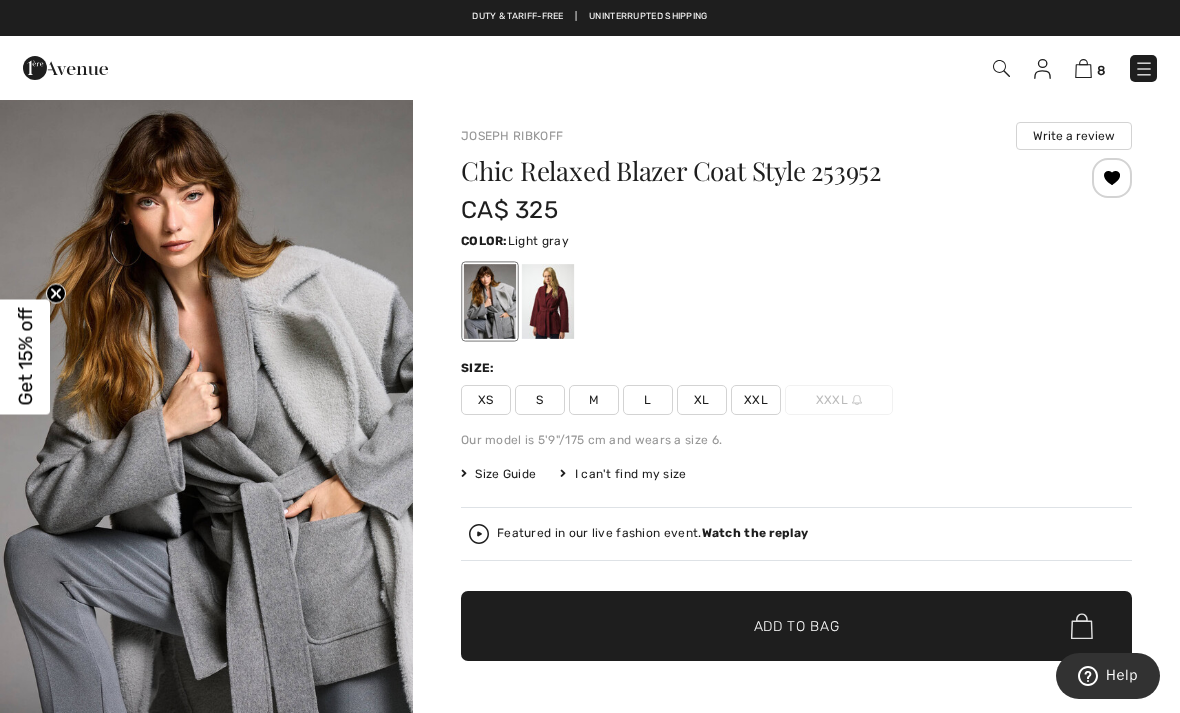 scroll, scrollTop: 0, scrollLeft: 0, axis: both 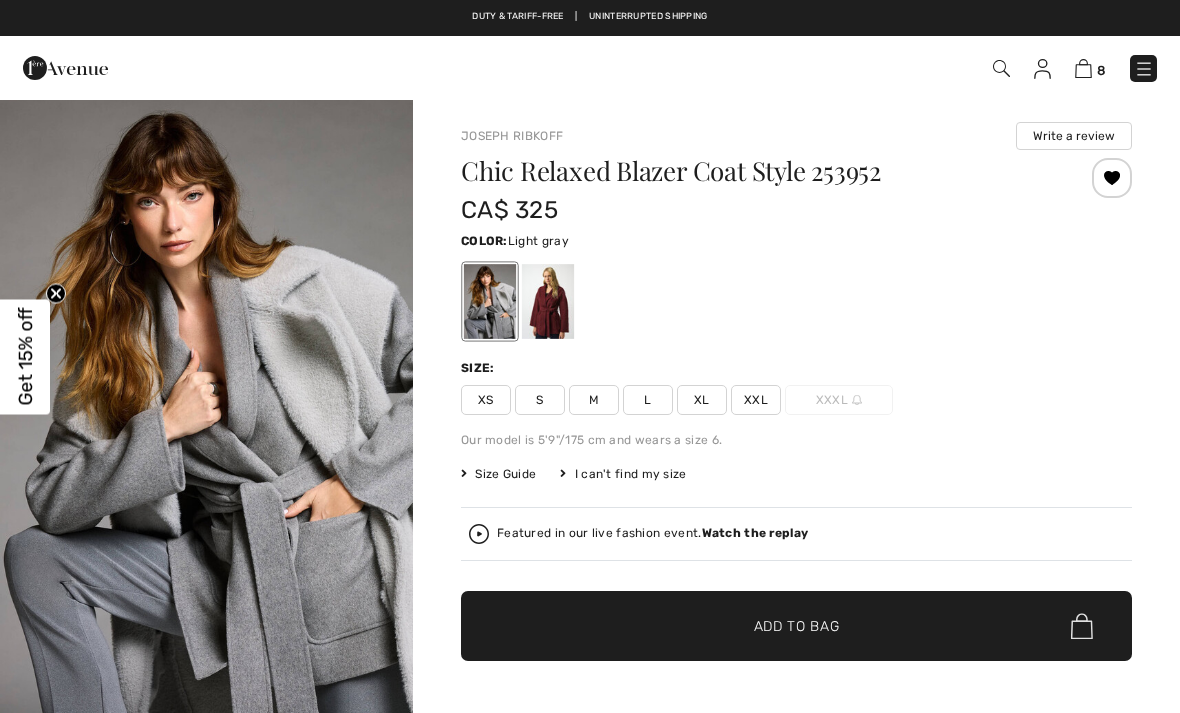 checkbox on "true" 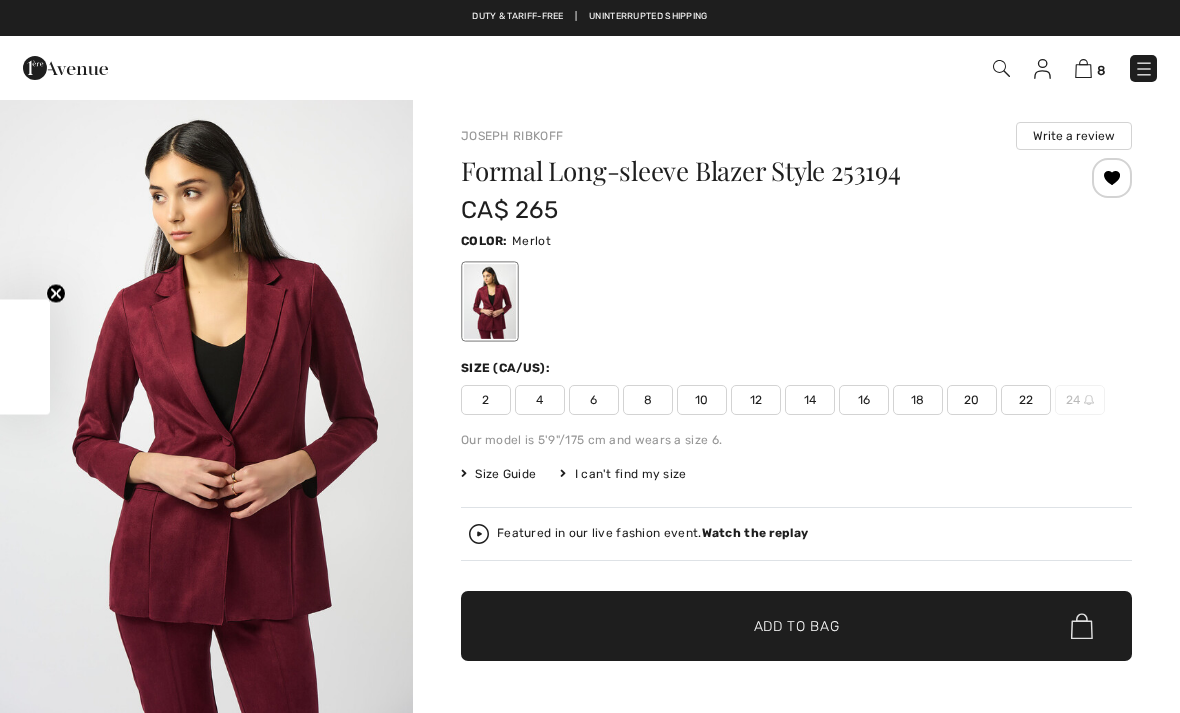 scroll, scrollTop: 0, scrollLeft: 0, axis: both 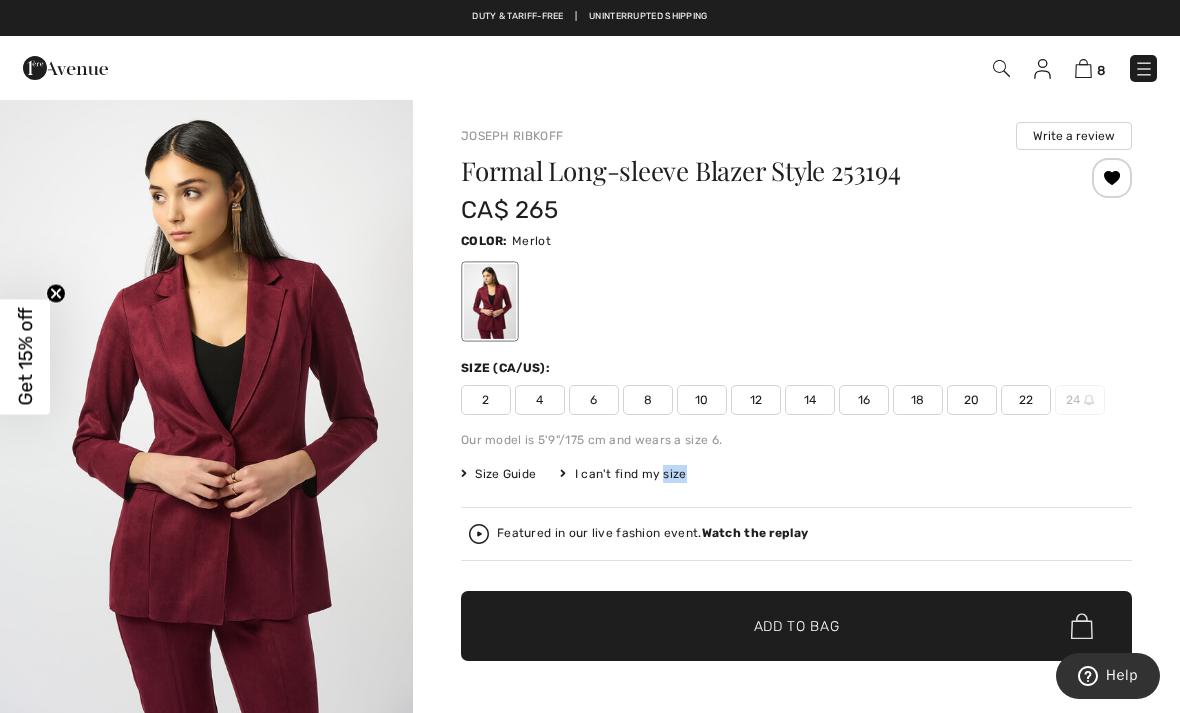 click on "Formal Long-sleeve Blazer  Style 253194
CA$ 265
Color:
Merlot
Size (CA/US):
2 4 6 8 10 12 14 16 18 20 22 24
Our model is 5'9"/175 cm and wears a size 6.
Size Guide
I can't find my size
Select Size
CAN 2
CAN 4
CAN 6
CAN 8
CAN 10
CAN 12
CAN 14
CAN 16
CAN 18
CAN 20
CAN 22
CAN 24 - Sold Out
Featured in our live fashion event.  Watch the replay
✔ Added to Bag
Add to Bag
or 4 payments of  CA$ 66.25  with" at bounding box center [796, 478] 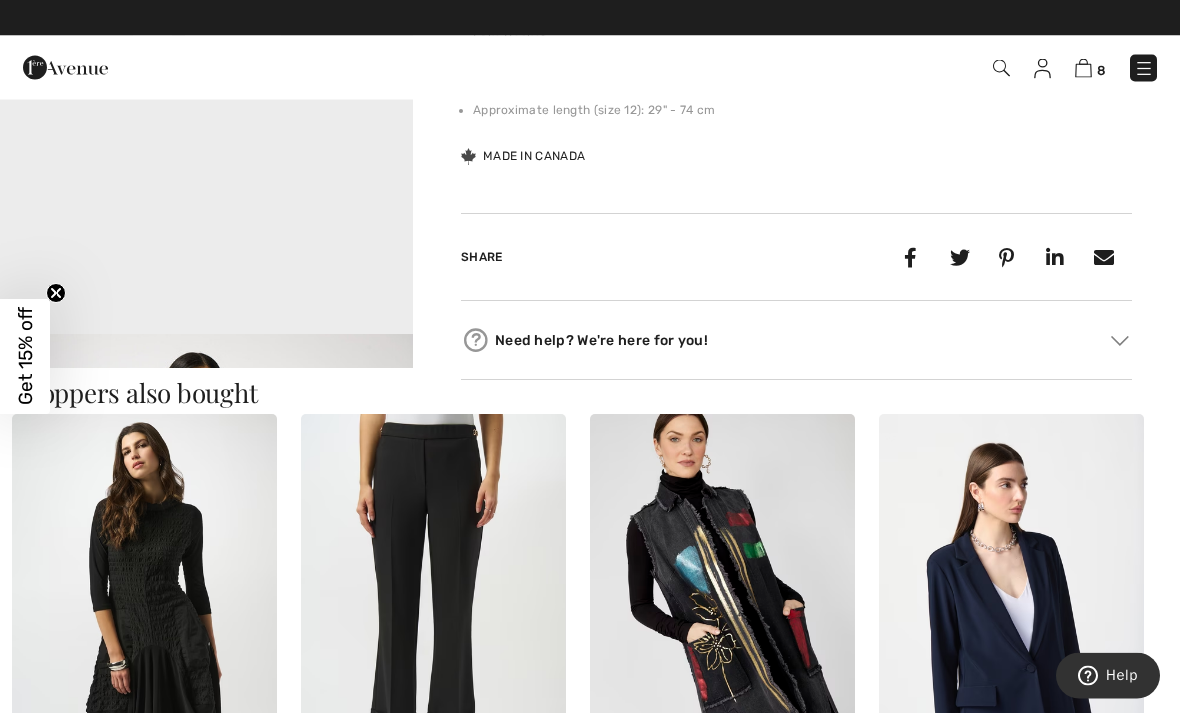 scroll, scrollTop: 1623, scrollLeft: 0, axis: vertical 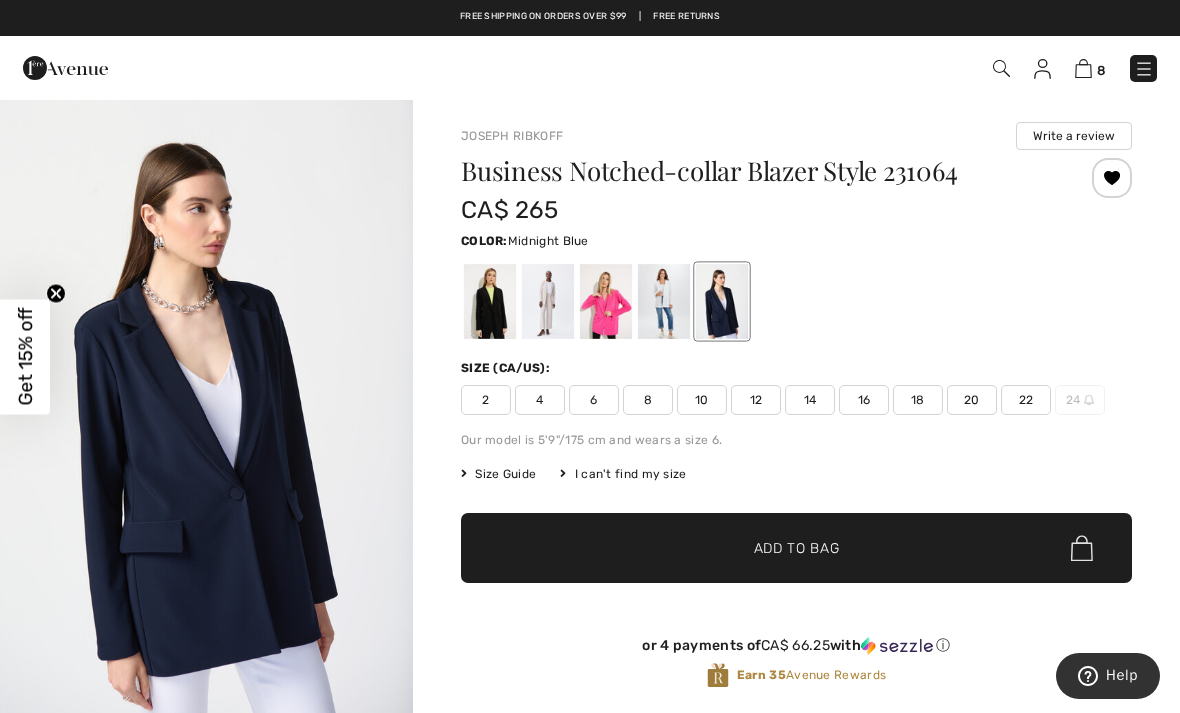 click at bounding box center [206, 407] 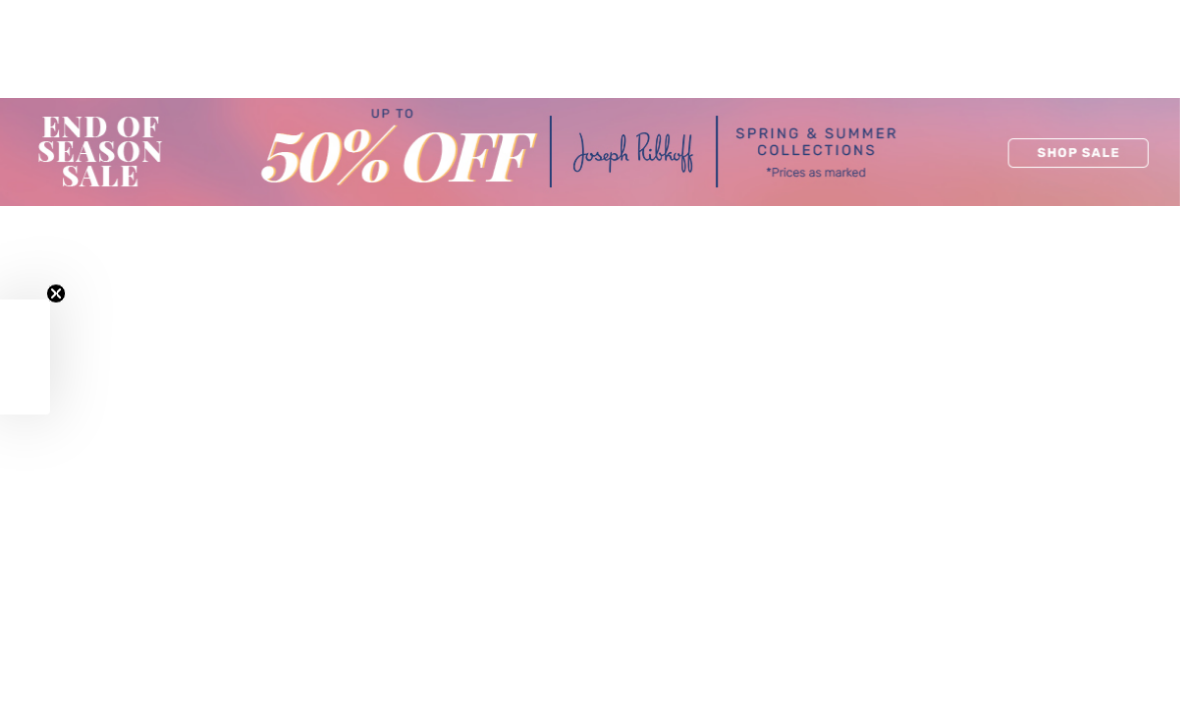 scroll, scrollTop: 0, scrollLeft: 0, axis: both 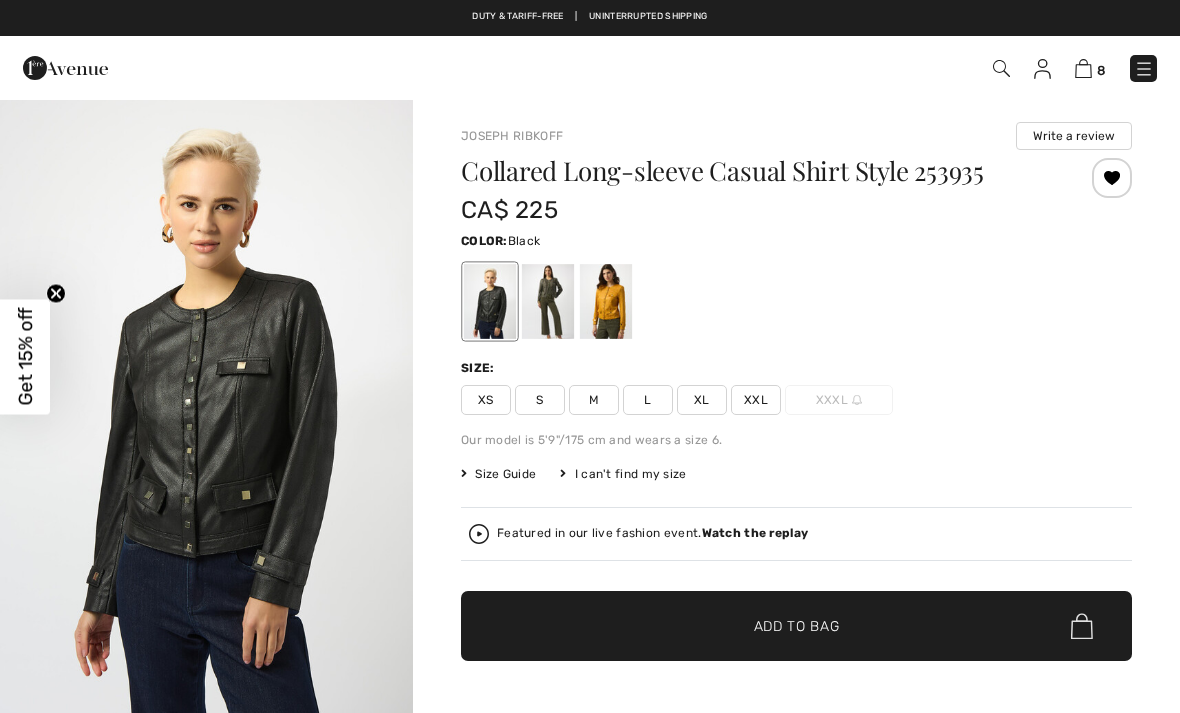click on "L" at bounding box center (648, 400) 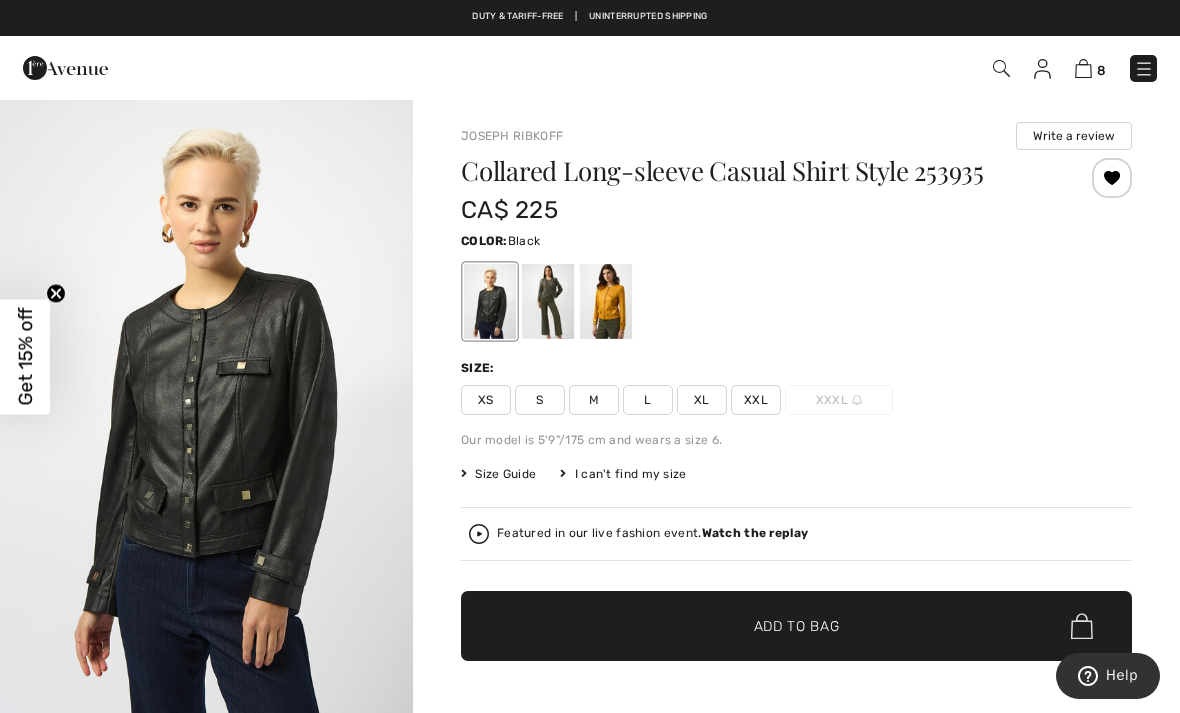 scroll, scrollTop: 0, scrollLeft: 0, axis: both 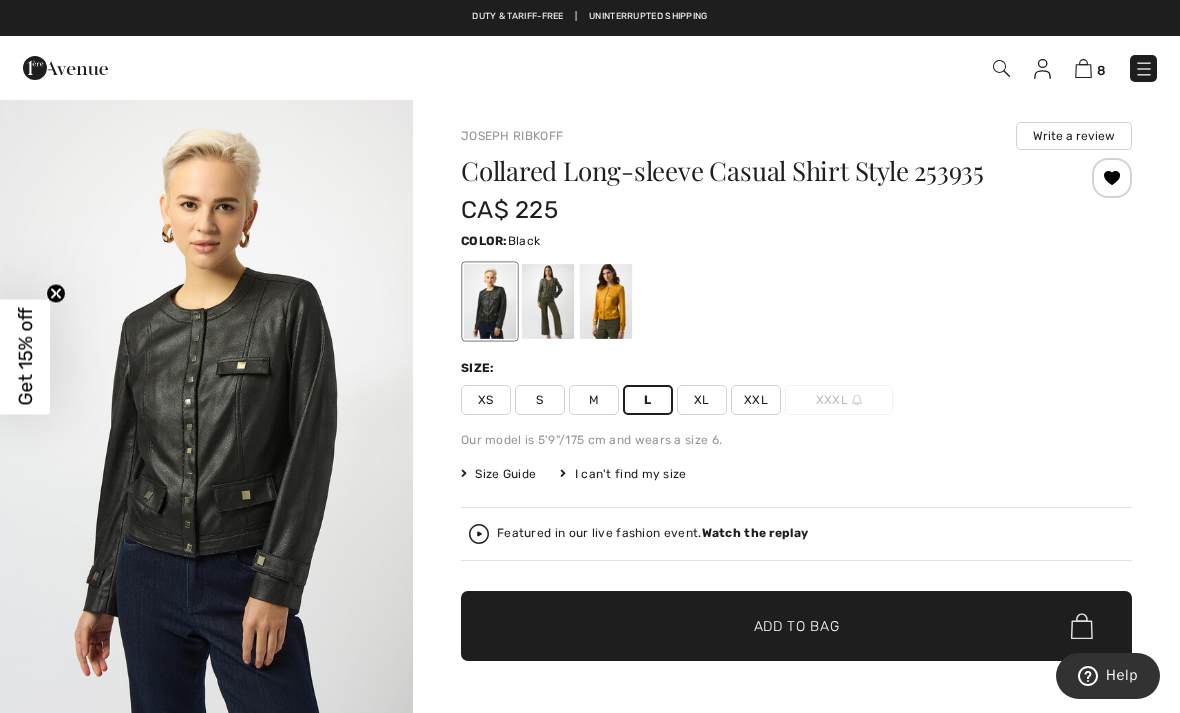 click at bounding box center [606, 301] 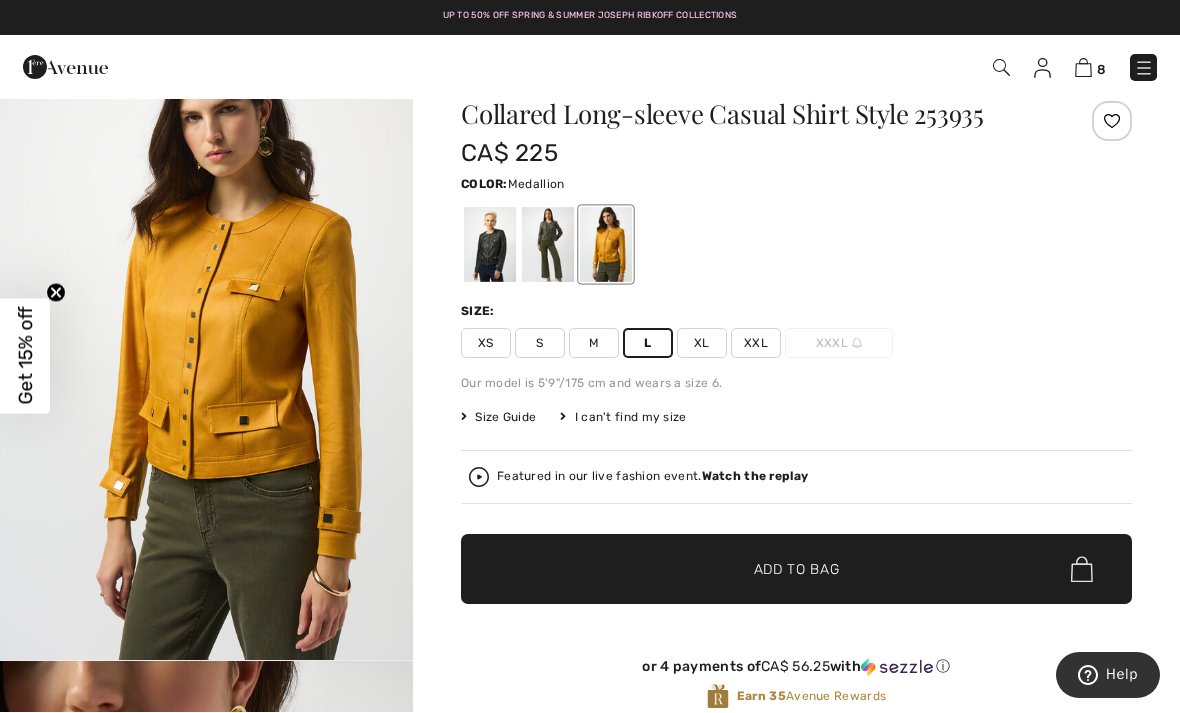 scroll, scrollTop: 57, scrollLeft: 0, axis: vertical 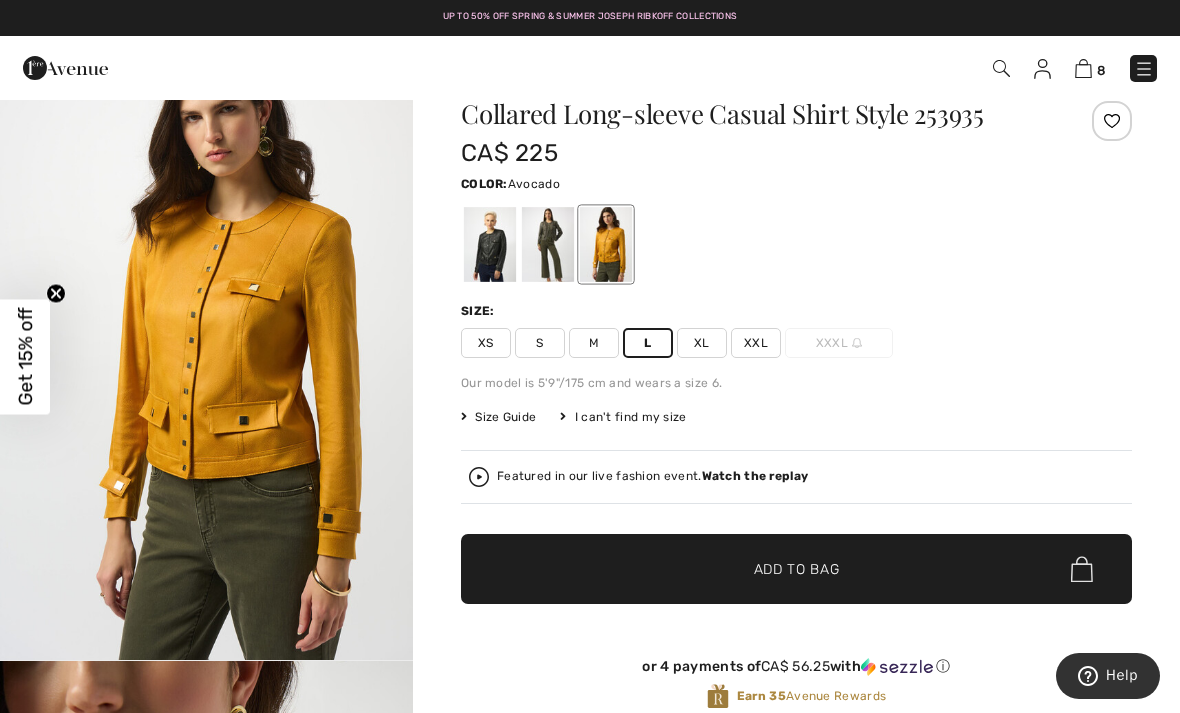 click at bounding box center [548, 244] 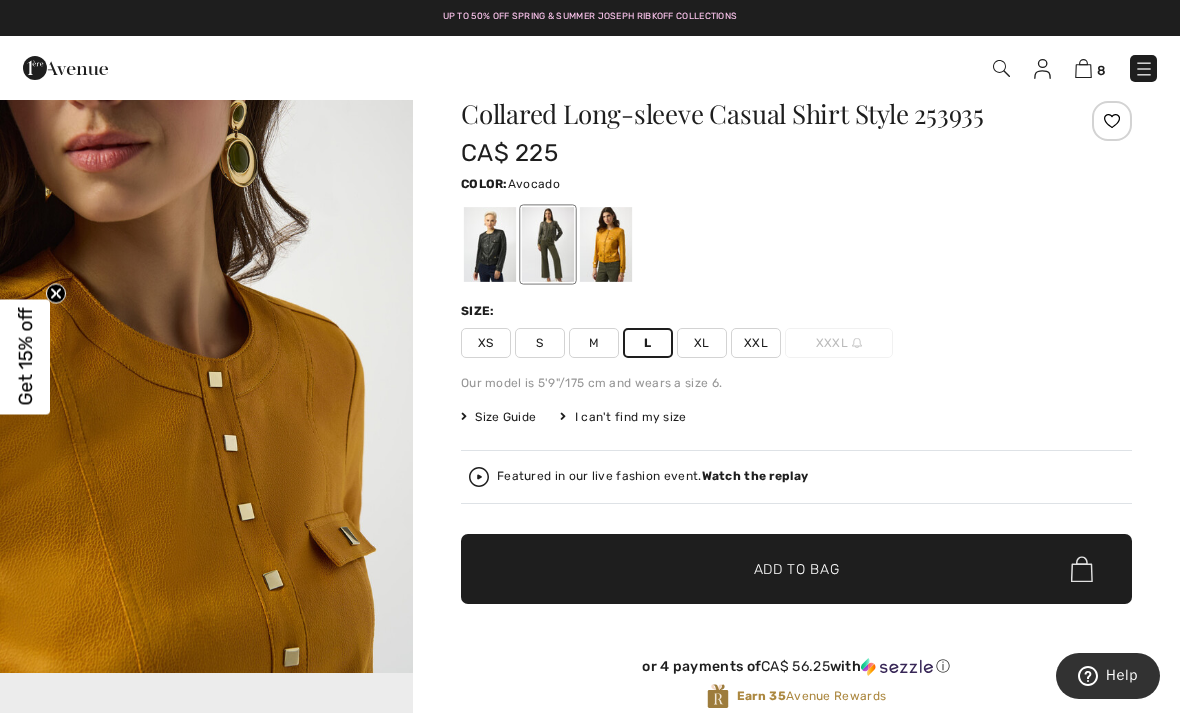 scroll, scrollTop: 610, scrollLeft: 0, axis: vertical 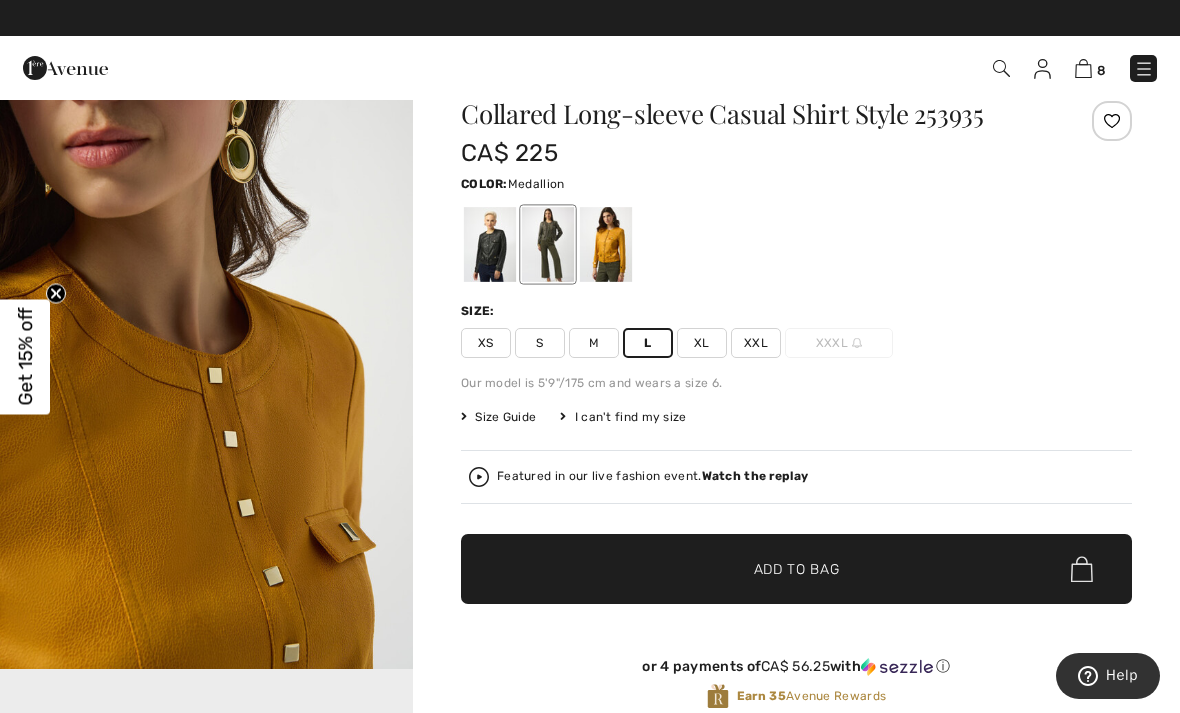 click at bounding box center (606, 244) 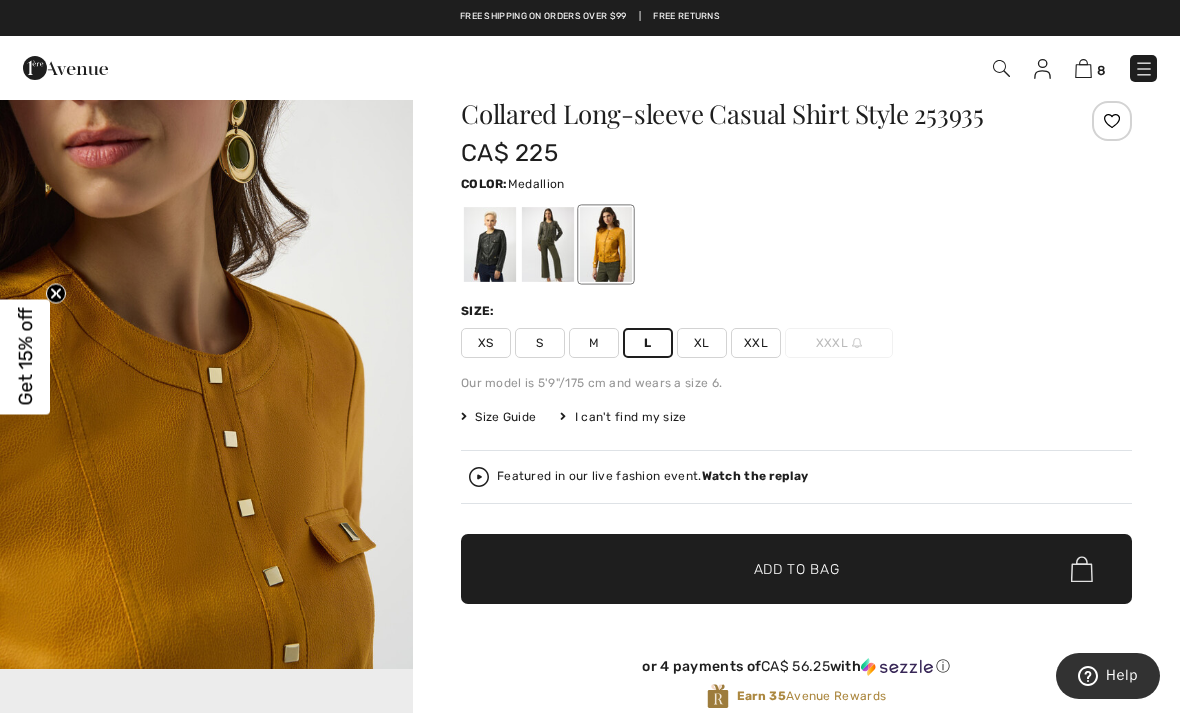 click at bounding box center (548, 244) 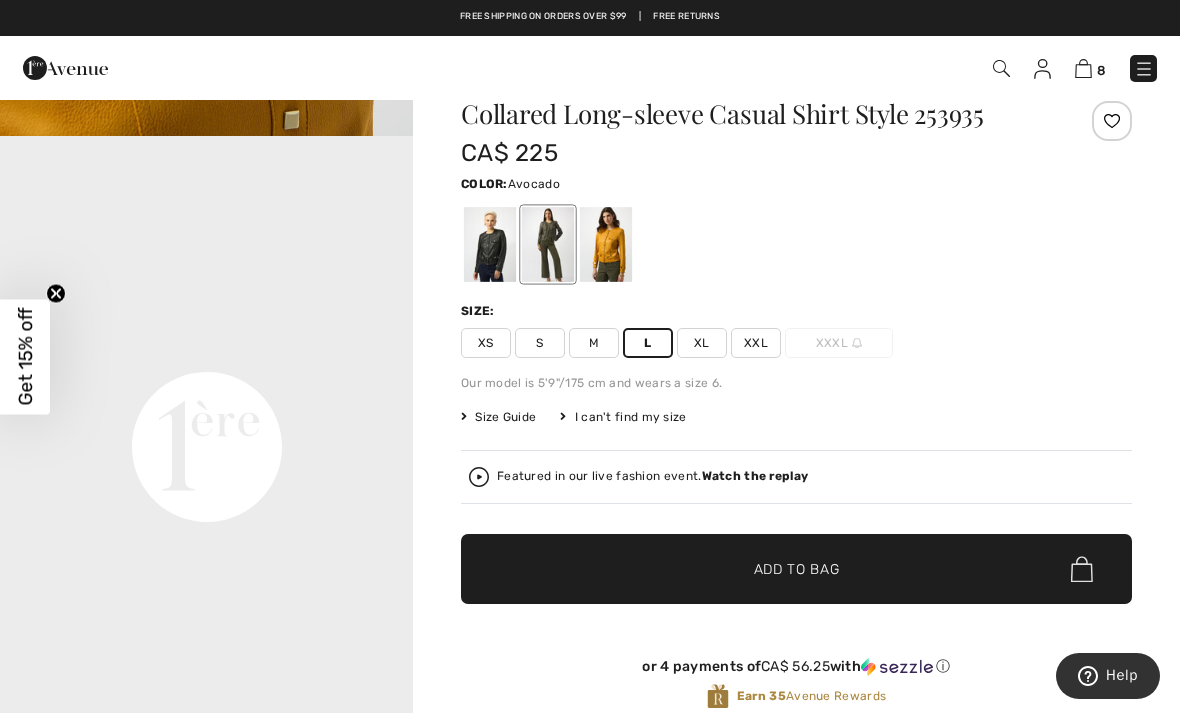 scroll, scrollTop: 1232, scrollLeft: 0, axis: vertical 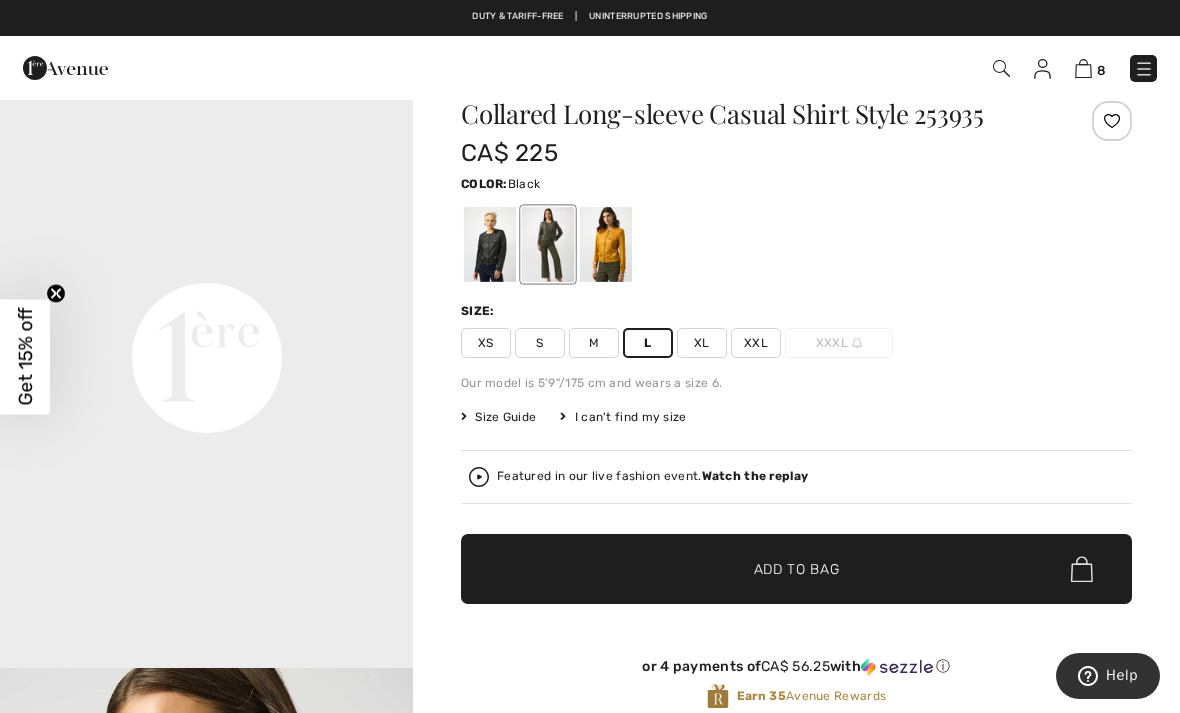 click at bounding box center [490, 244] 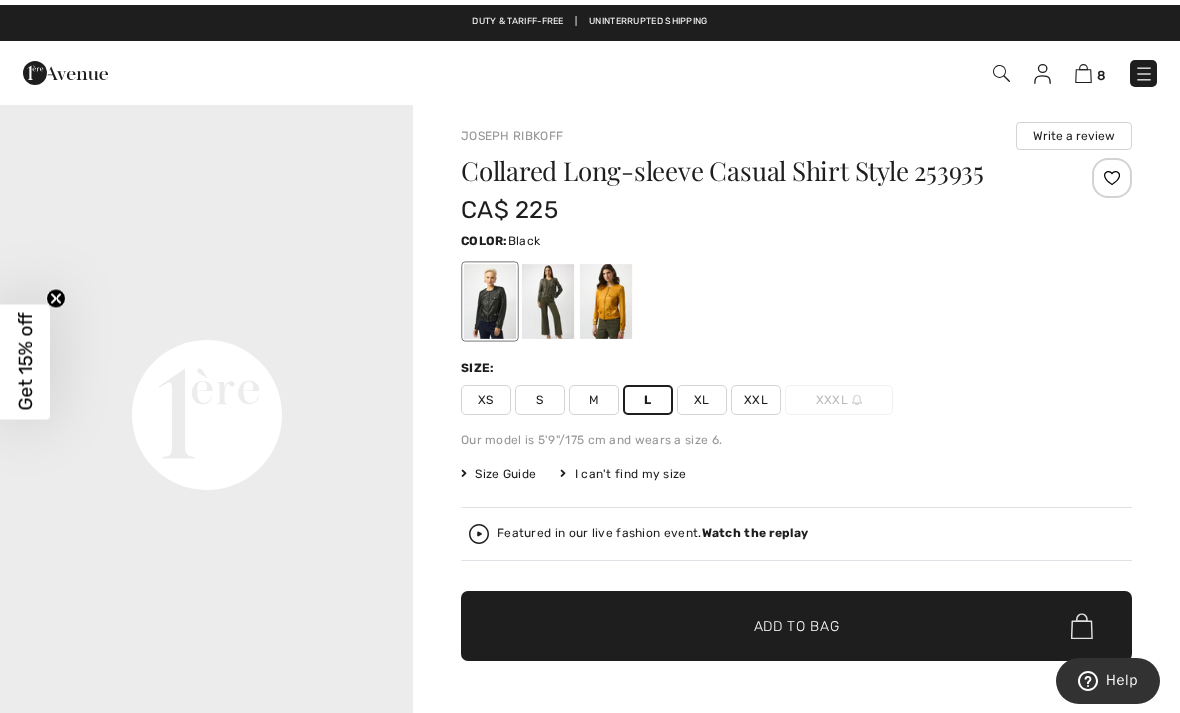 scroll, scrollTop: 0, scrollLeft: 0, axis: both 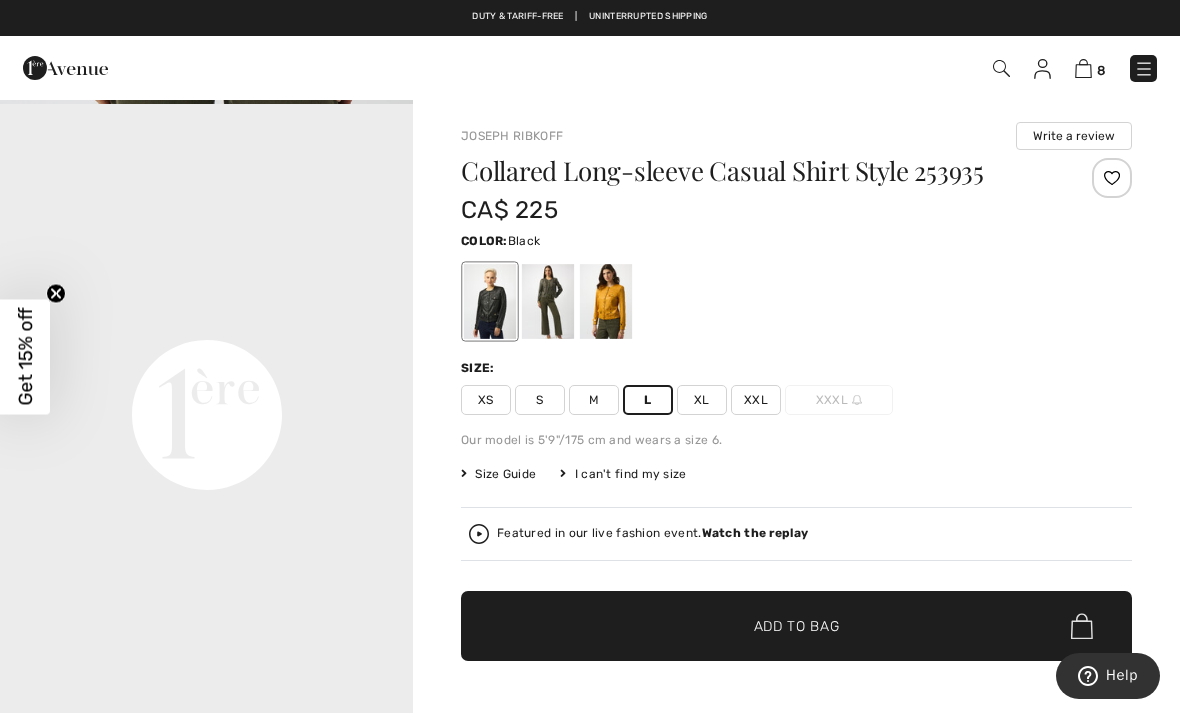 click at bounding box center (1082, 181) 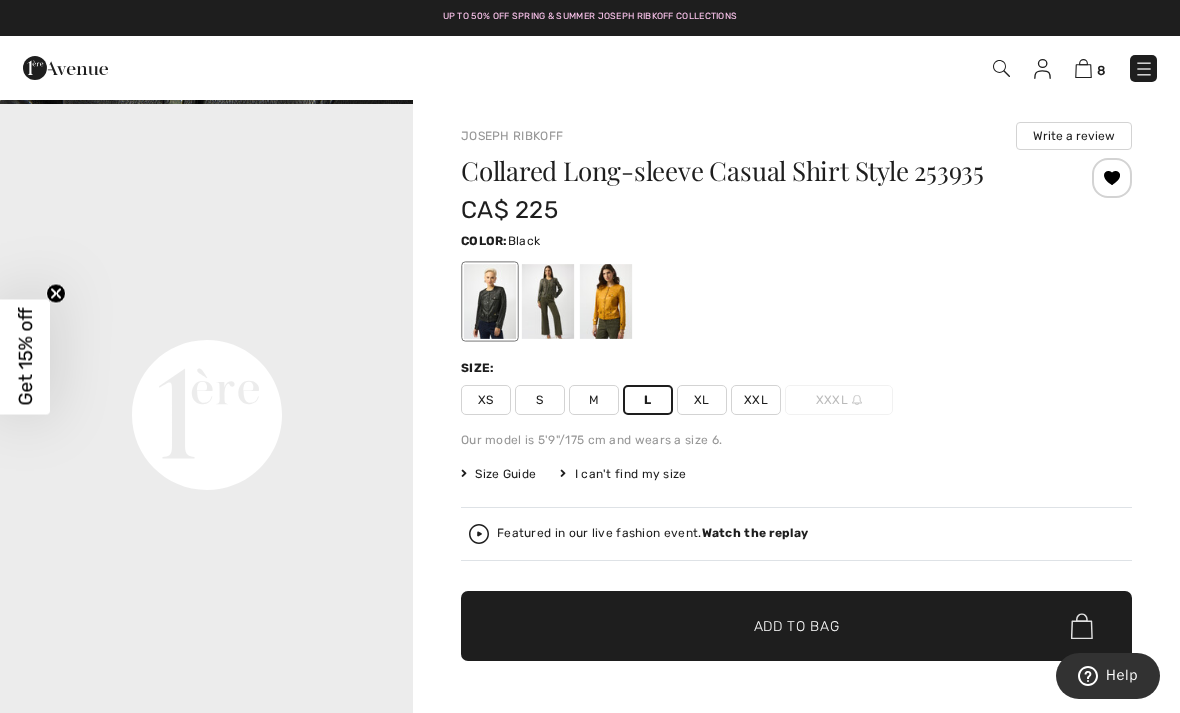 click on "✔ Added to Bag
Add to Bag" at bounding box center [796, 626] 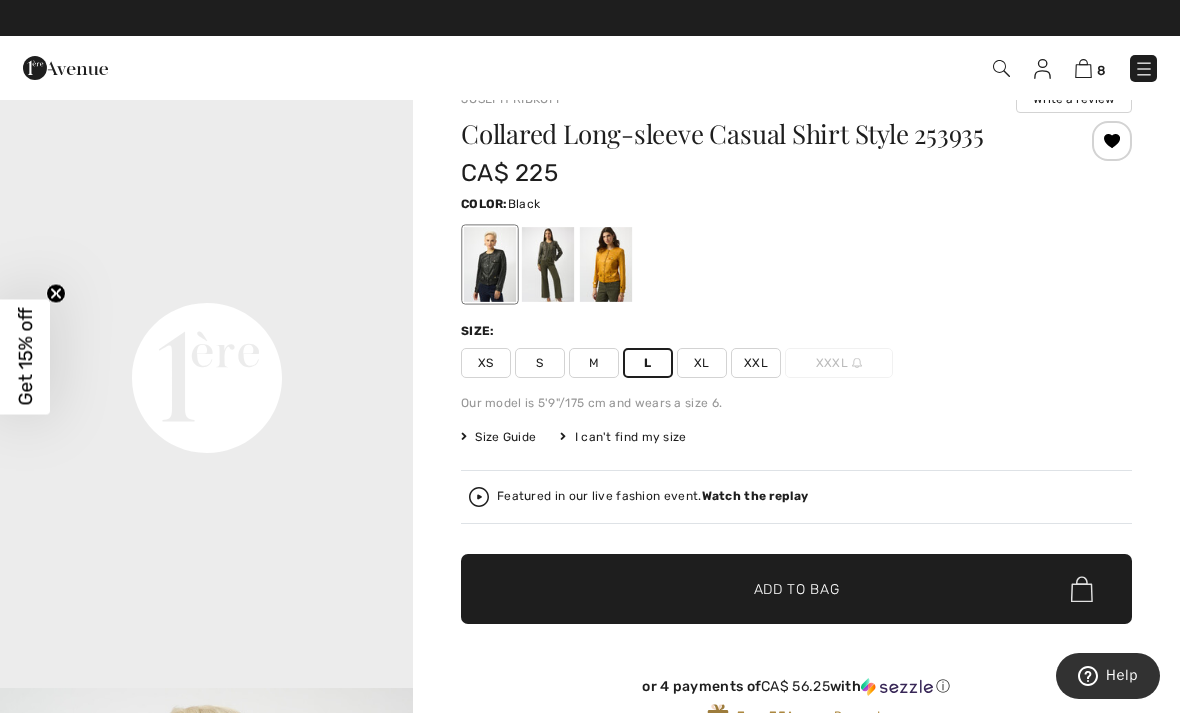 scroll, scrollTop: 0, scrollLeft: 0, axis: both 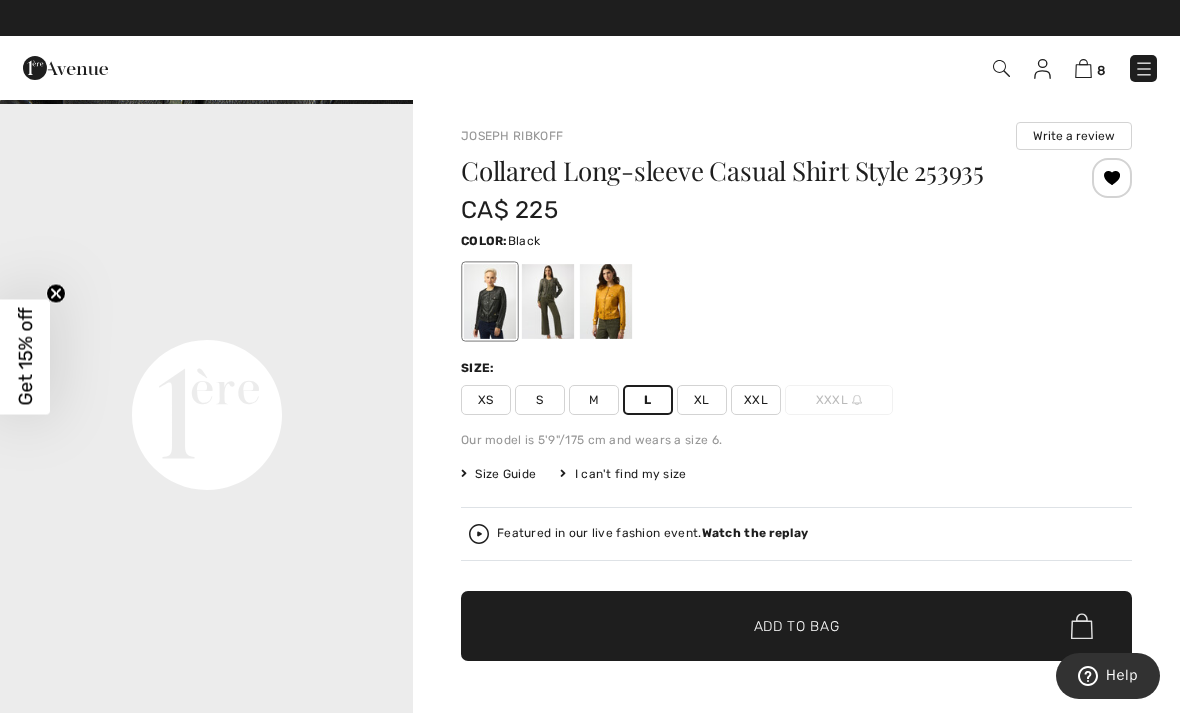 click on "Size:" at bounding box center [796, 368] 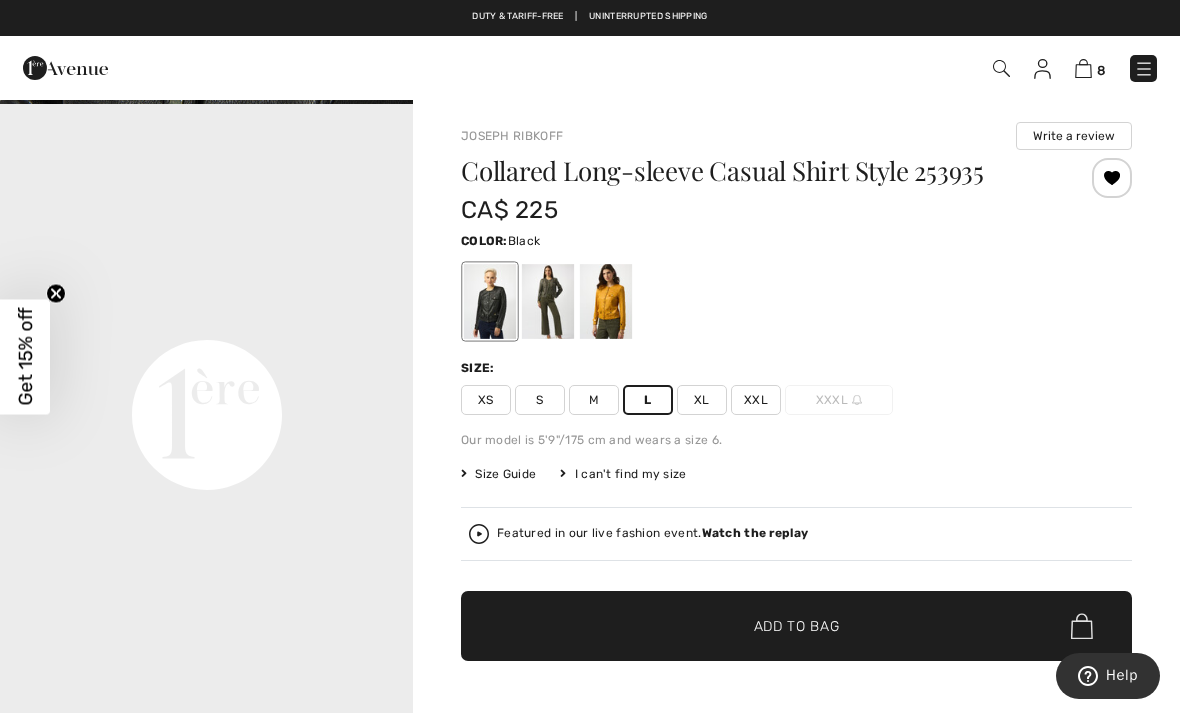 click on "Size:
XS S M L XL XXL XXXL" at bounding box center [796, 387] 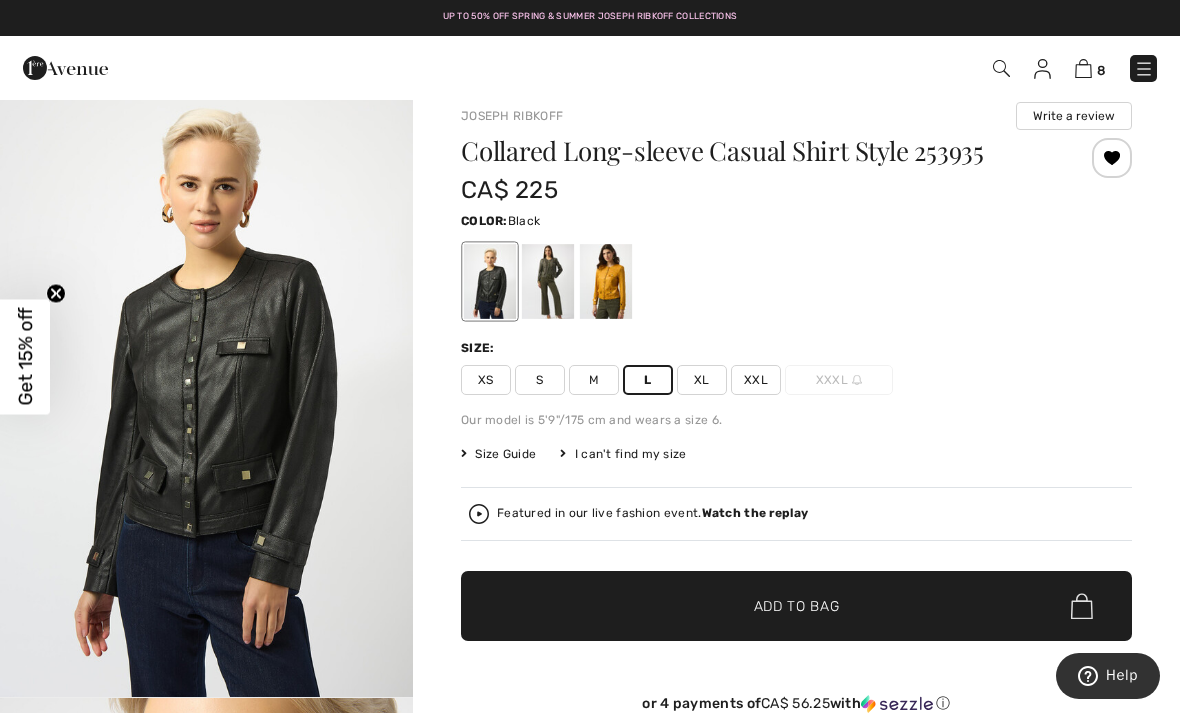 scroll, scrollTop: 0, scrollLeft: 0, axis: both 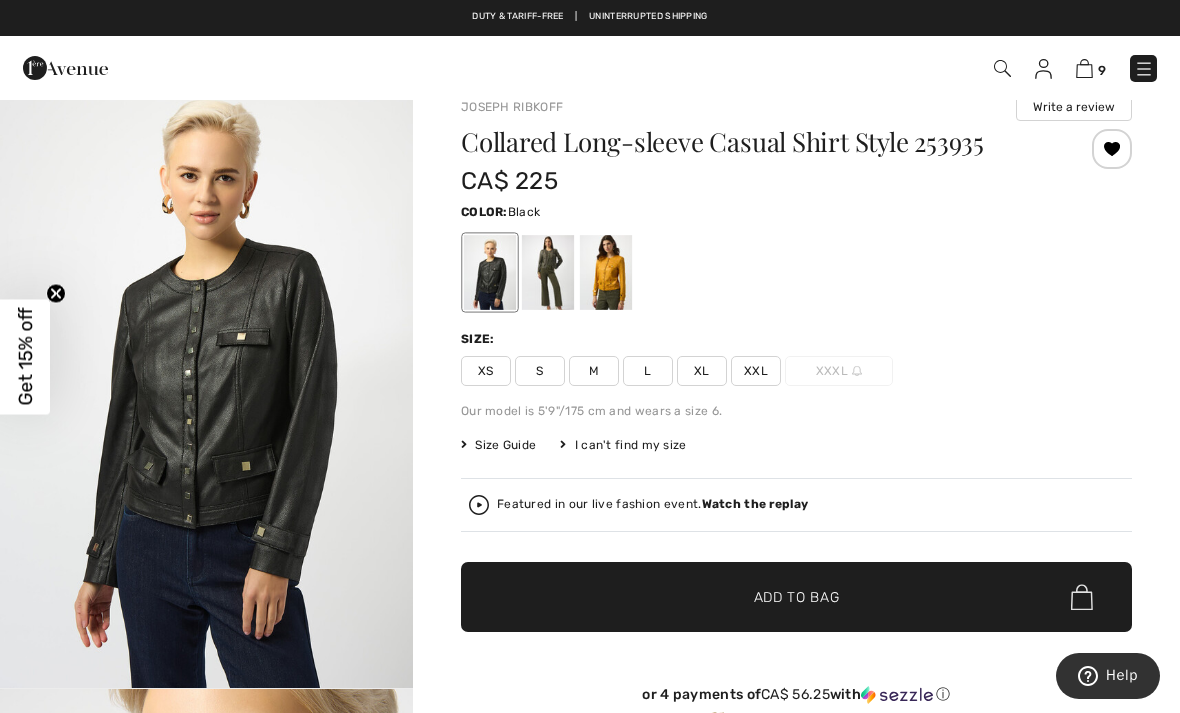 click on "L" at bounding box center [648, 371] 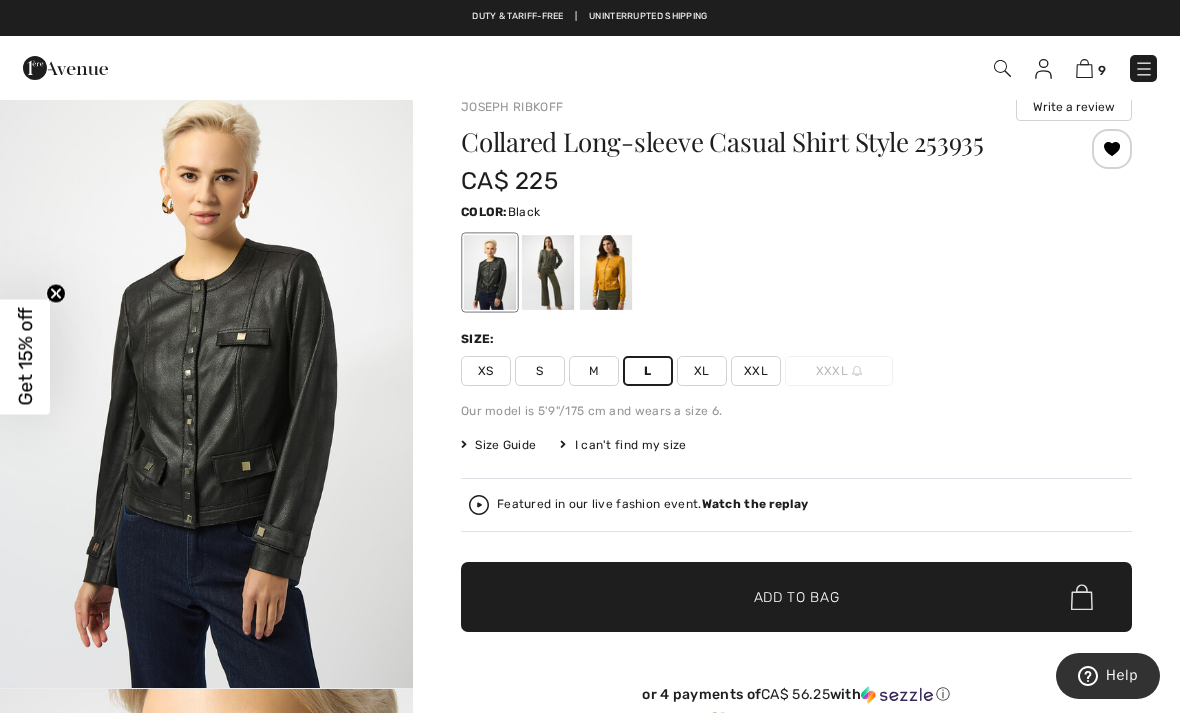 click on "✔ Added to Bag
Add to Bag" at bounding box center (796, 597) 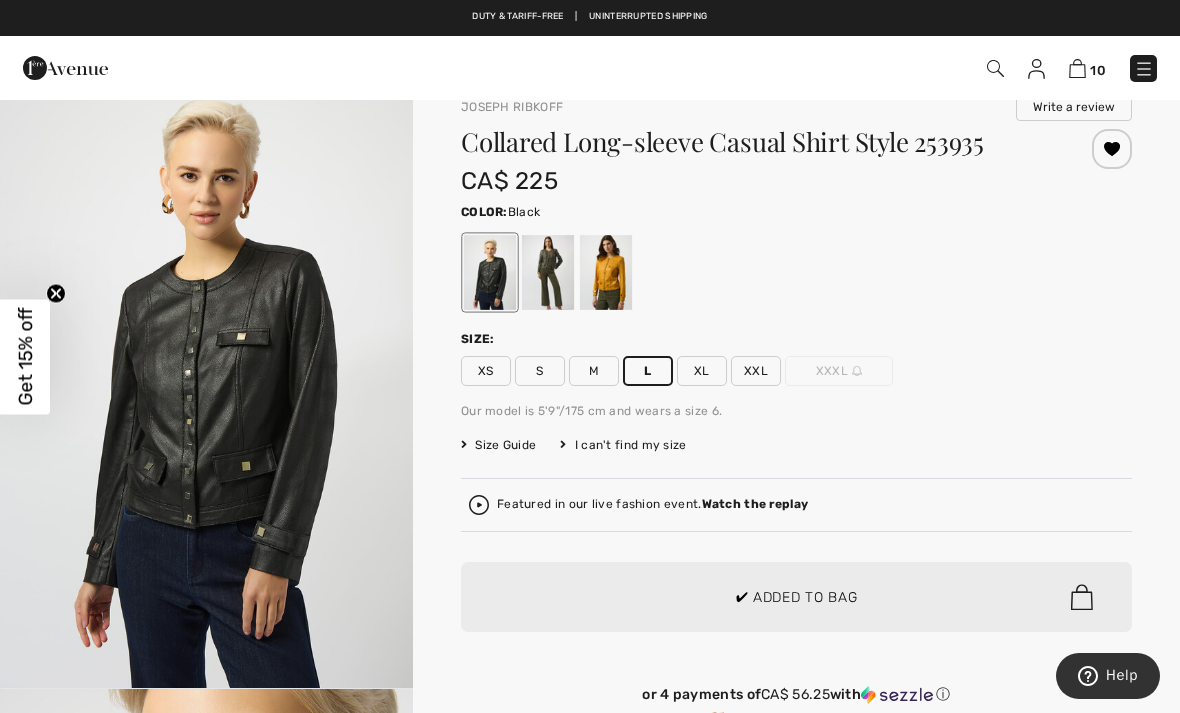 click at bounding box center [590, 356] 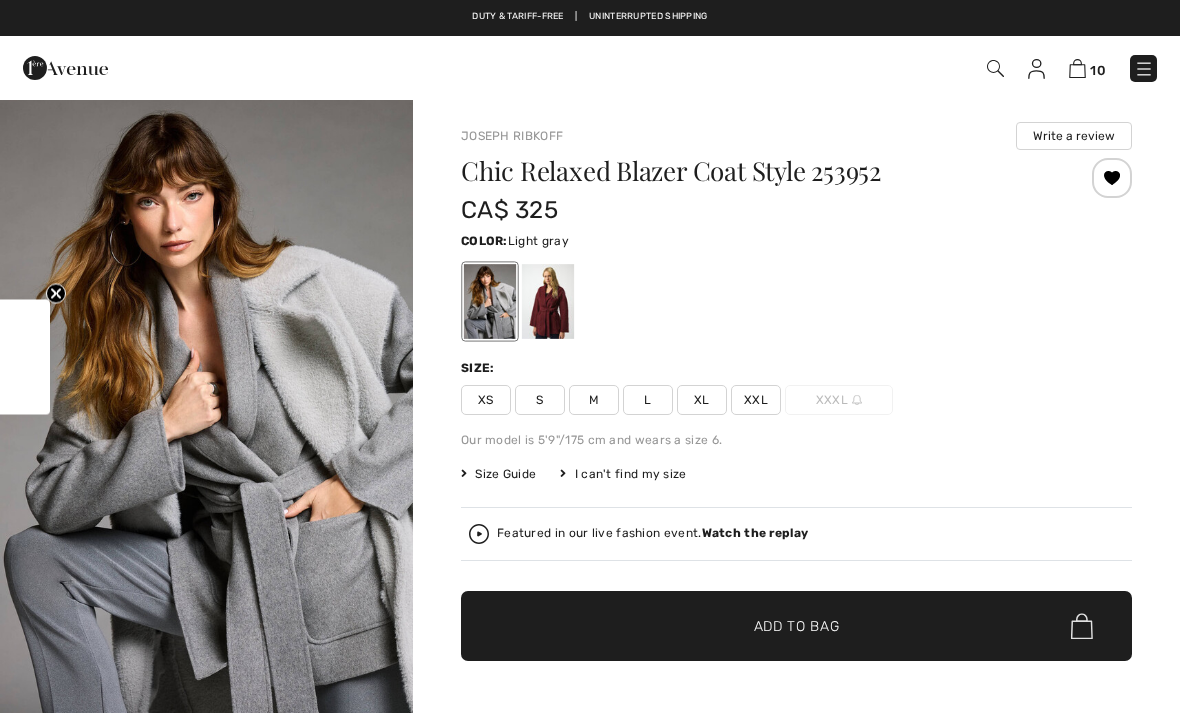 scroll, scrollTop: 0, scrollLeft: 0, axis: both 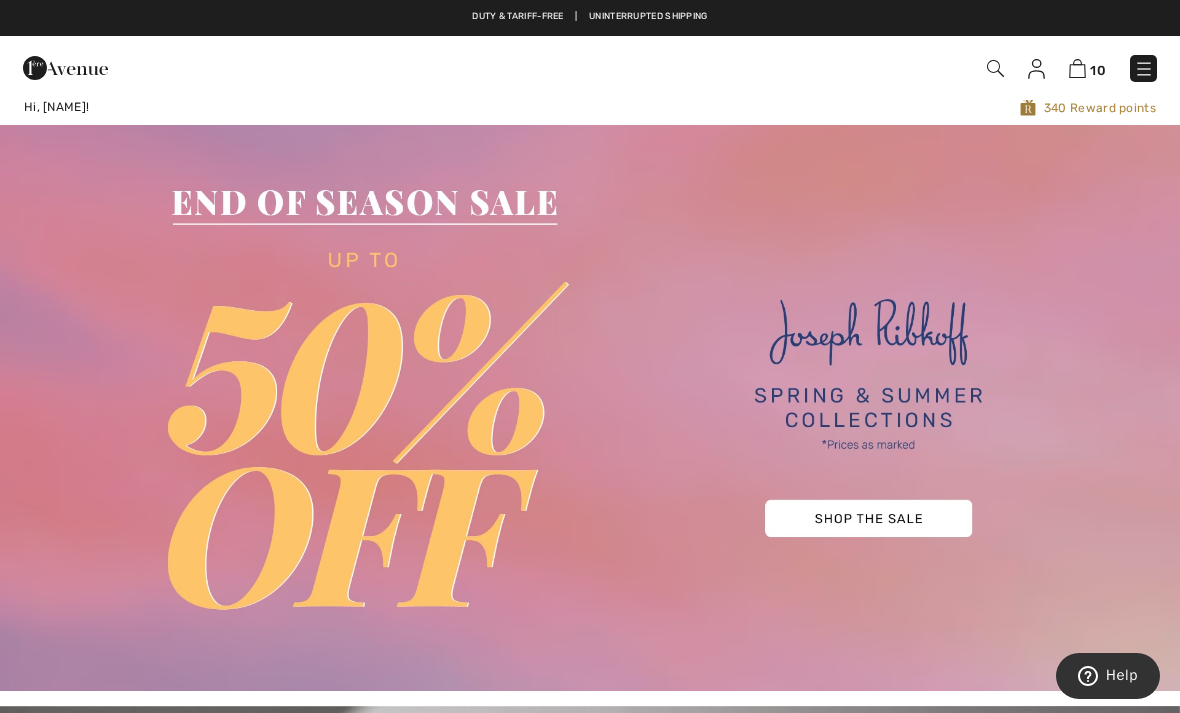 click at bounding box center [1036, 69] 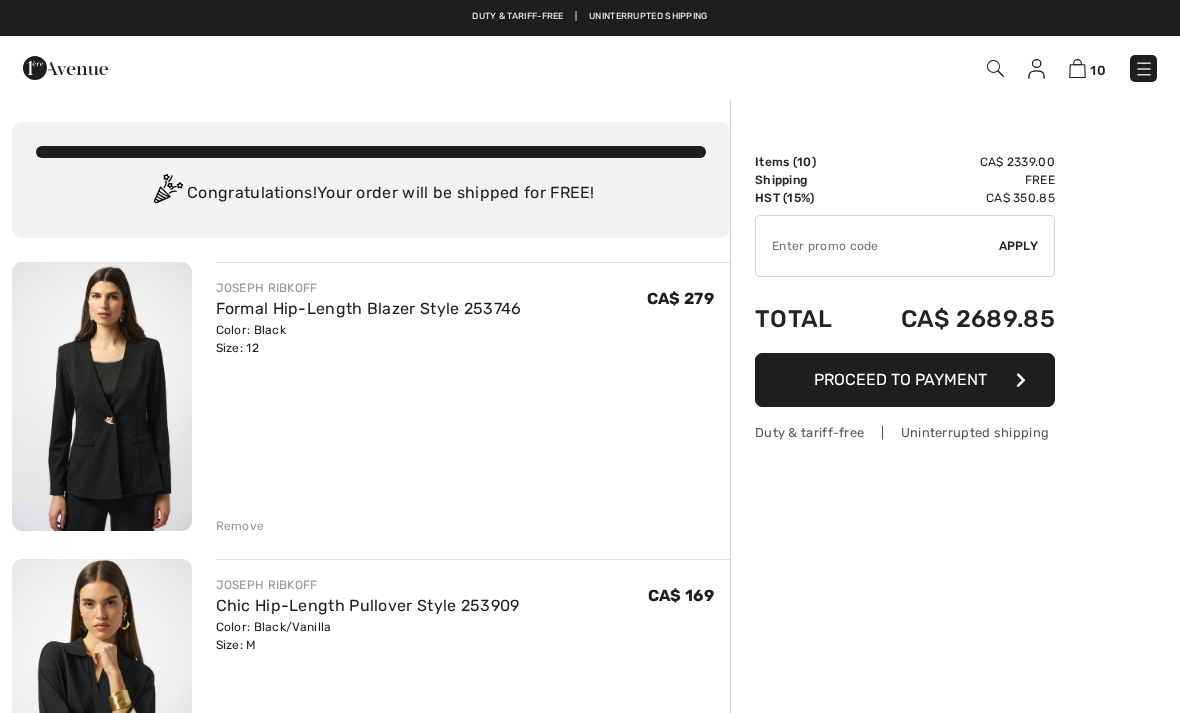 scroll, scrollTop: 0, scrollLeft: 0, axis: both 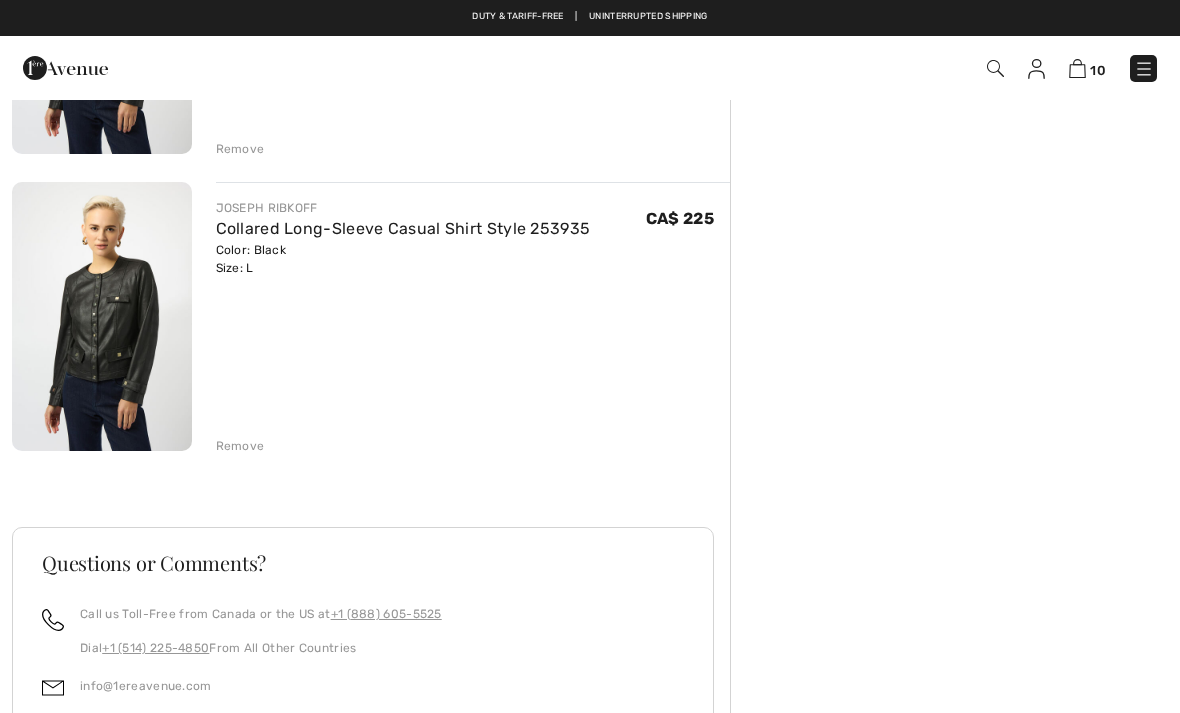 click on "Remove" at bounding box center (240, 446) 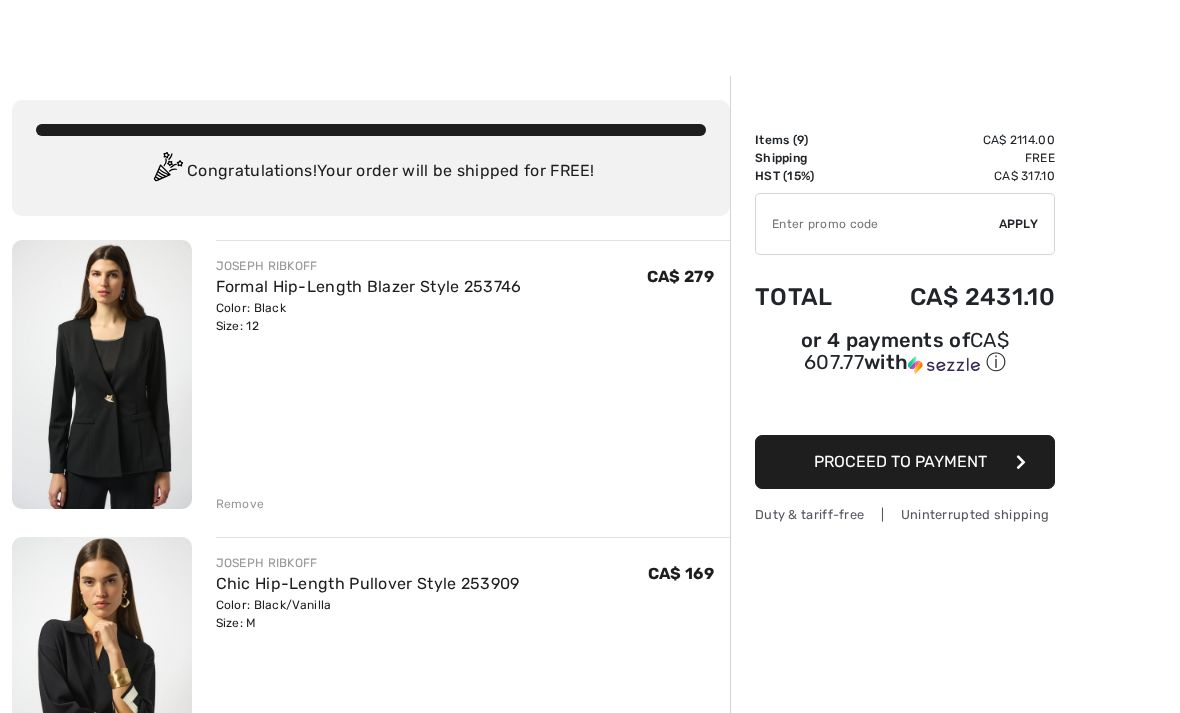 scroll, scrollTop: 23, scrollLeft: 0, axis: vertical 